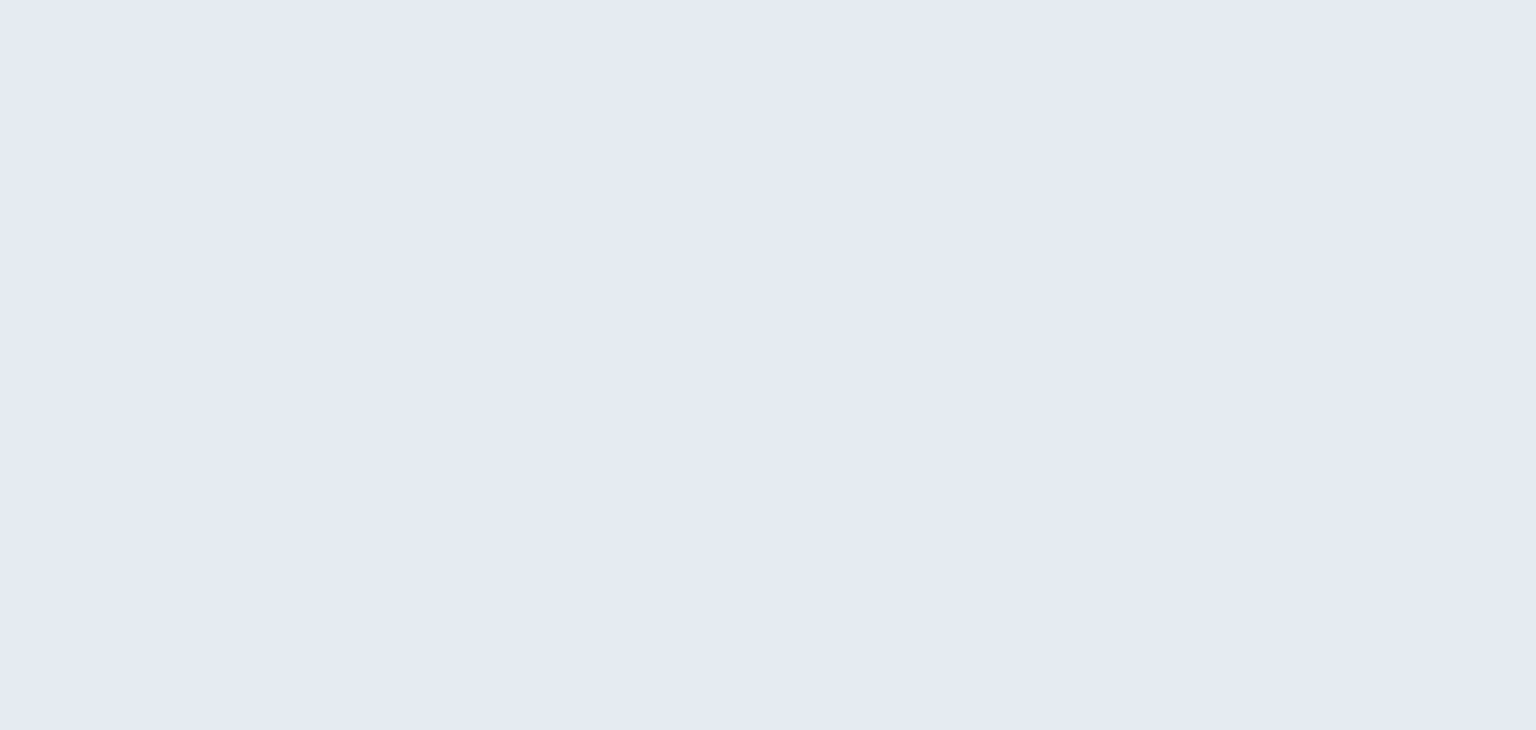 scroll, scrollTop: 0, scrollLeft: 0, axis: both 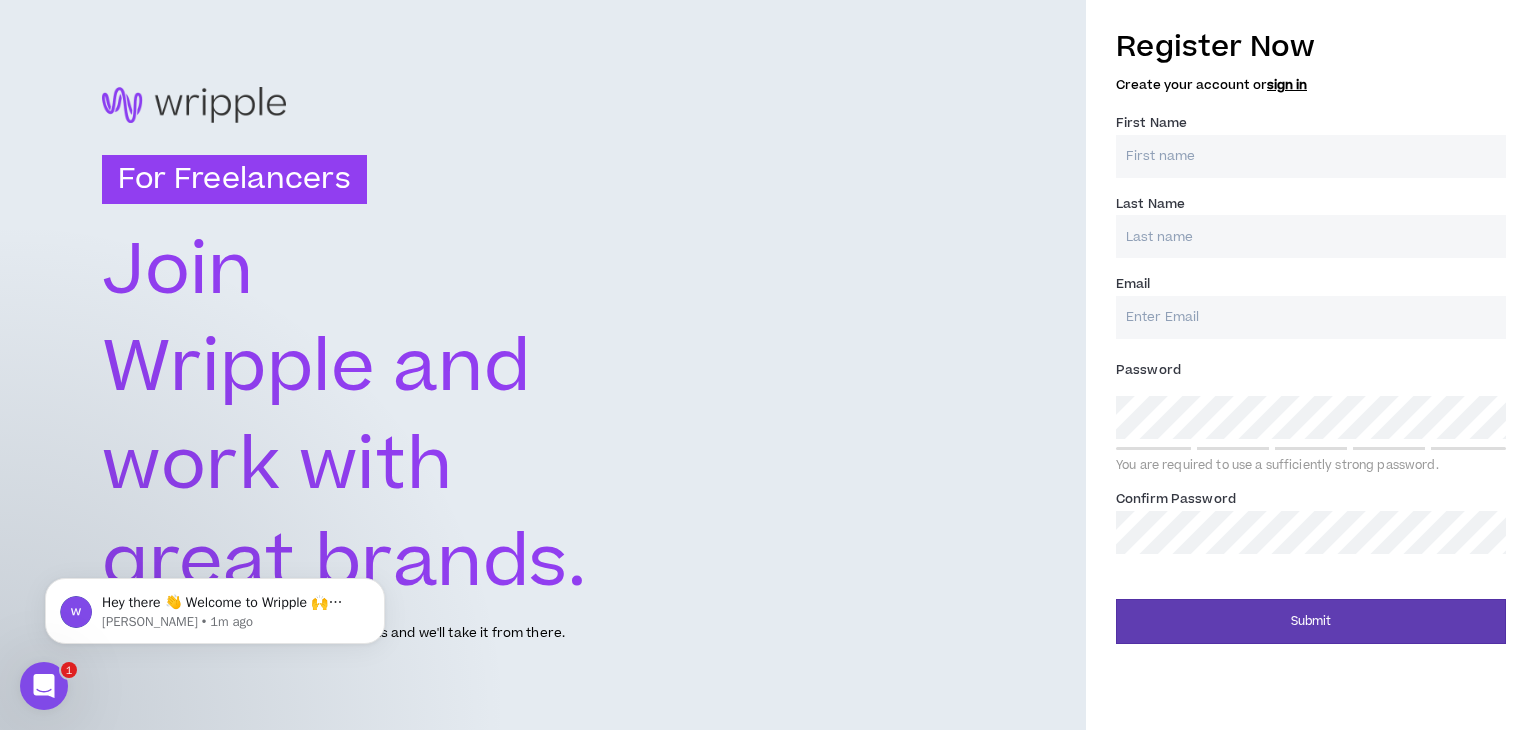click on "First Name  *" at bounding box center [1311, 156] 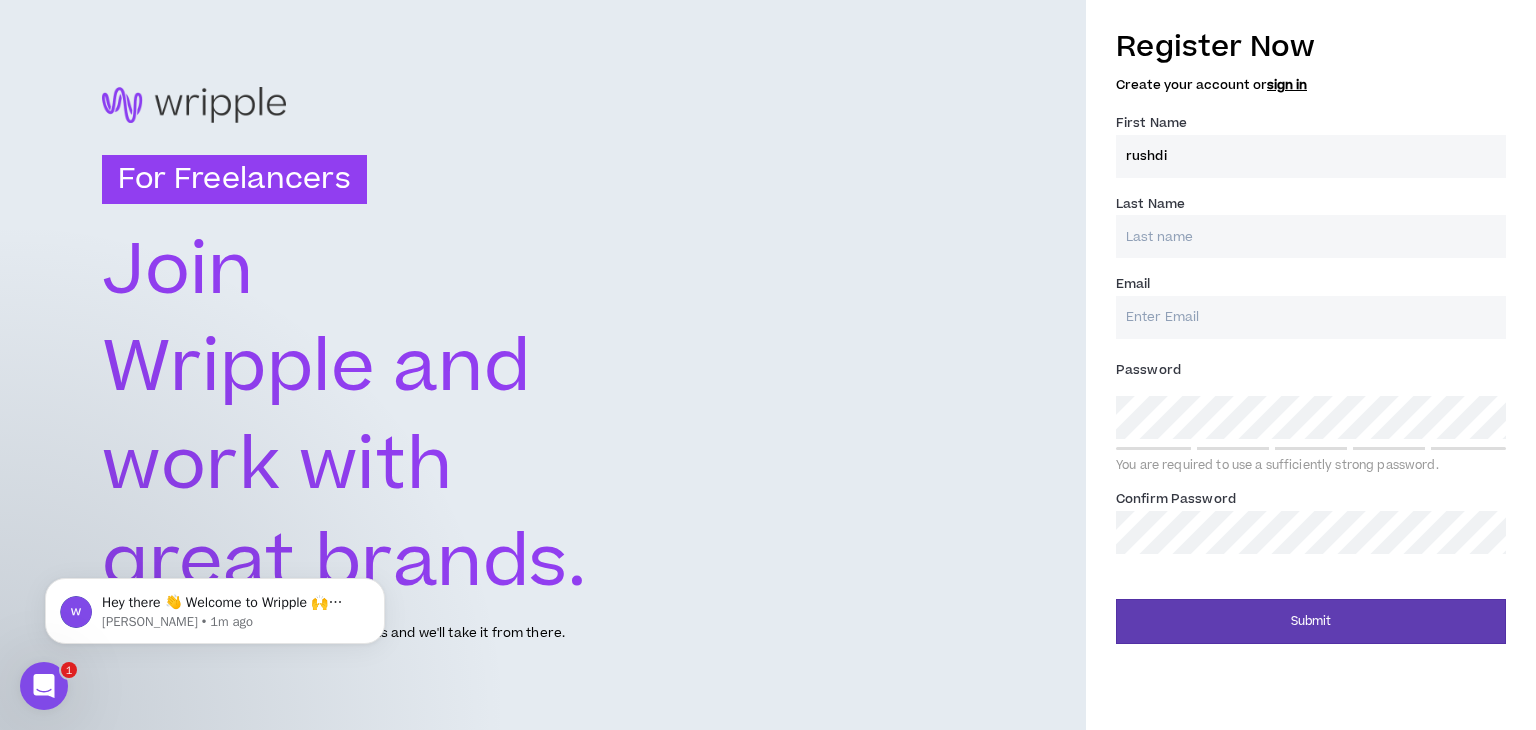 type on "yousef" 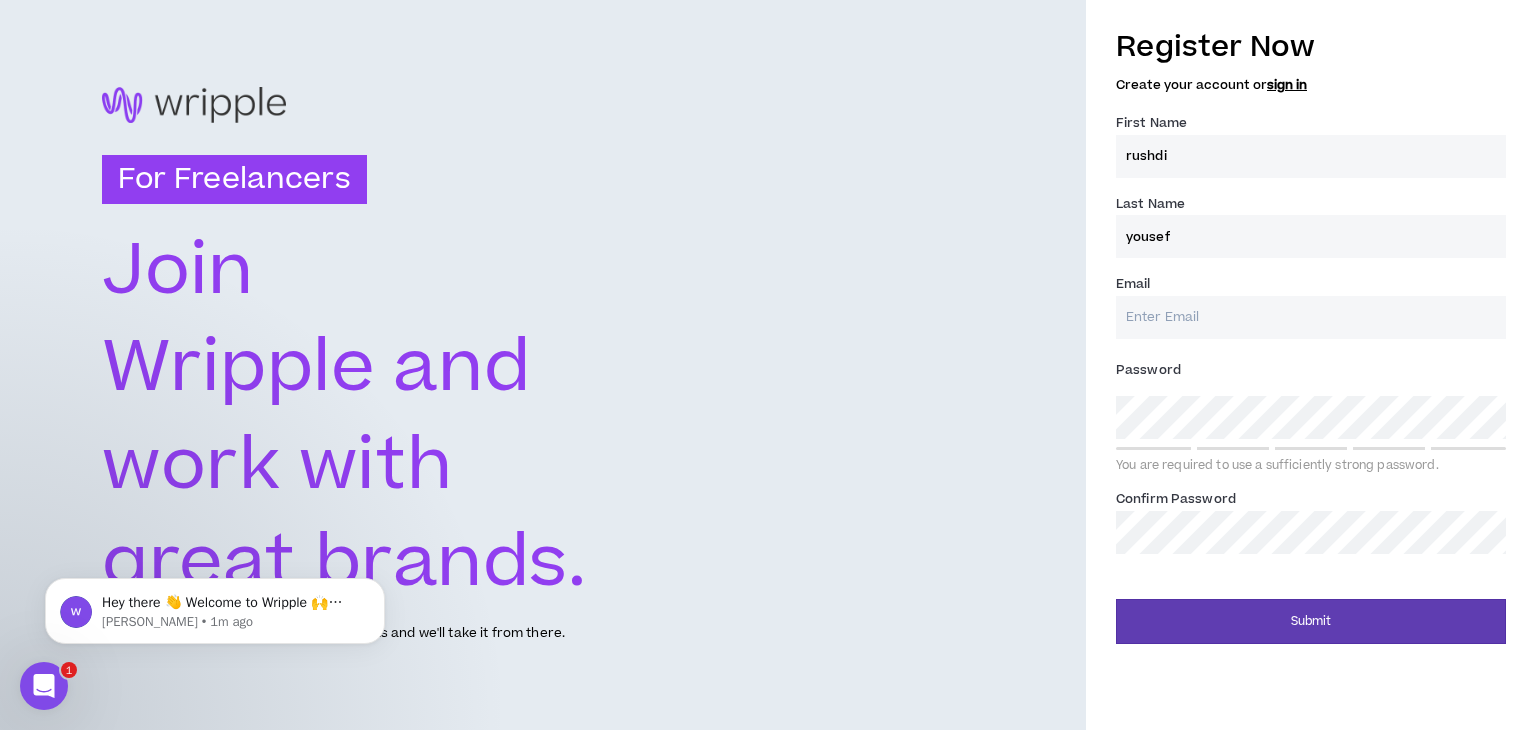 type on "[EMAIL_ADDRESS][DOMAIN_NAME]" 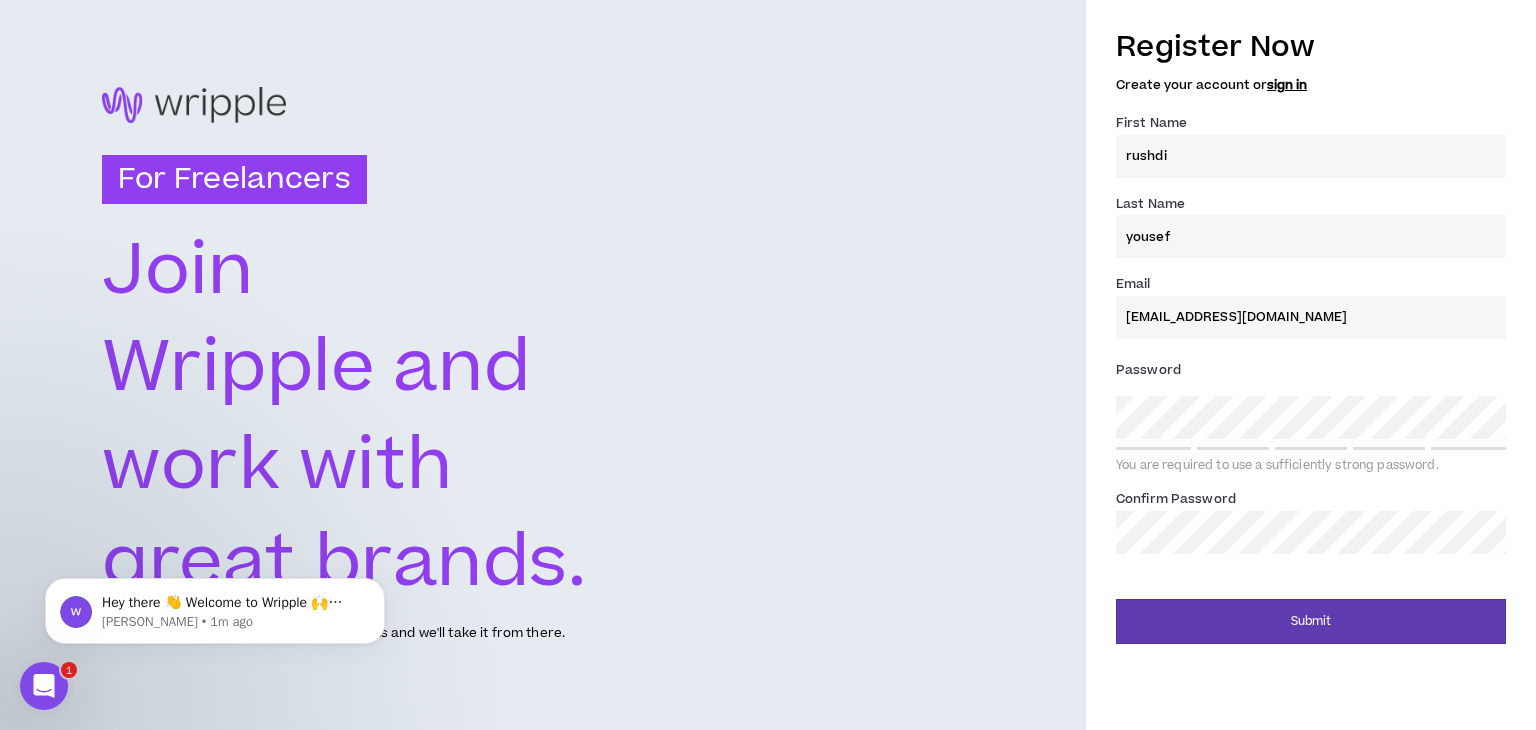 type on "yousef" 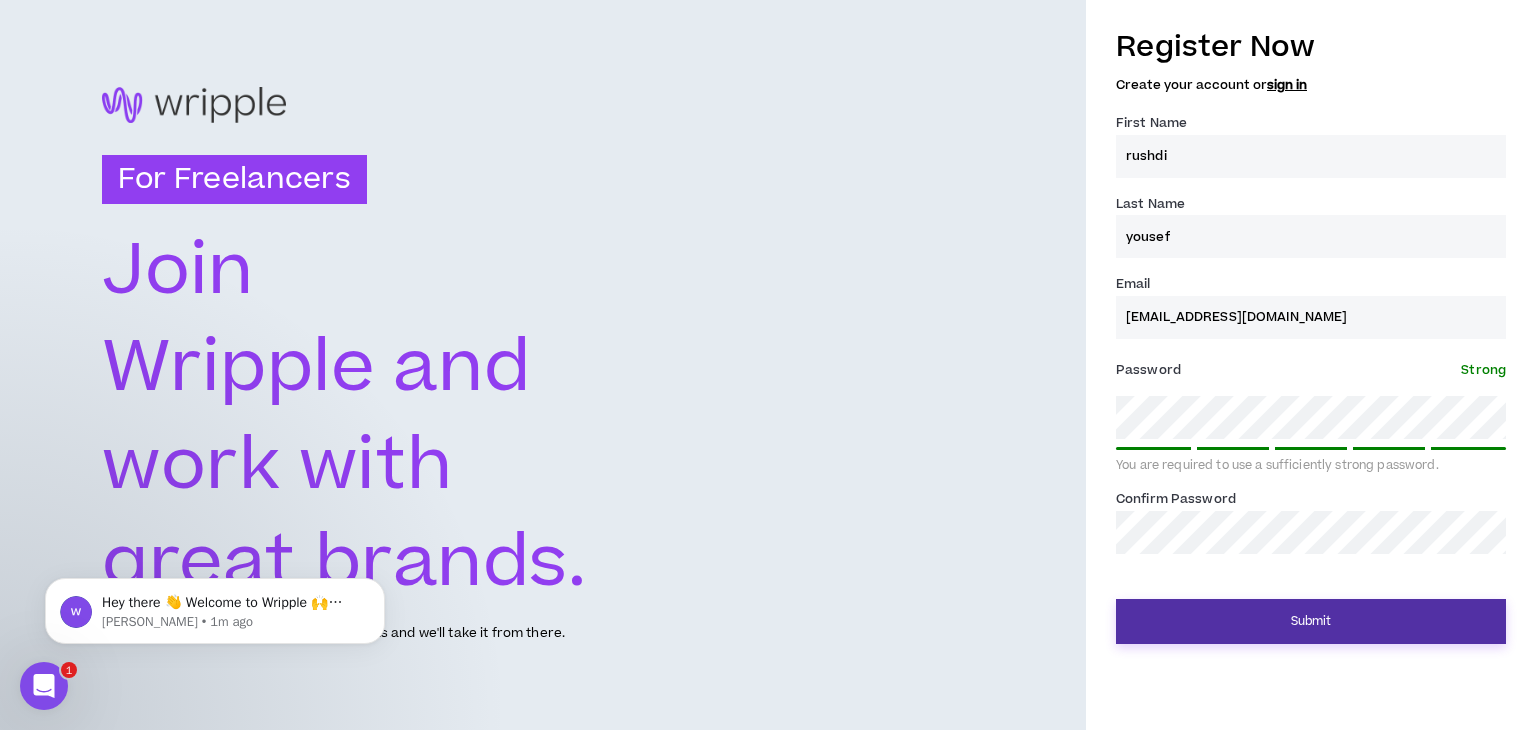 click on "Submit" at bounding box center [1311, 621] 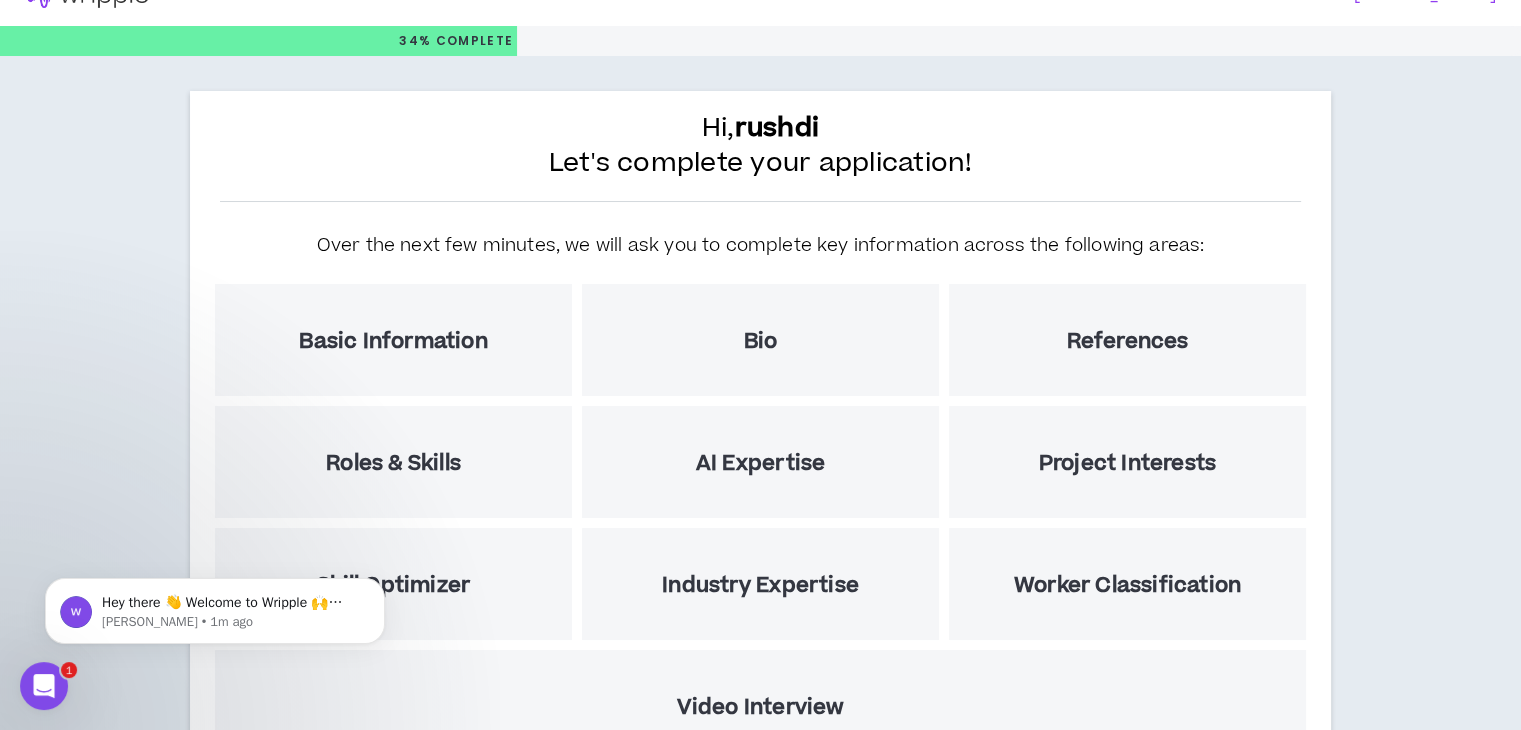 scroll, scrollTop: 0, scrollLeft: 0, axis: both 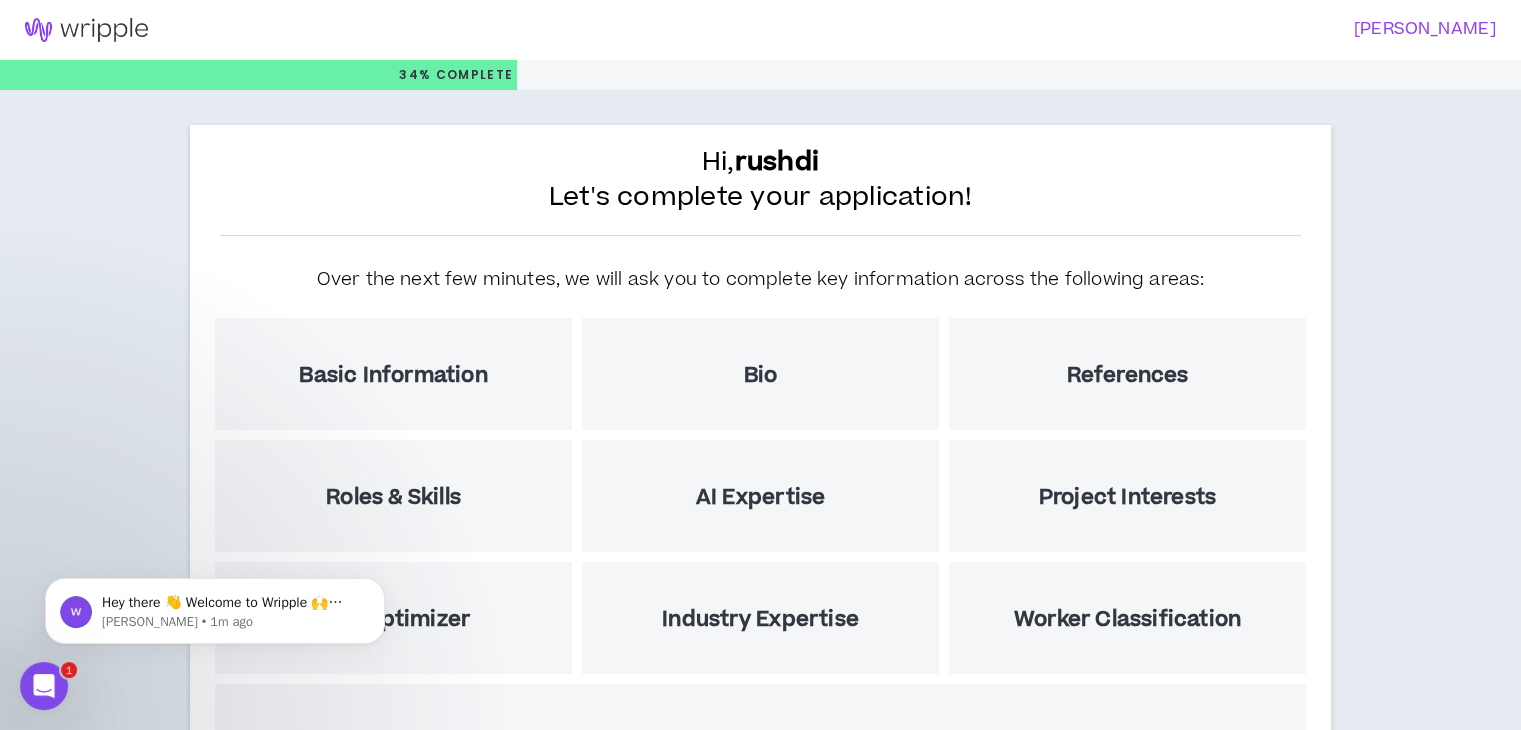 click on "rushdi" at bounding box center [777, 162] 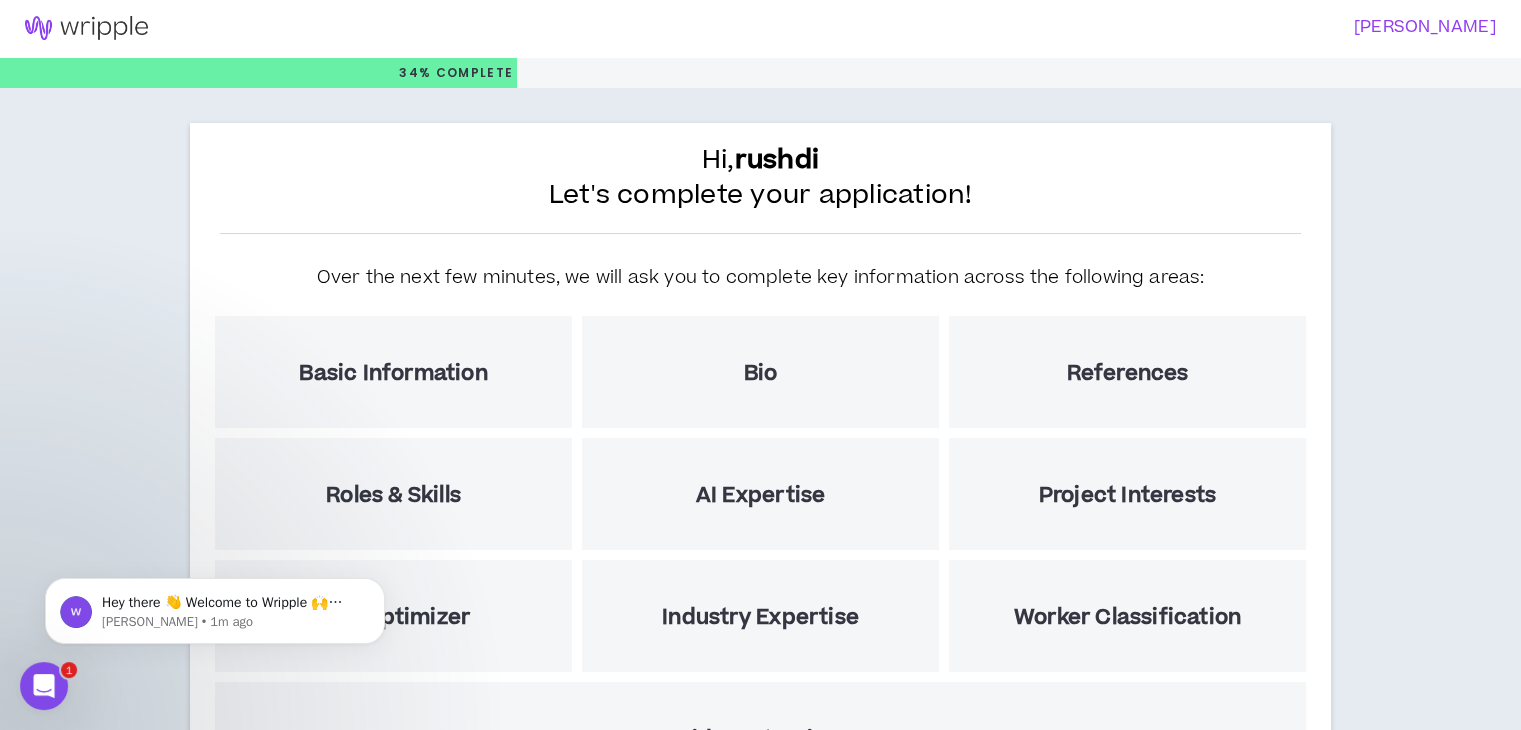 scroll, scrollTop: 0, scrollLeft: 0, axis: both 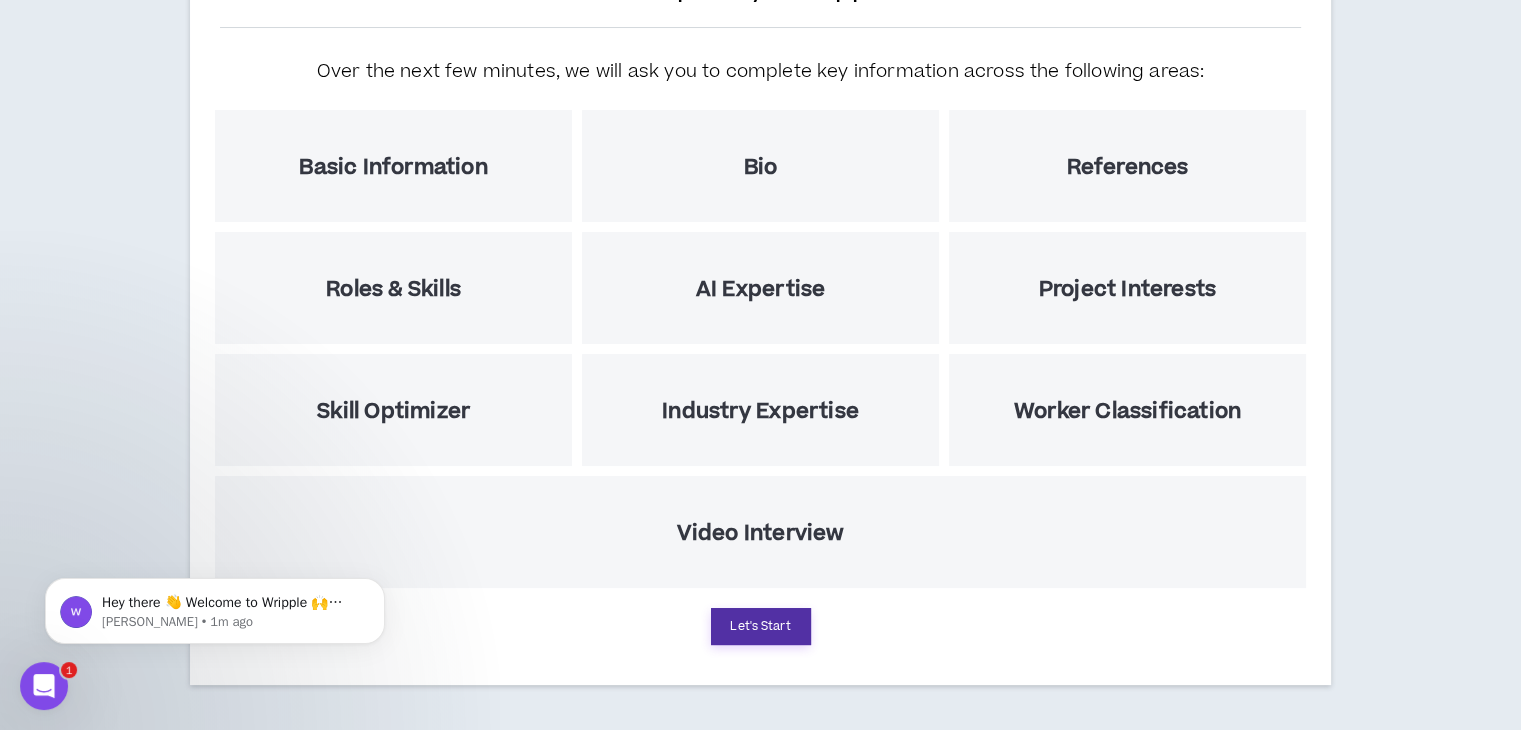 click on "Let's Start" at bounding box center (761, 626) 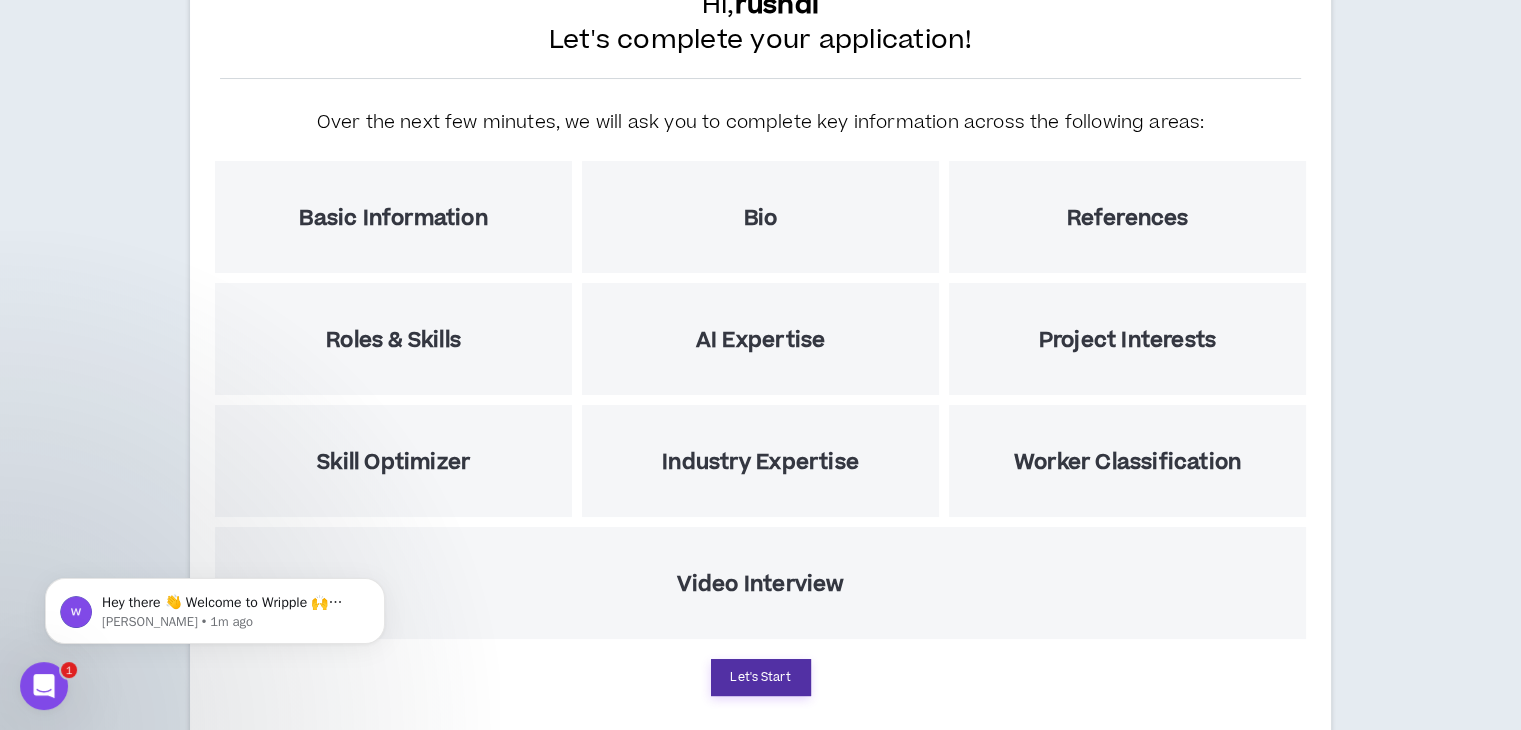 select on "US" 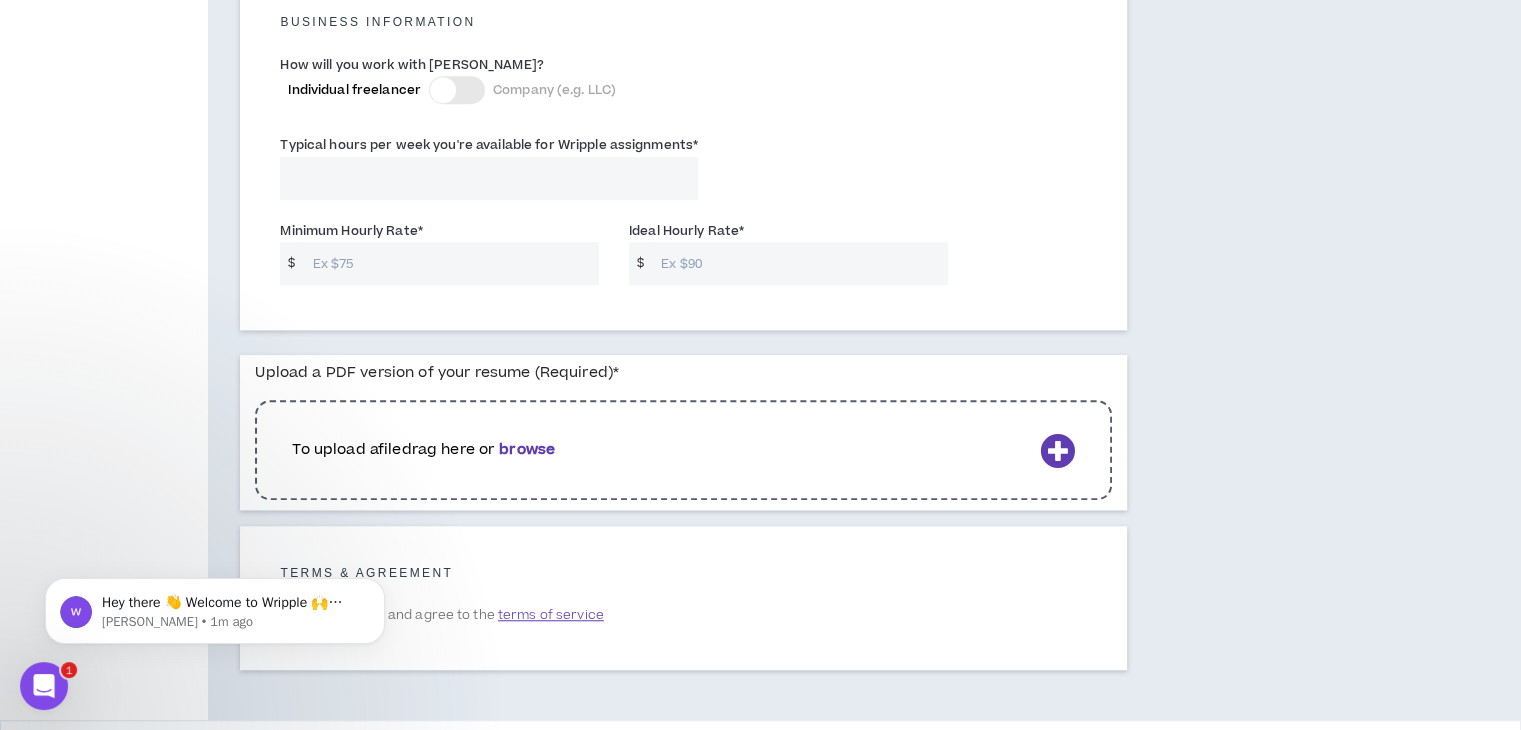 scroll, scrollTop: 1494, scrollLeft: 0, axis: vertical 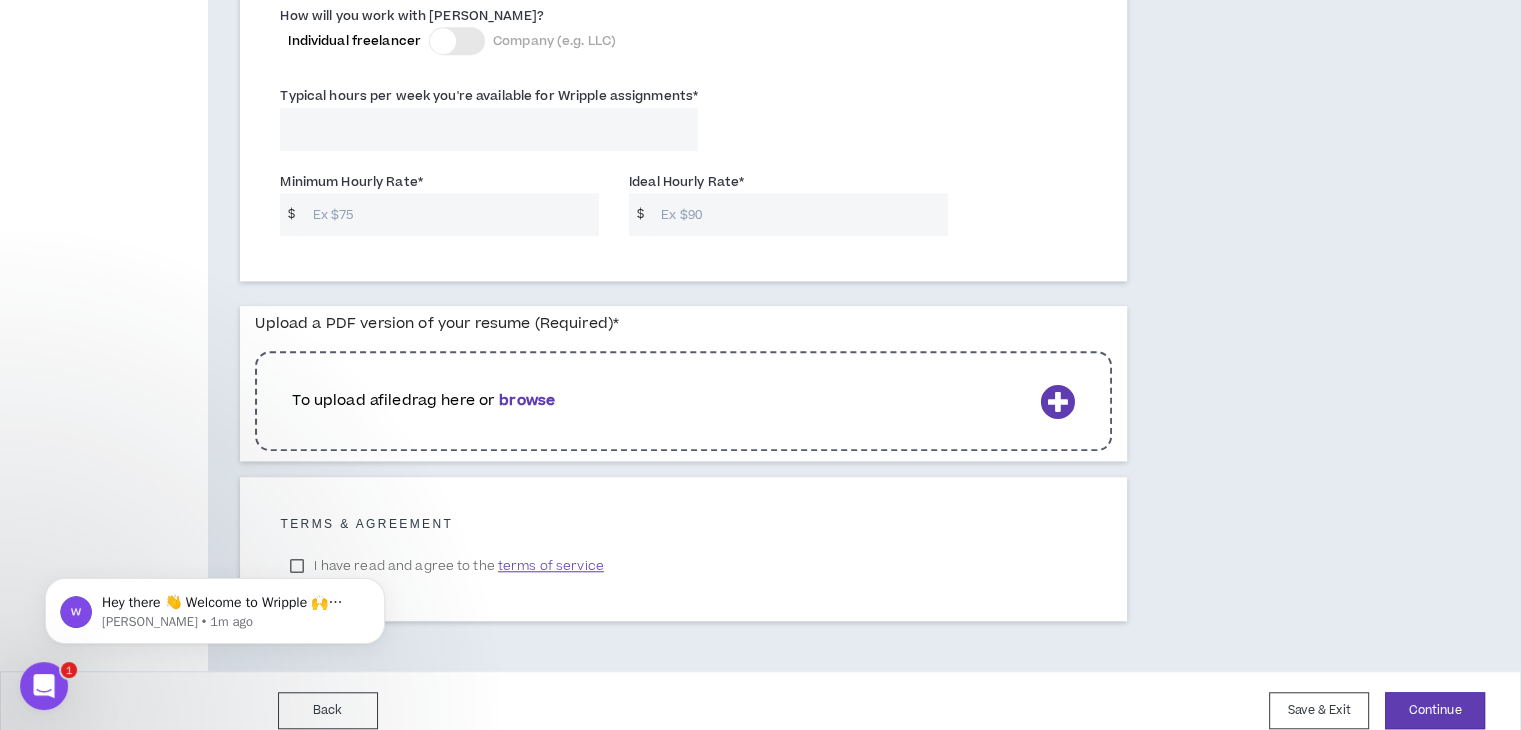 drag, startPoint x: 117, startPoint y: 445, endPoint x: 97, endPoint y: 6, distance: 439.45535 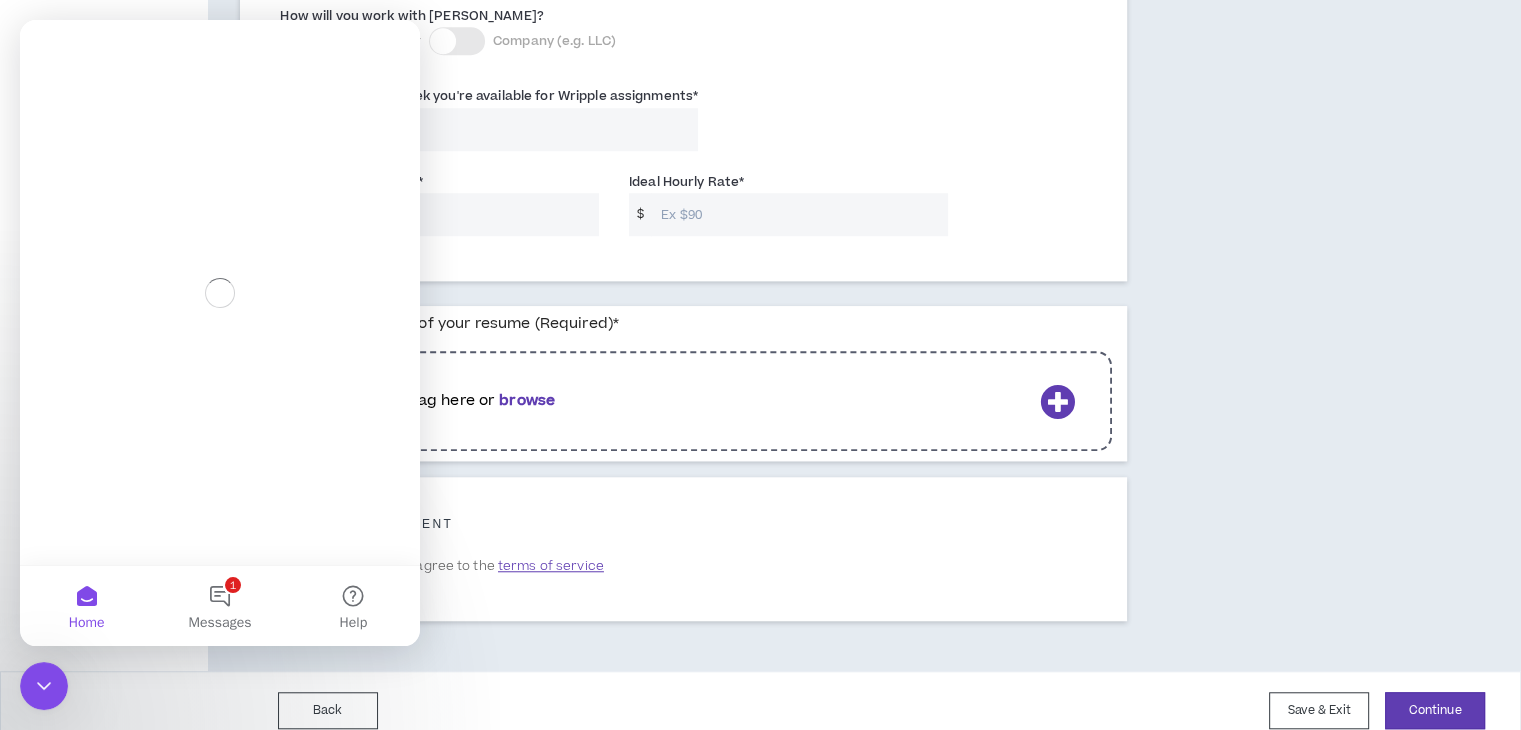 scroll, scrollTop: 0, scrollLeft: 0, axis: both 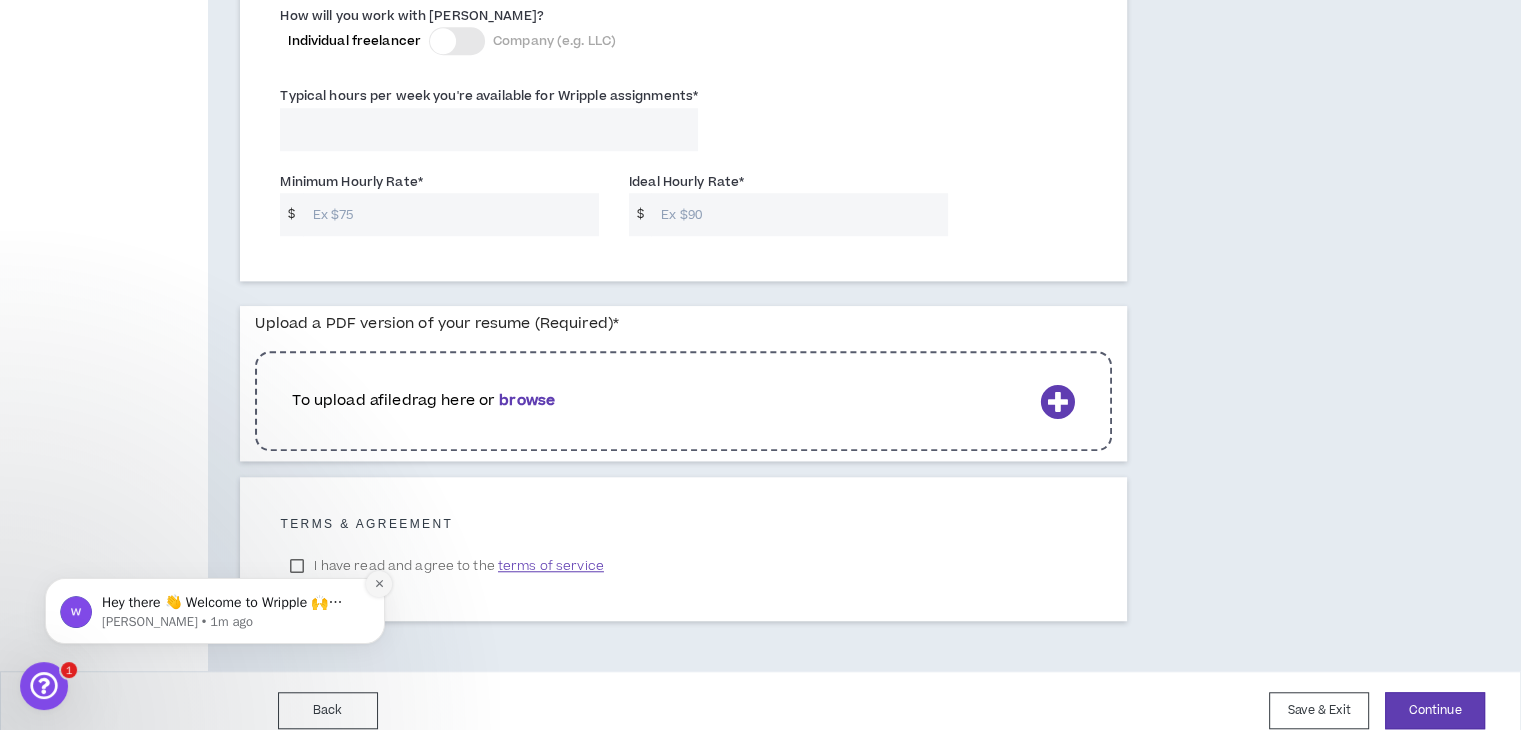 click 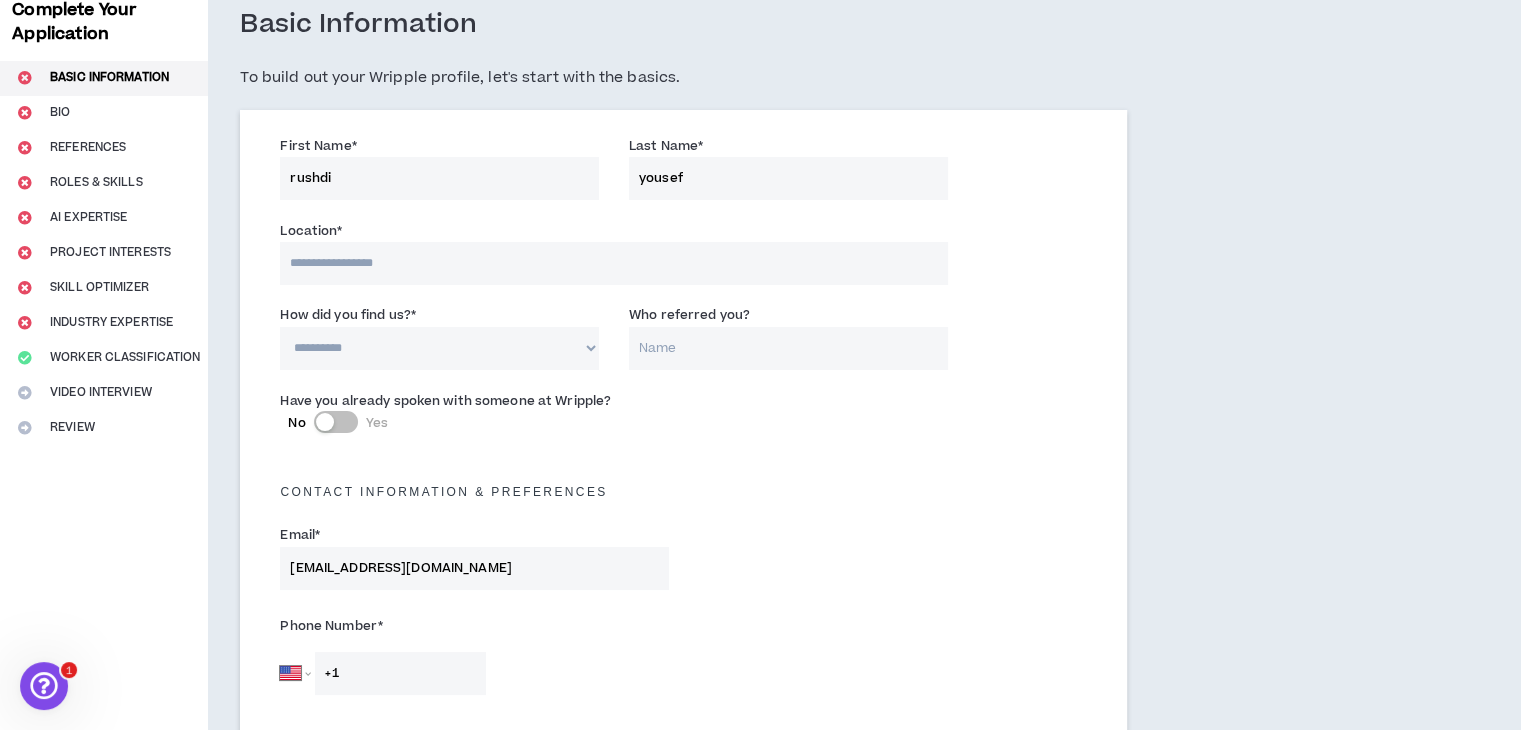 scroll, scrollTop: 0, scrollLeft: 0, axis: both 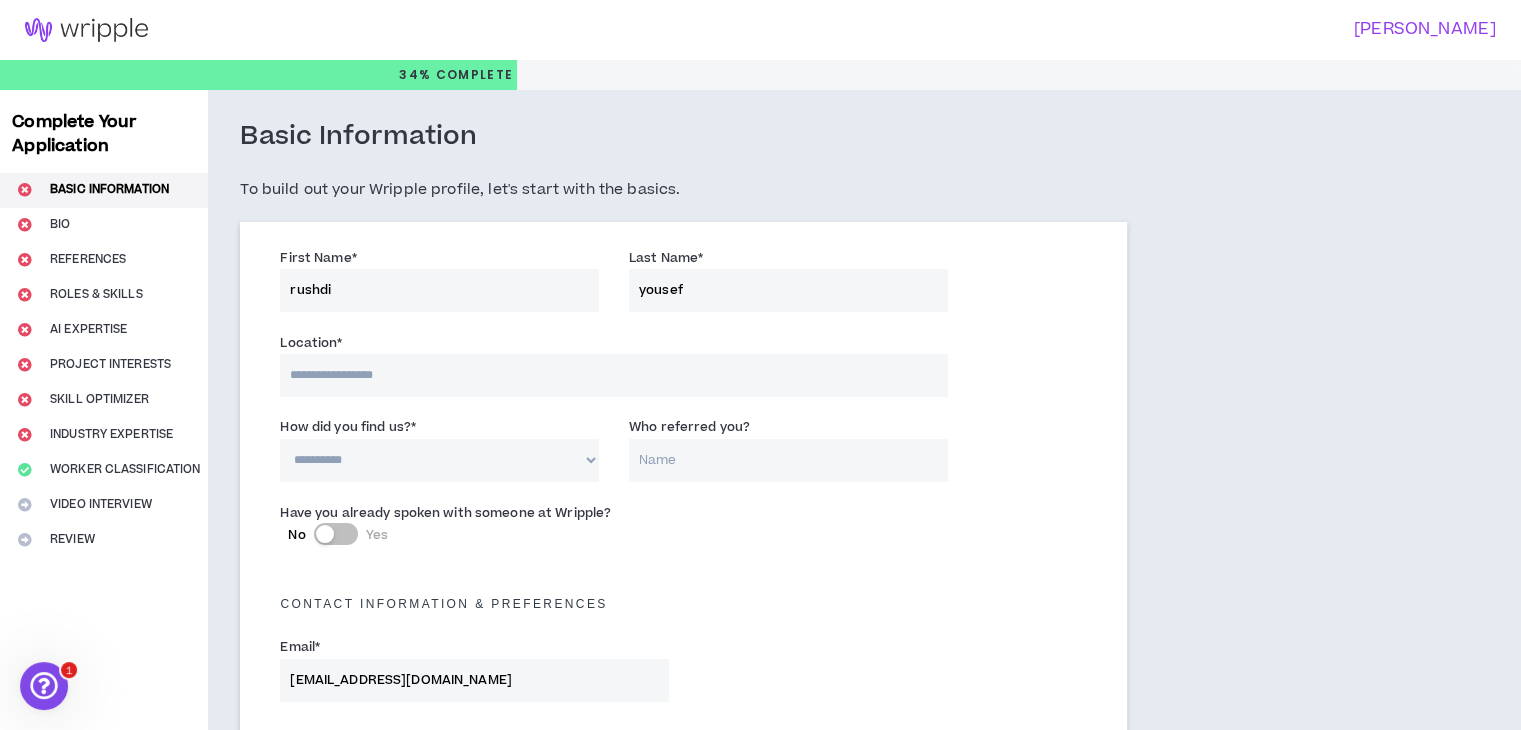 click at bounding box center [613, 375] 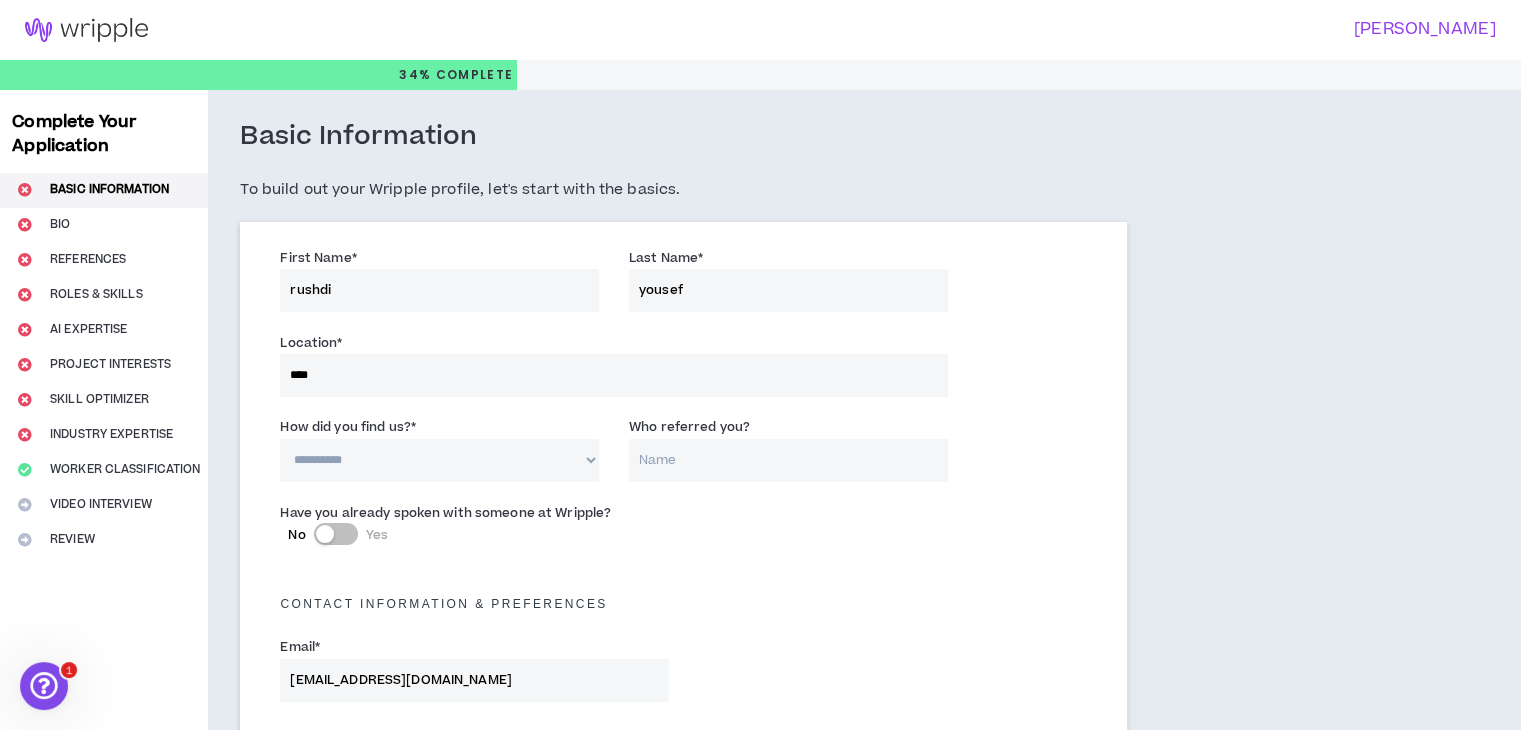 select on "EG" 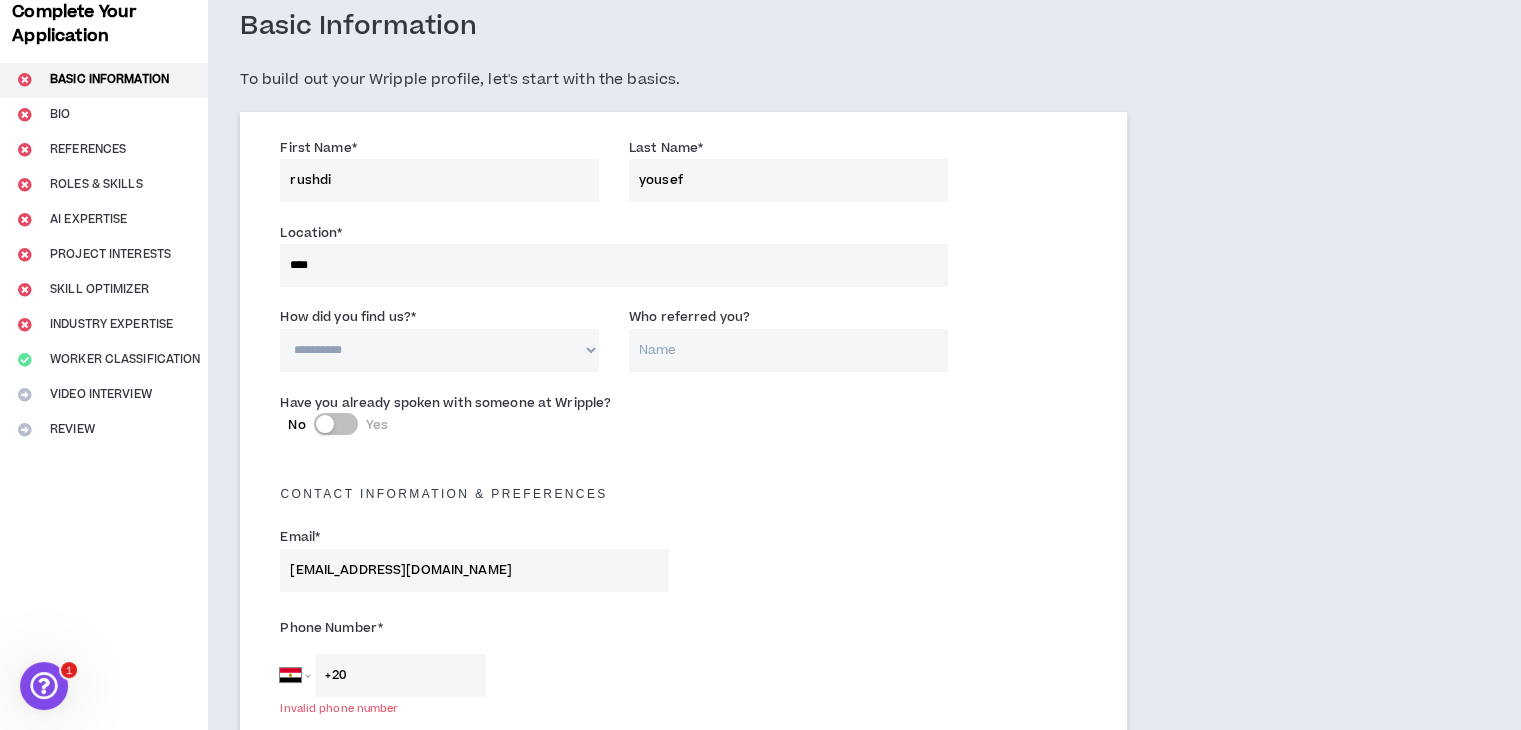 scroll, scrollTop: 20, scrollLeft: 0, axis: vertical 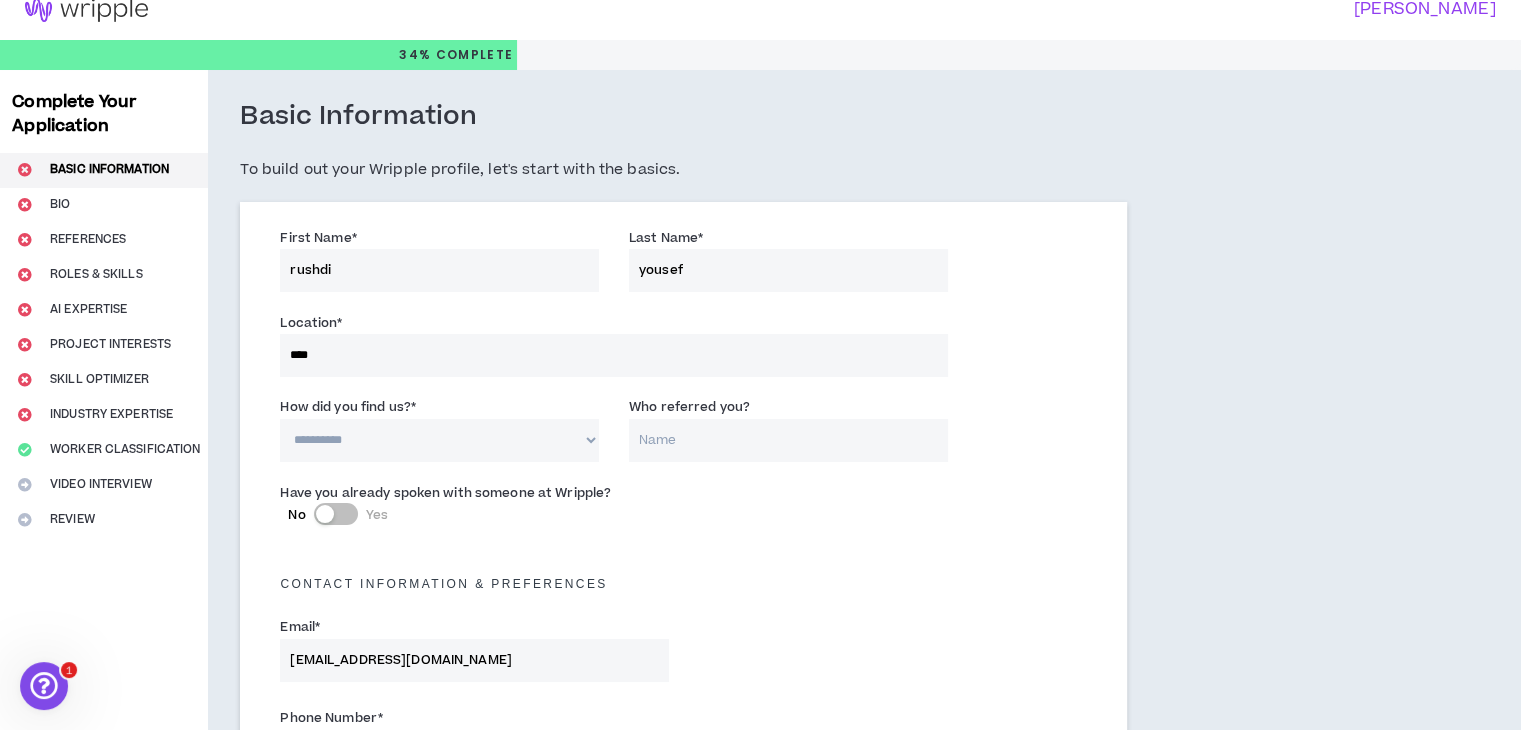 click on "****" at bounding box center (613, 355) 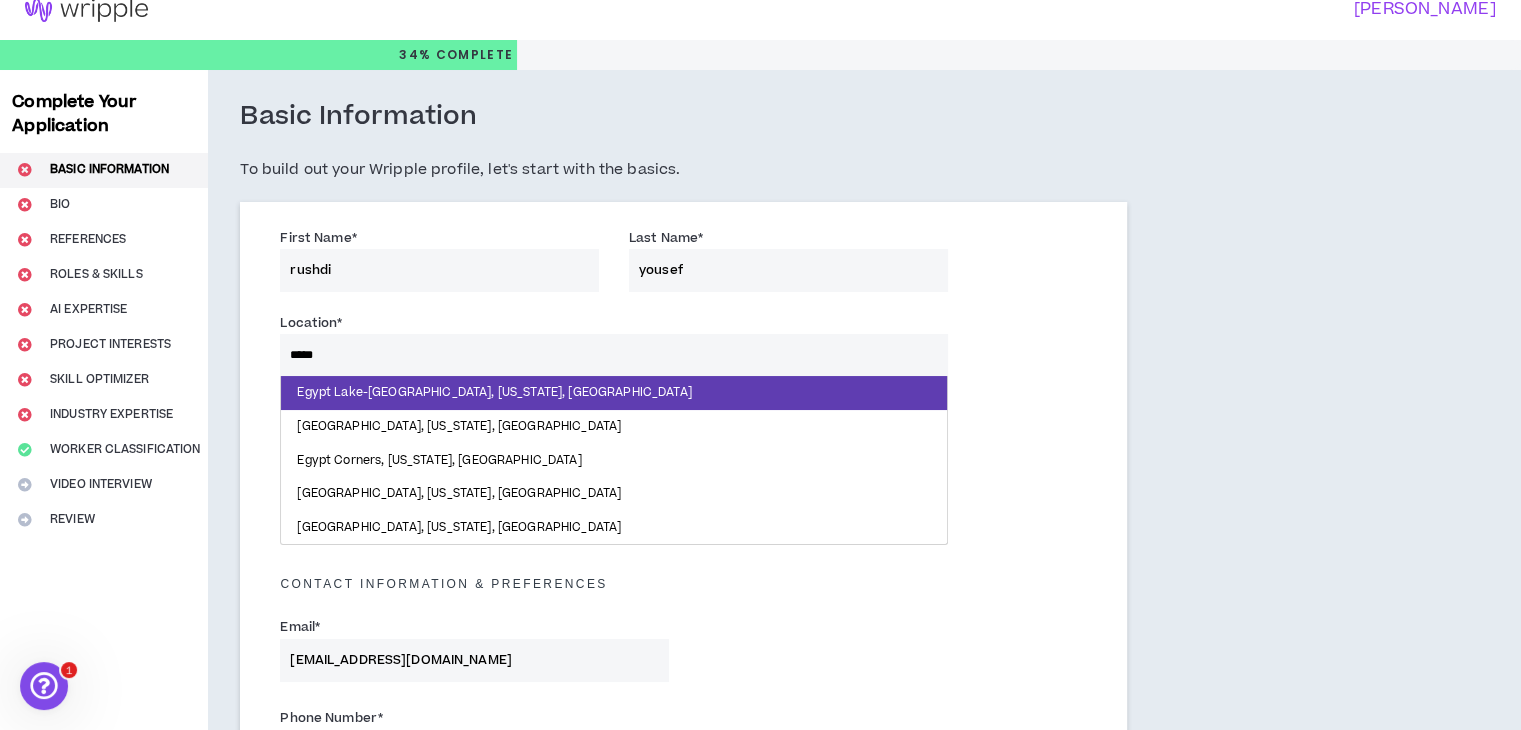 click on "*****" at bounding box center (613, 355) 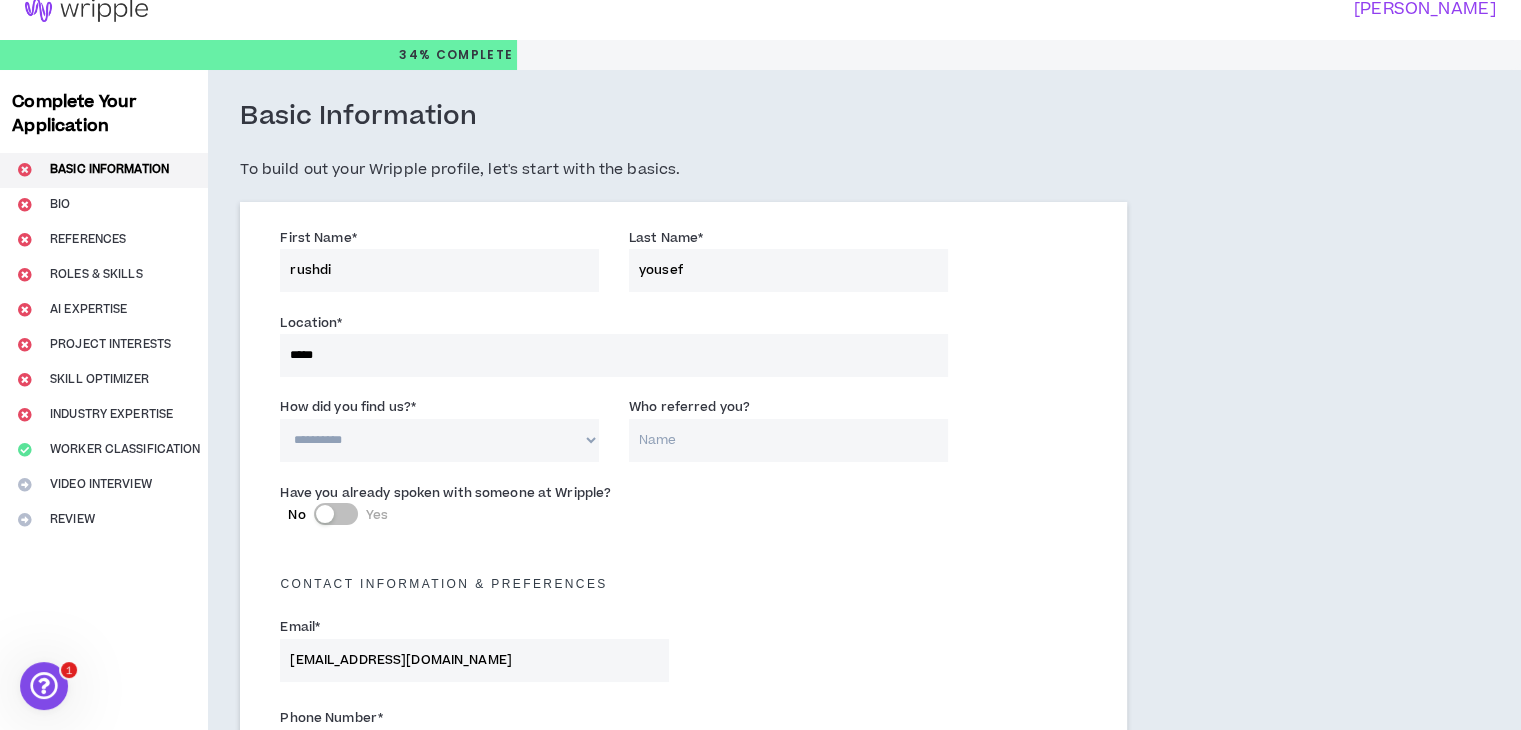 click on "Location  * ***** [GEOGRAPHIC_DATA]-[GEOGRAPHIC_DATA], [US_STATE], [GEOGRAPHIC_DATA] [GEOGRAPHIC_DATA], [US_STATE], [GEOGRAPHIC_DATA] [GEOGRAPHIC_DATA] Corners, [US_STATE], [GEOGRAPHIC_DATA] [GEOGRAPHIC_DATA], [US_STATE], [GEOGRAPHIC_DATA], [US_STATE], [GEOGRAPHIC_DATA] The location field is required." at bounding box center [613, 344] 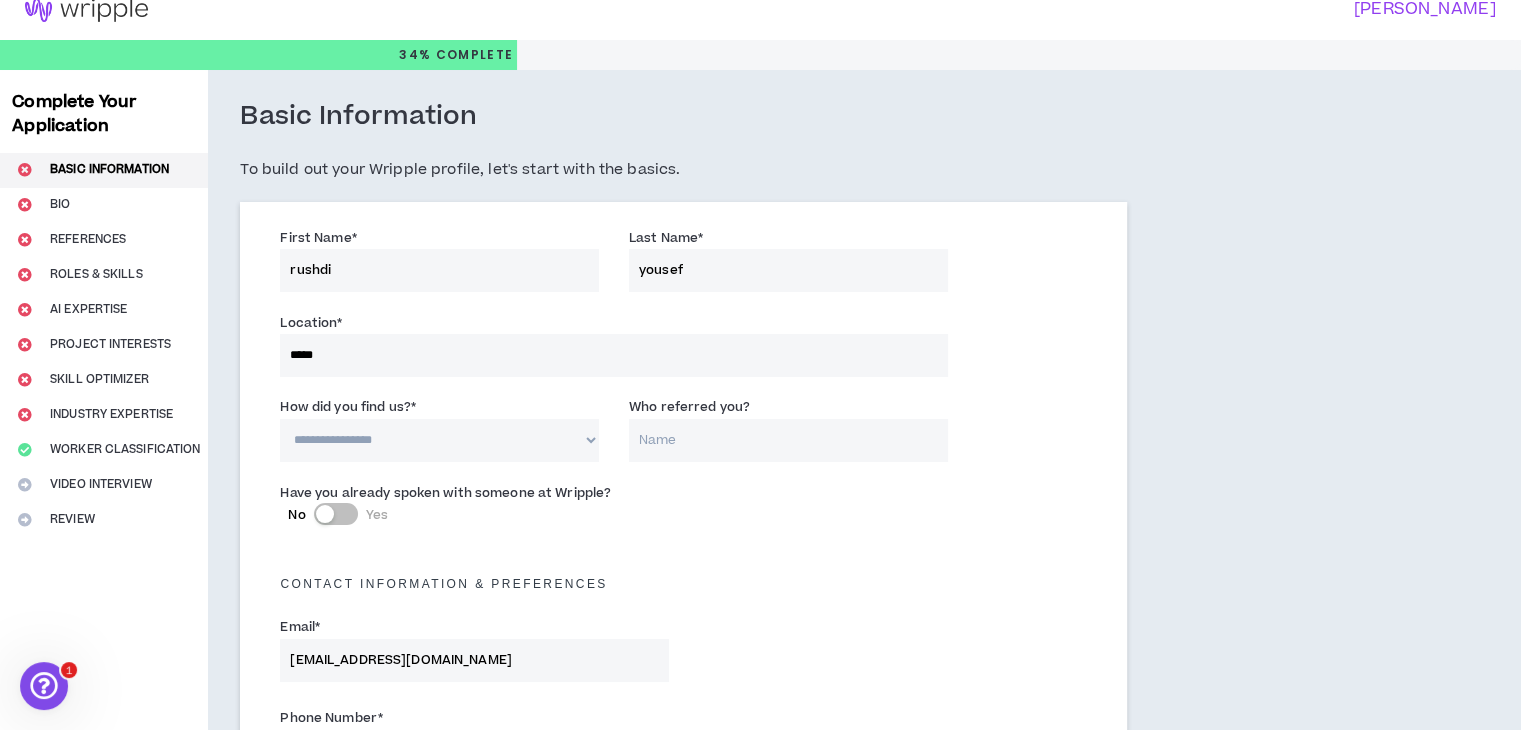 click on "**********" at bounding box center [439, 440] 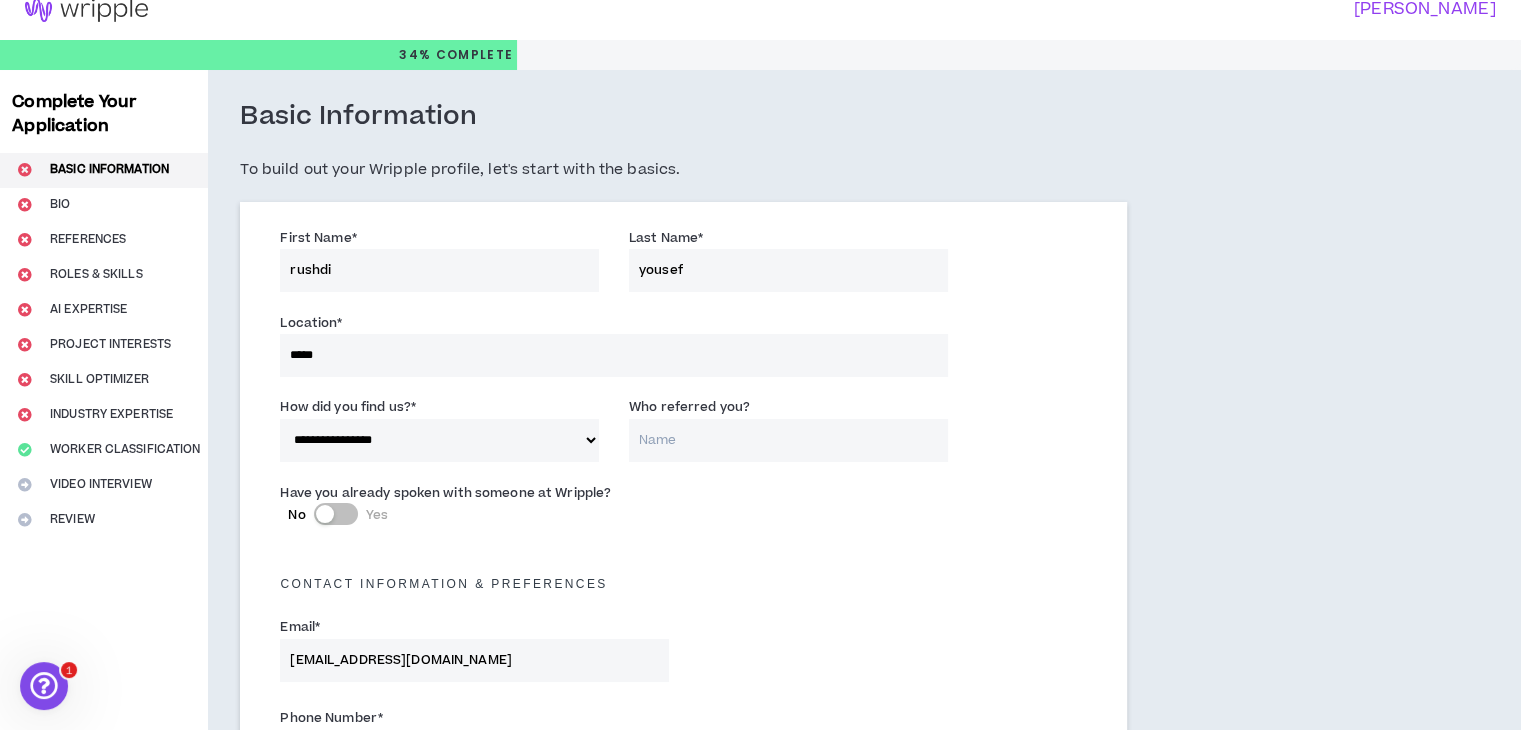 click on "Who referred you?" at bounding box center (788, 440) 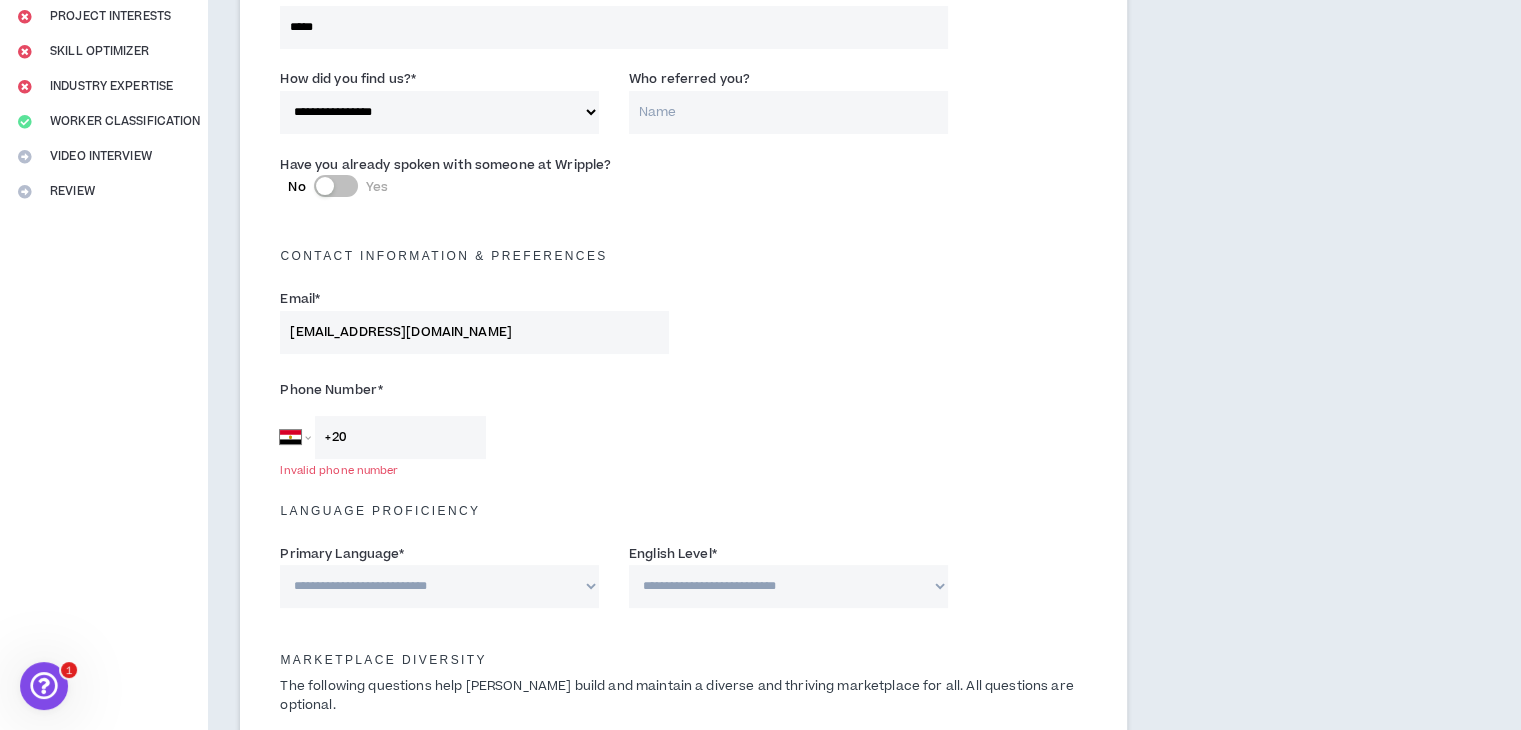 scroll, scrollTop: 500, scrollLeft: 0, axis: vertical 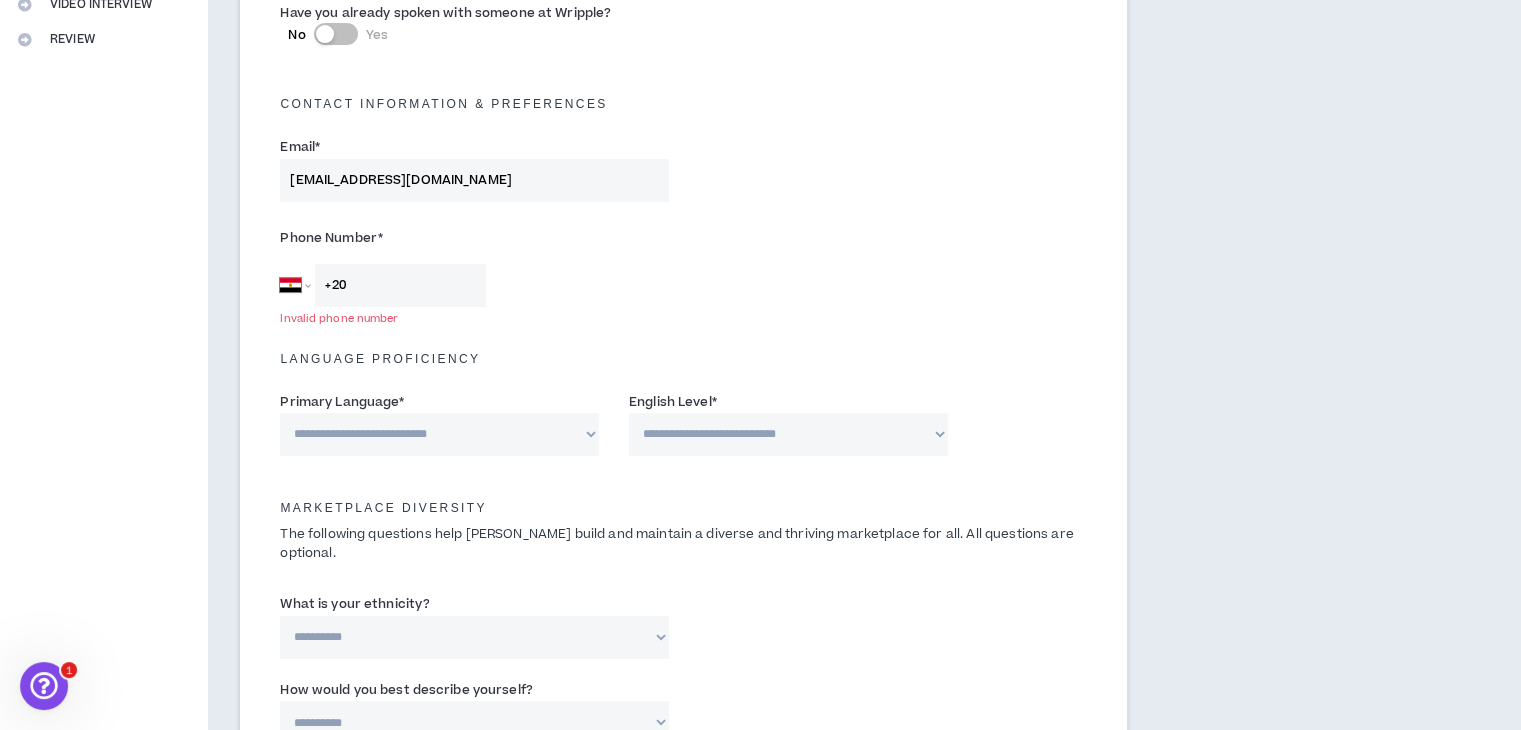 click on "+20" at bounding box center (400, 285) 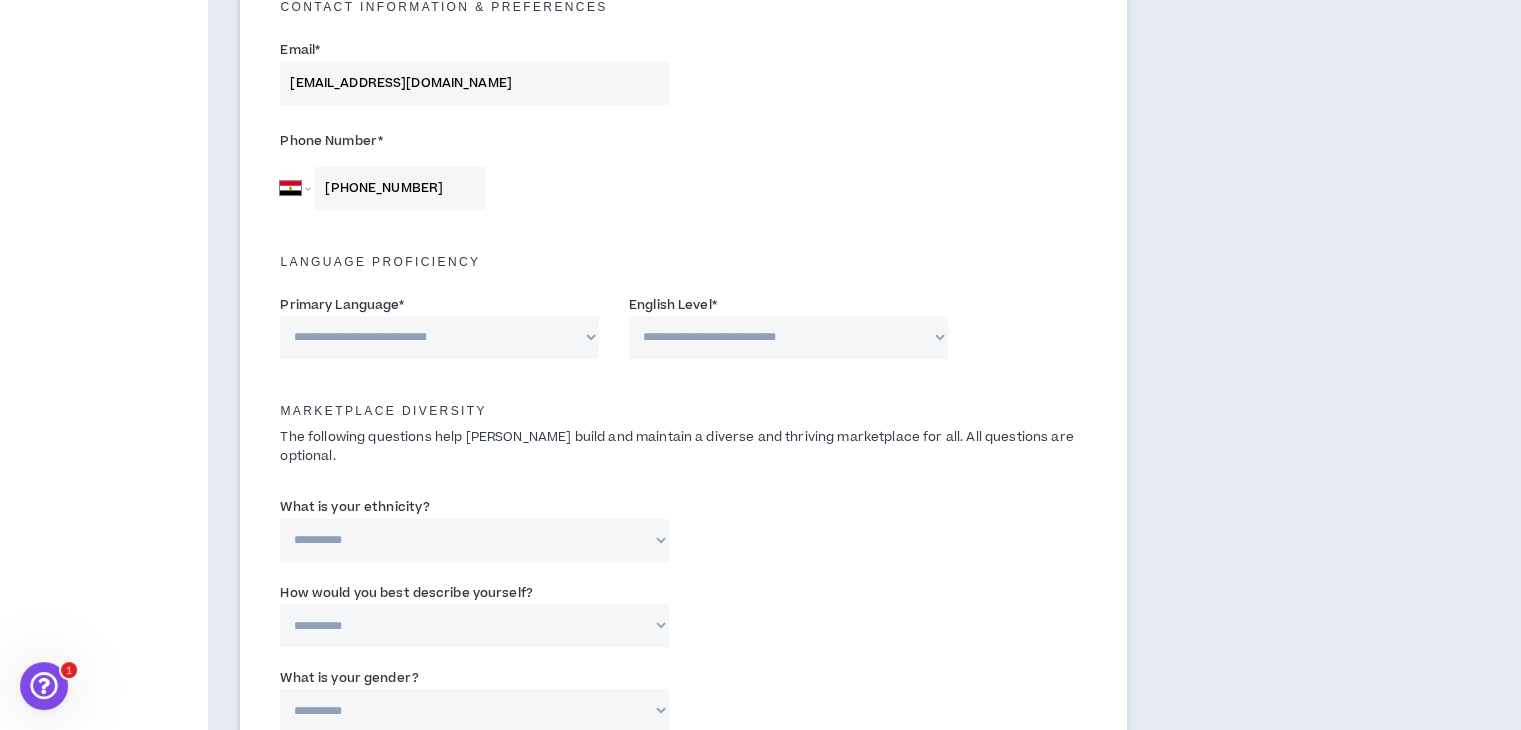 scroll, scrollTop: 600, scrollLeft: 0, axis: vertical 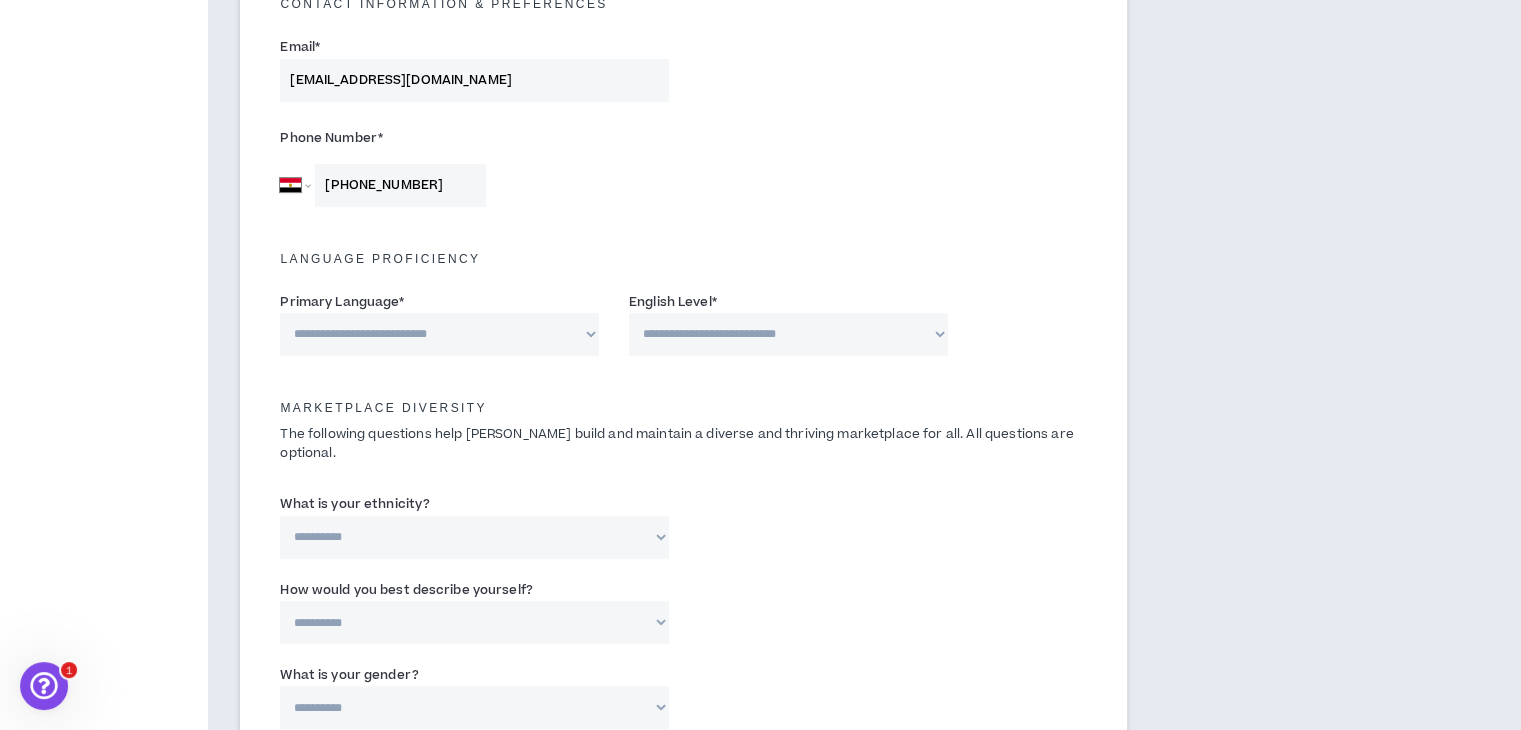 click on "**********" at bounding box center (439, 334) 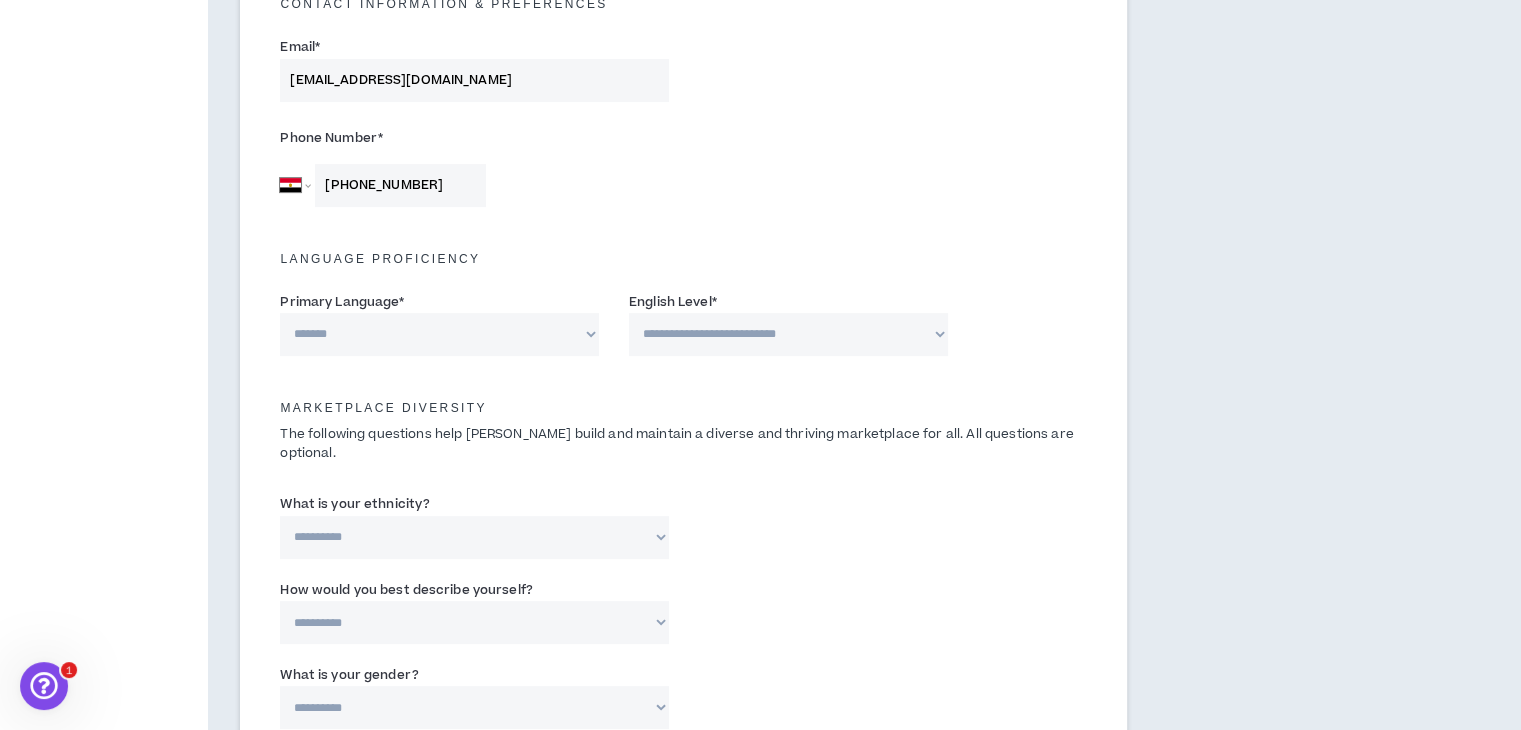 click on "**********" at bounding box center [439, 334] 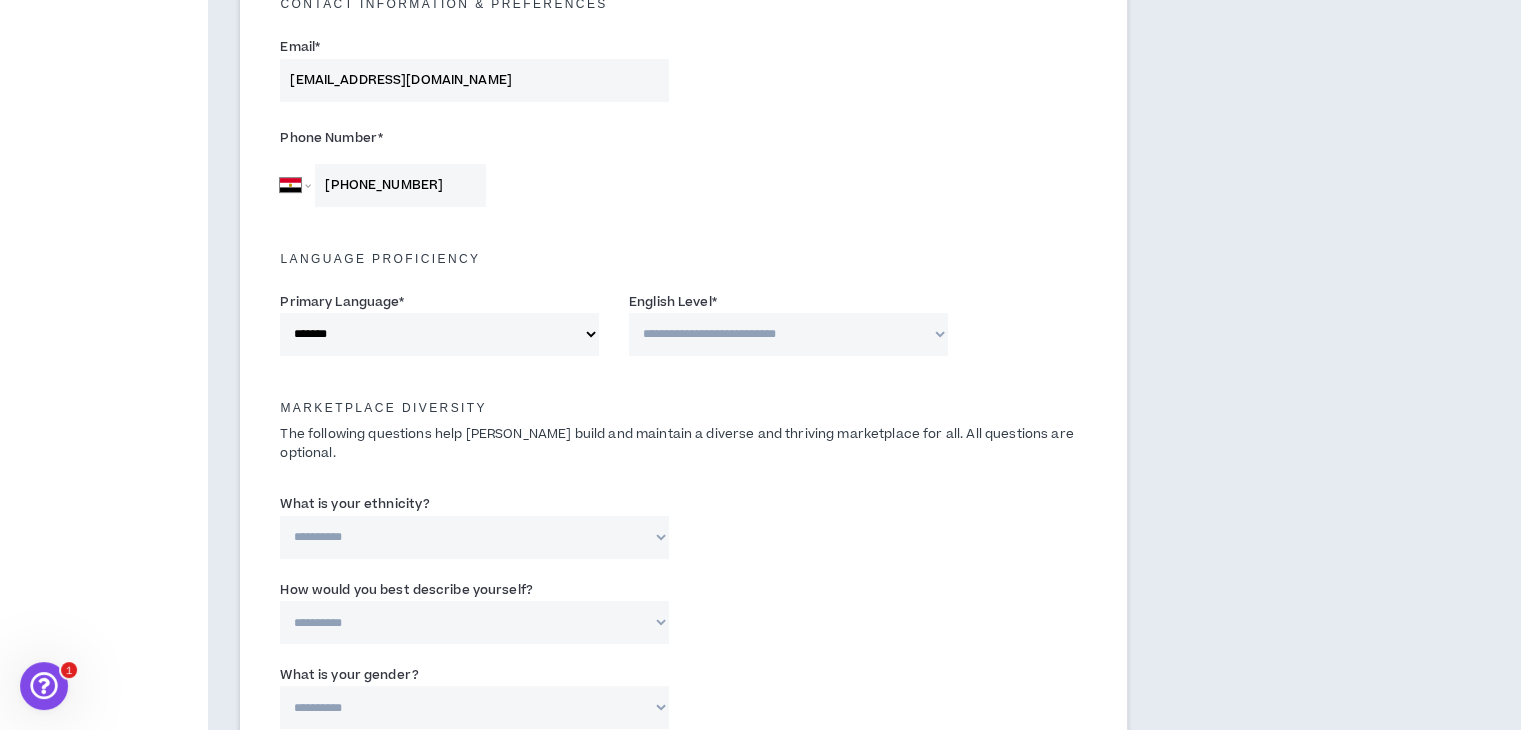 click on "**********" at bounding box center (788, 334) 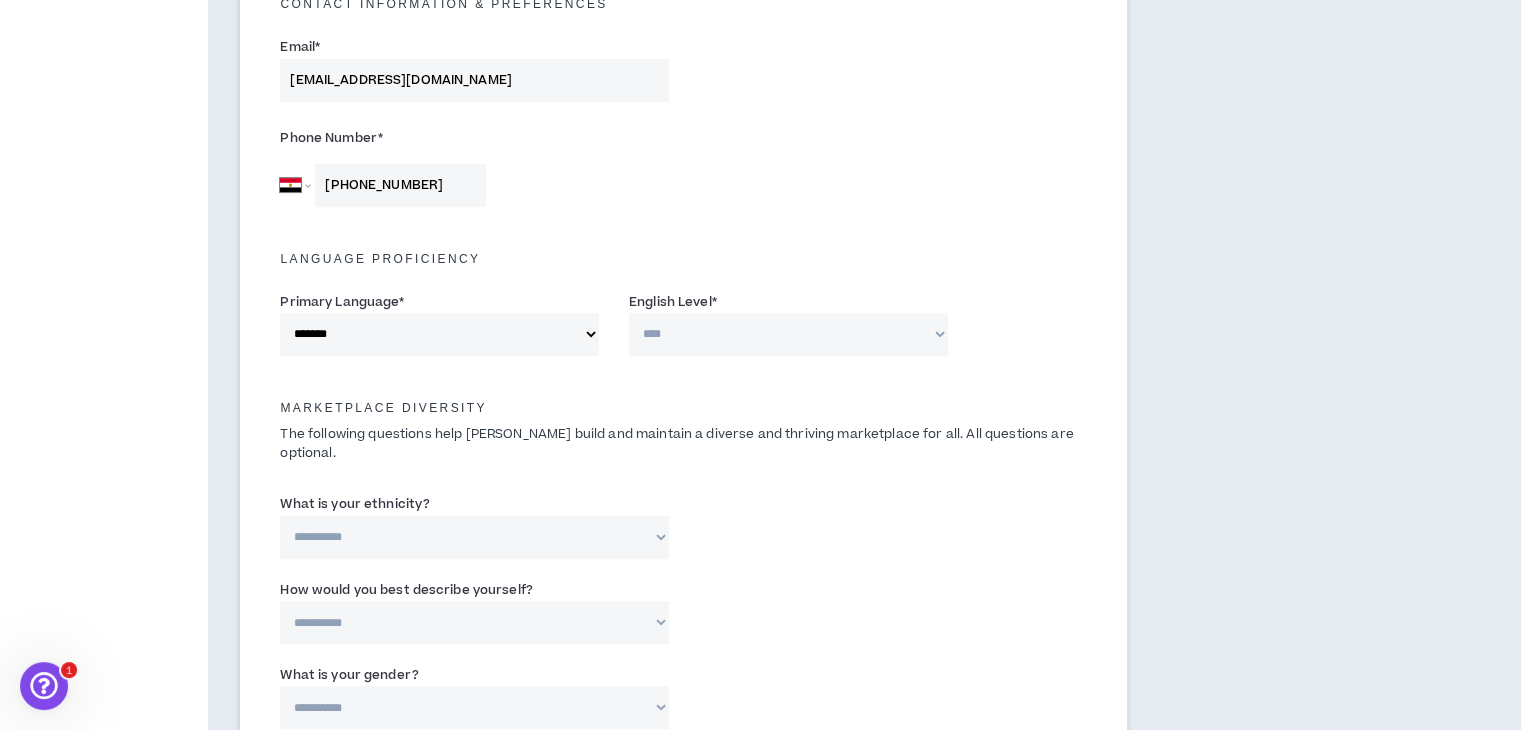 click on "**********" at bounding box center [788, 334] 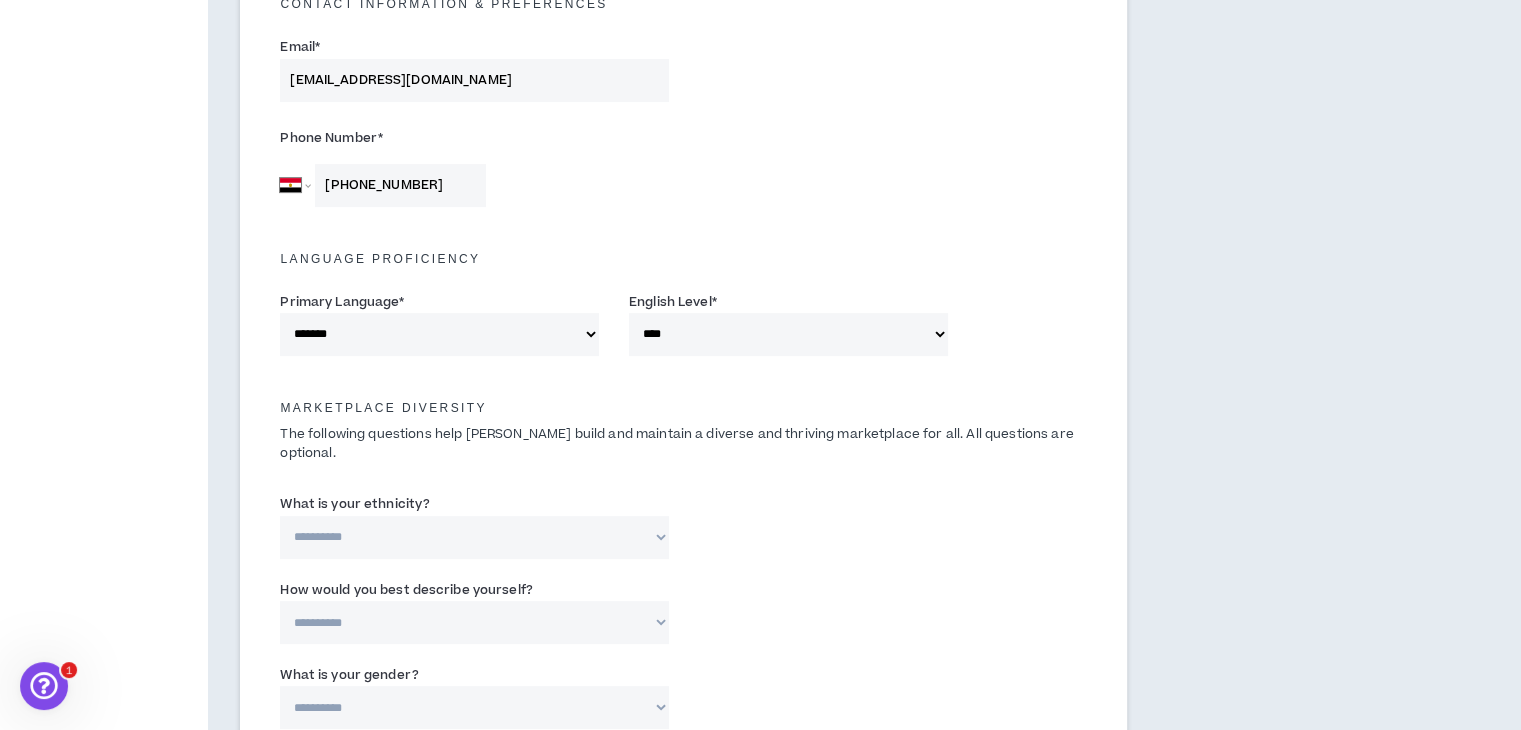click on "Language Proficiency" at bounding box center (683, 249) 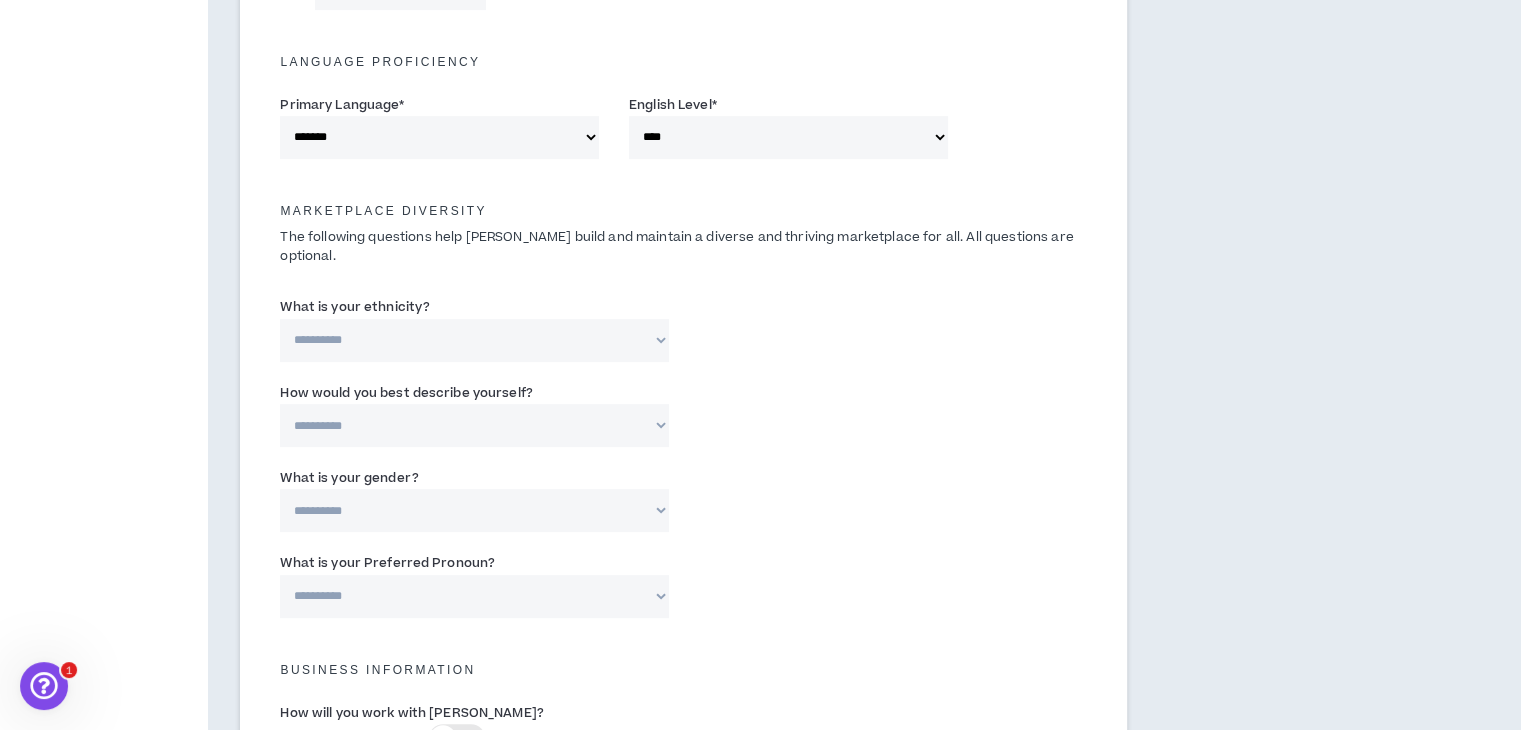 scroll, scrollTop: 800, scrollLeft: 0, axis: vertical 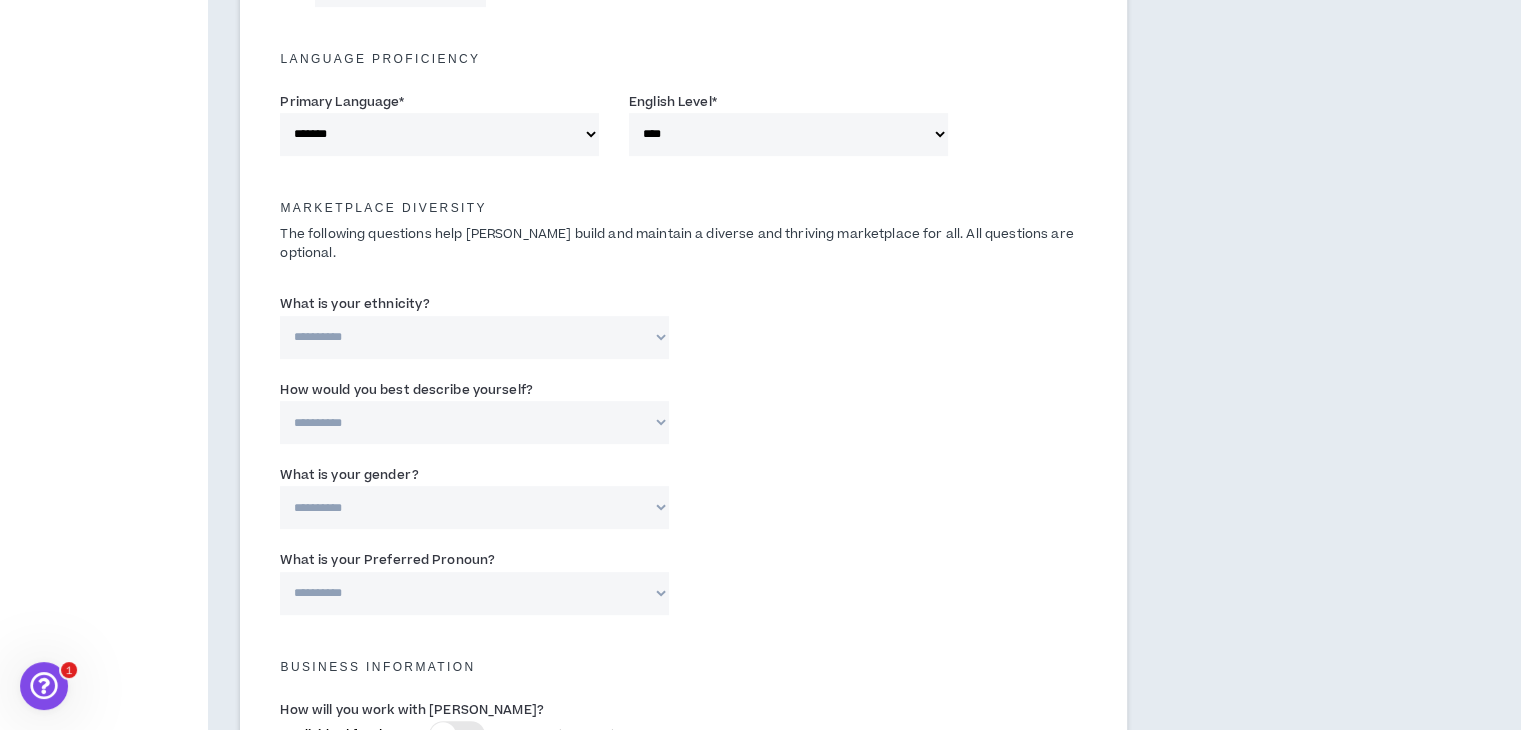 click on "**********" at bounding box center [474, 337] 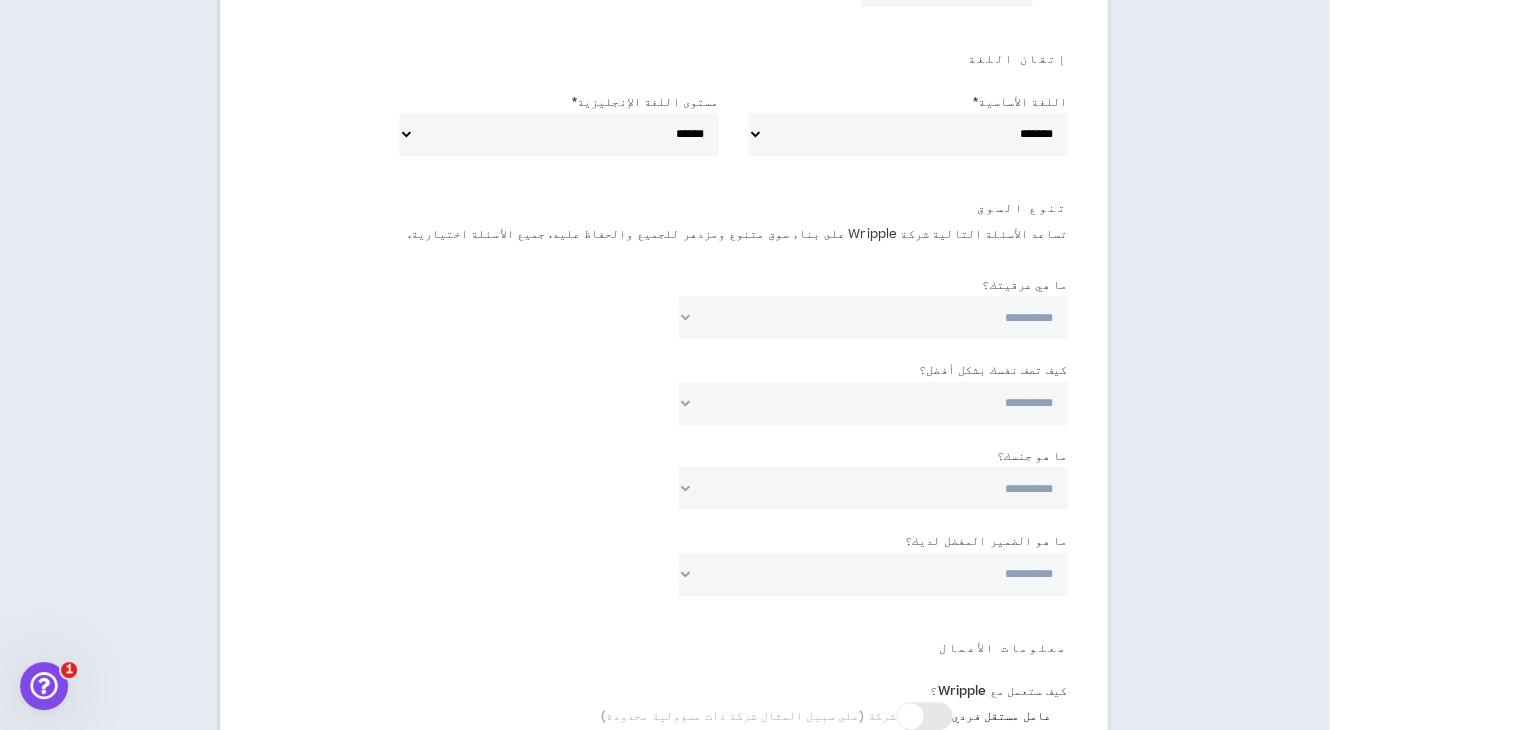 click on "**********" at bounding box center (872, 317) 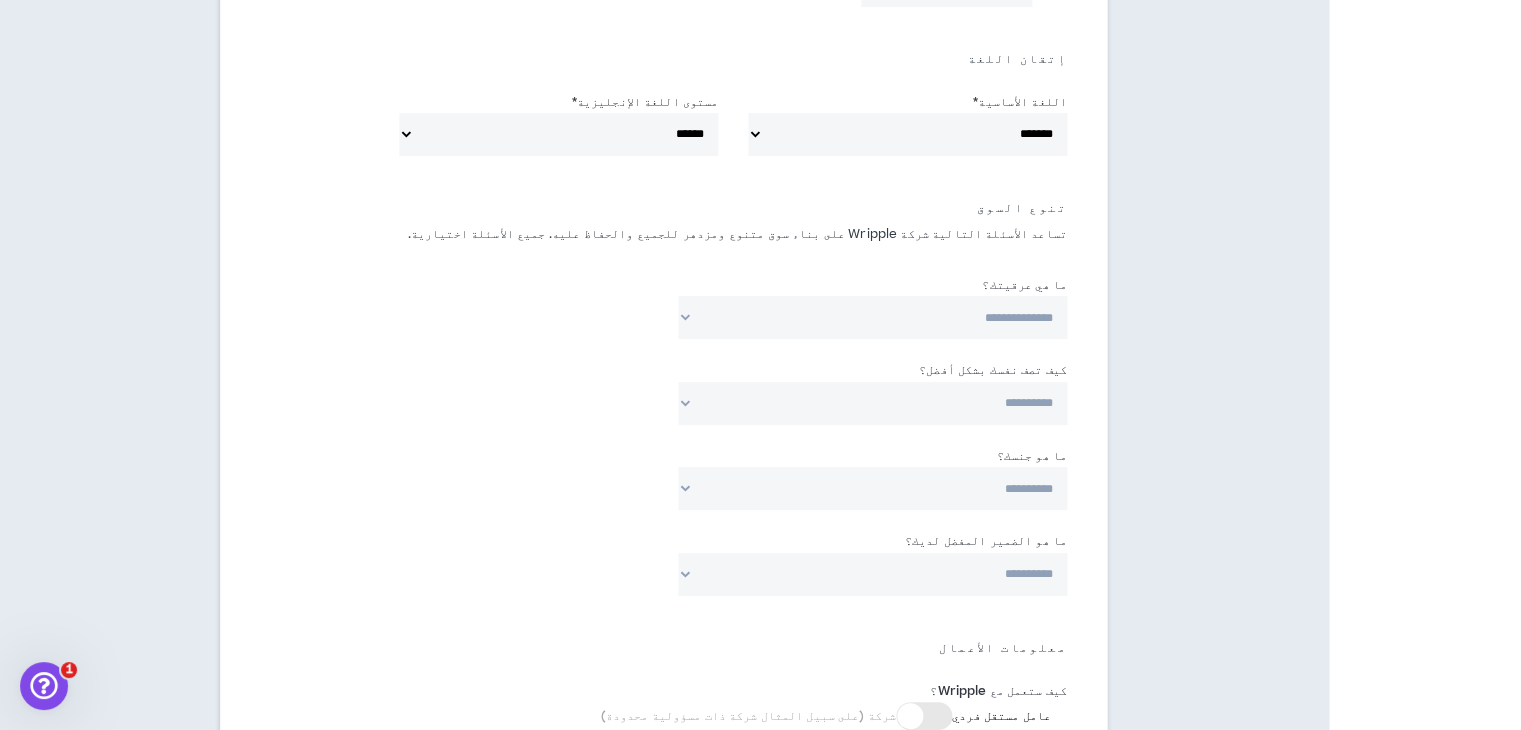 click on "**********" at bounding box center [872, 317] 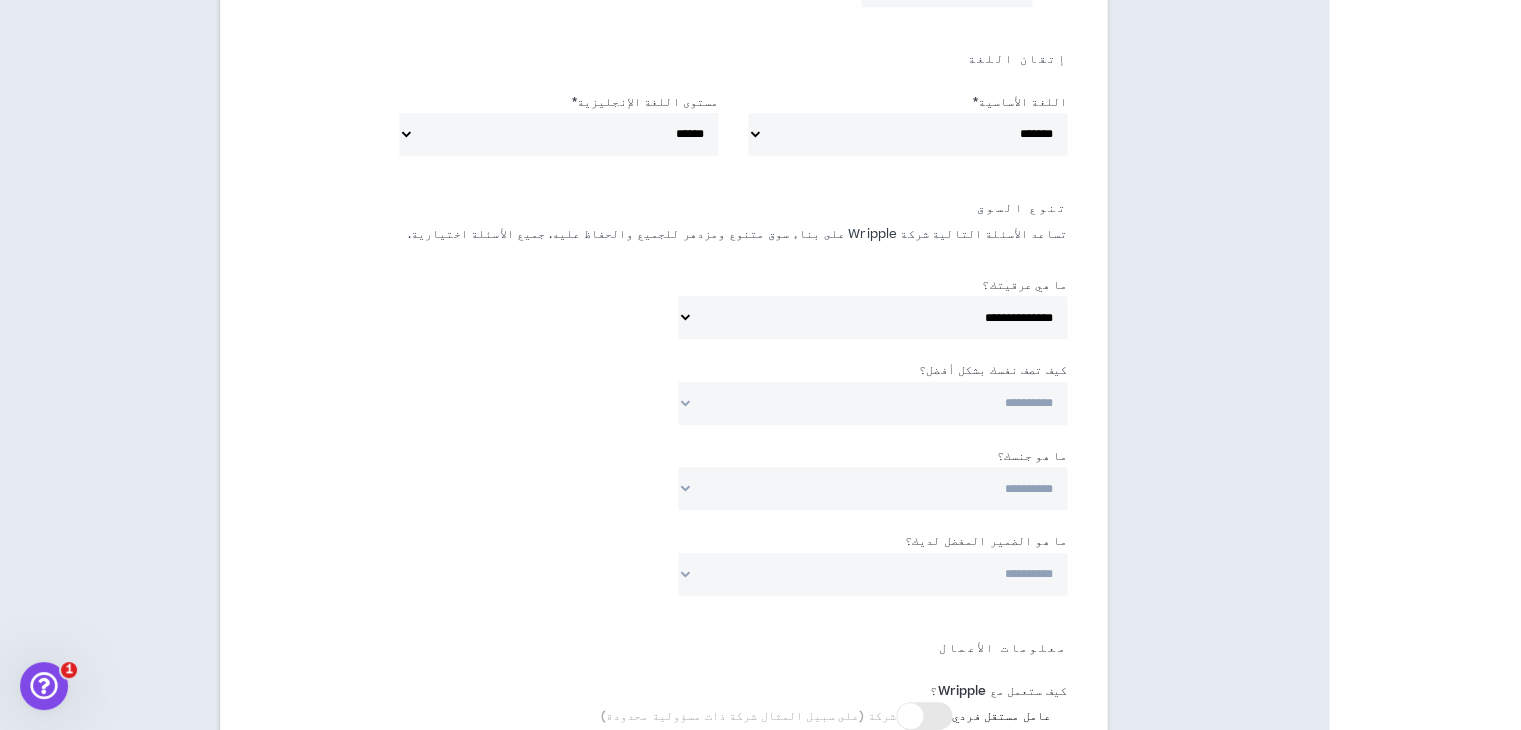 click on "**********" at bounding box center (872, 403) 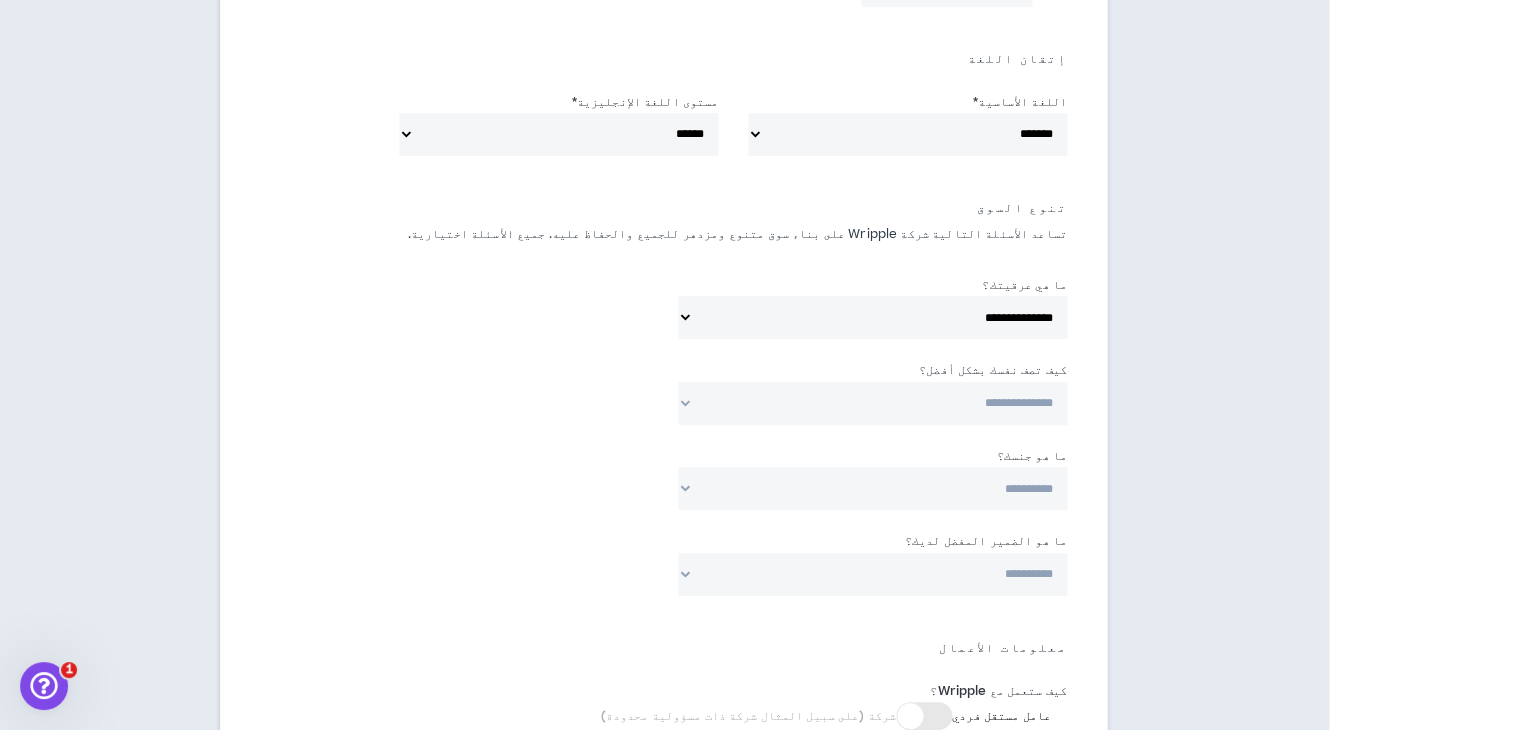 click on "**********" at bounding box center [872, 403] 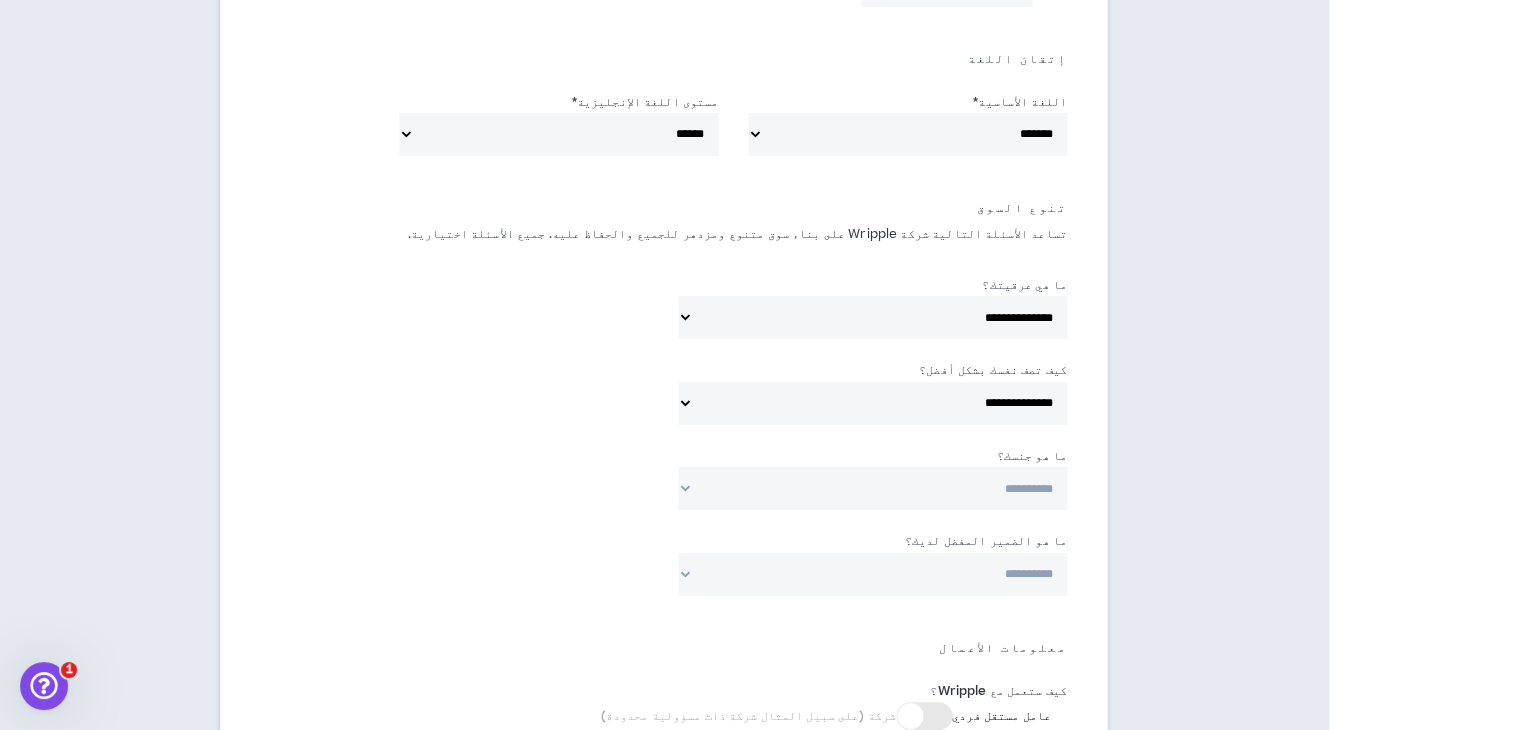 click on "**********" at bounding box center [872, 488] 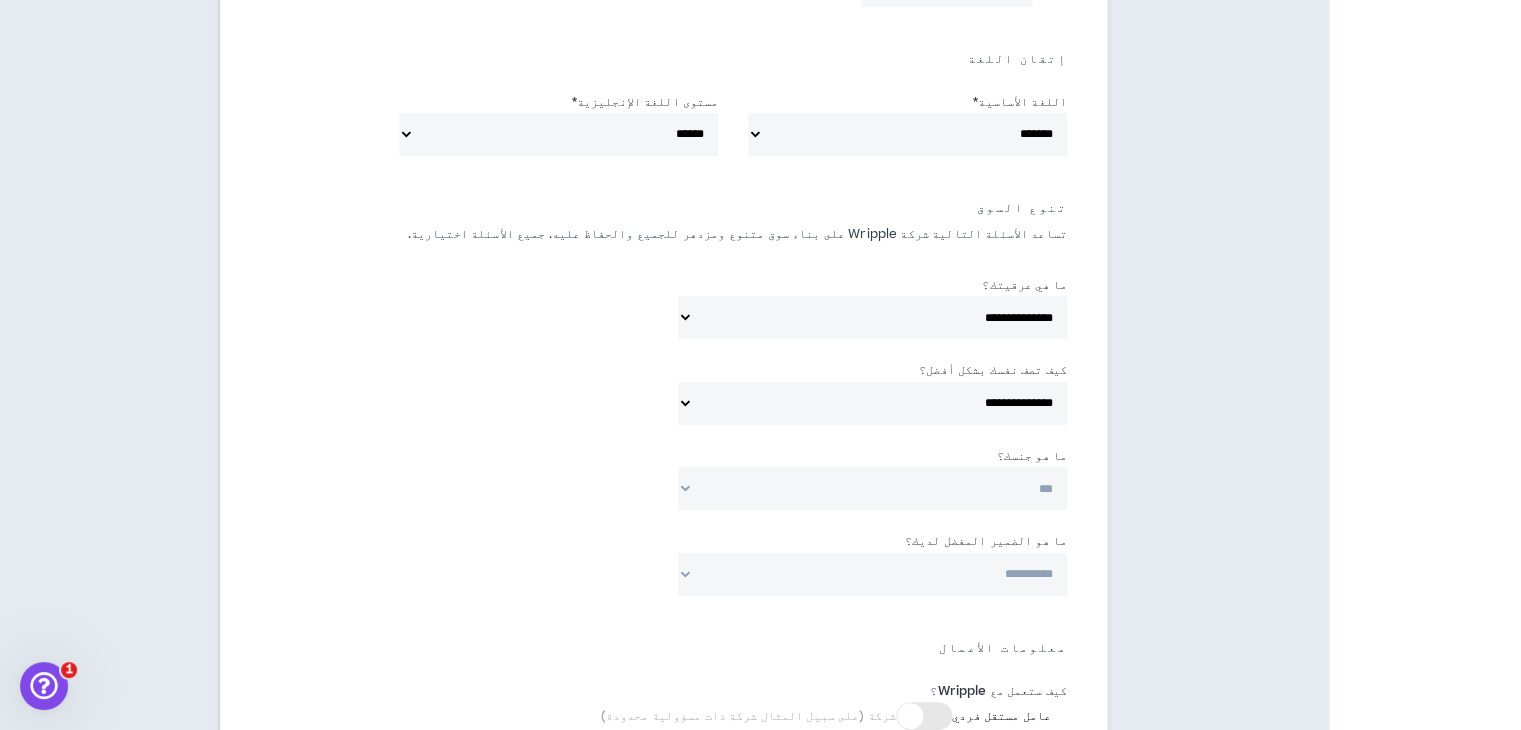 click on "**********" at bounding box center [872, 488] 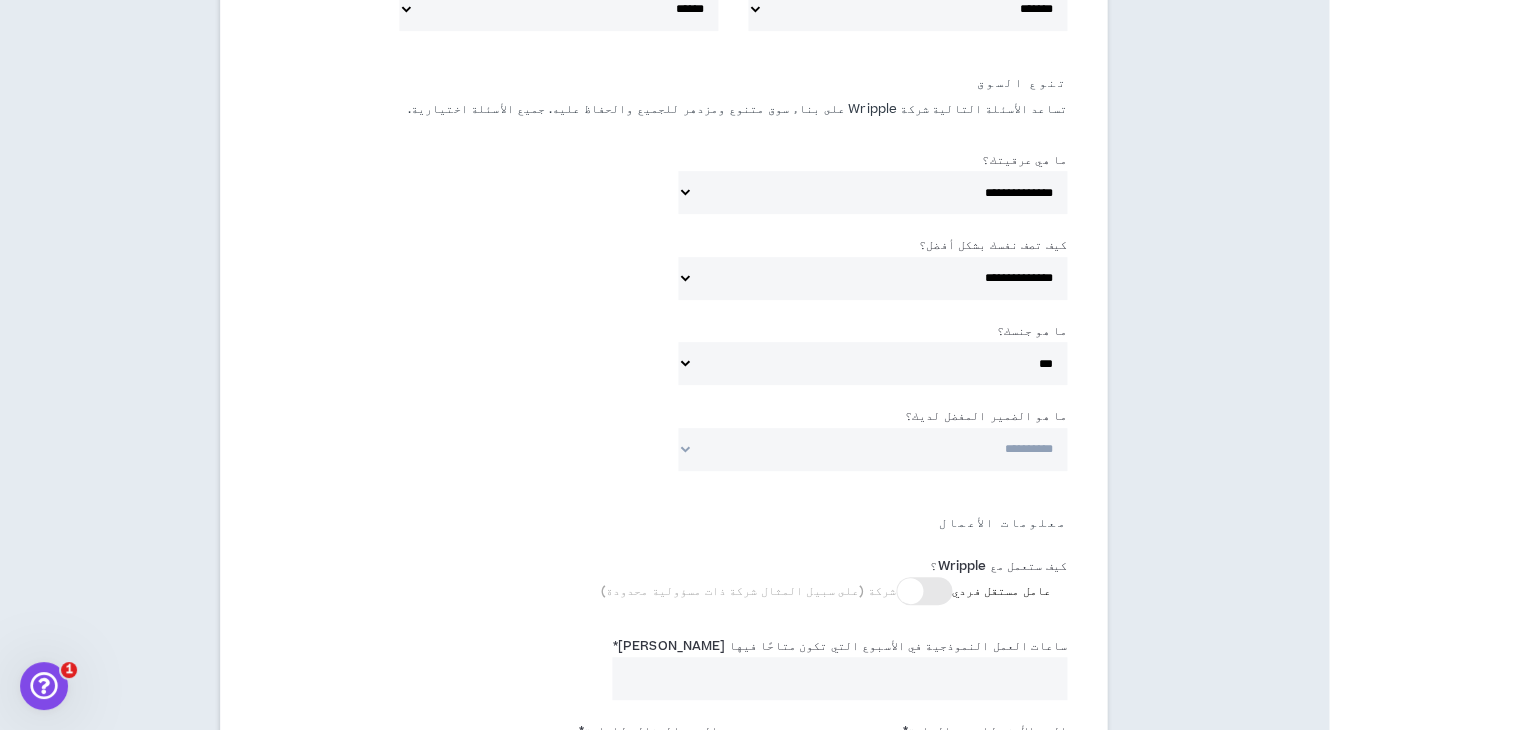 scroll, scrollTop: 1000, scrollLeft: 0, axis: vertical 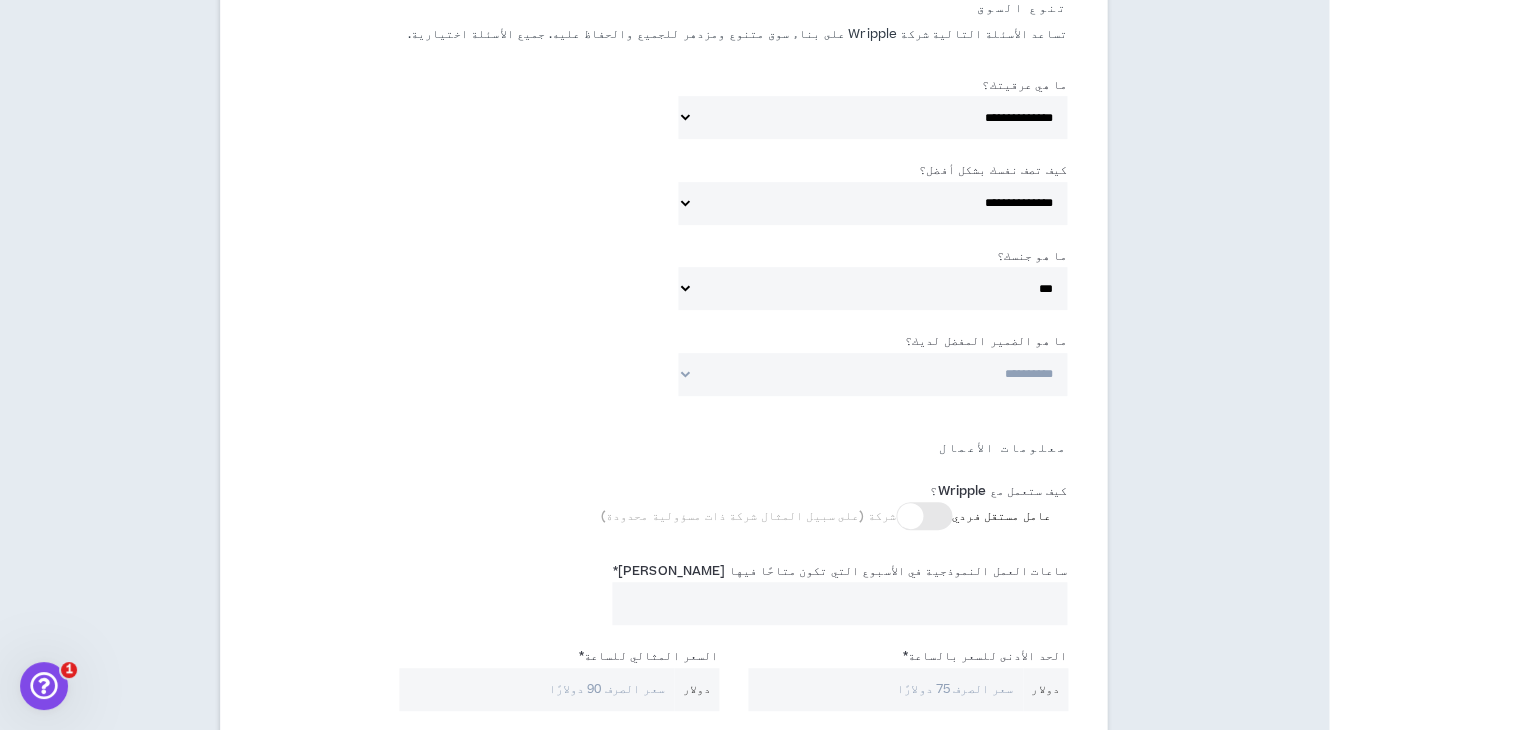 click on "**********" at bounding box center (872, 374) 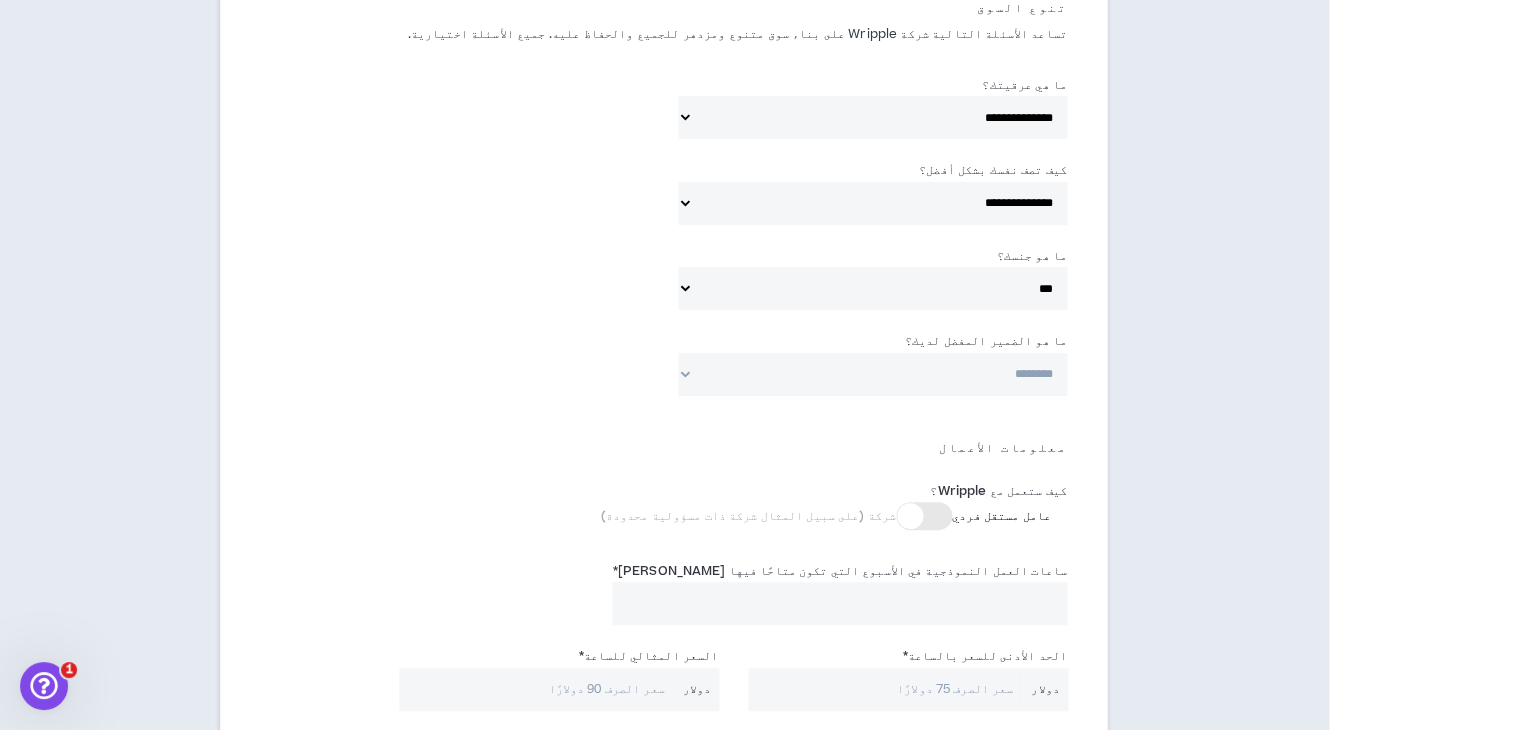 click on "**********" at bounding box center (872, 374) 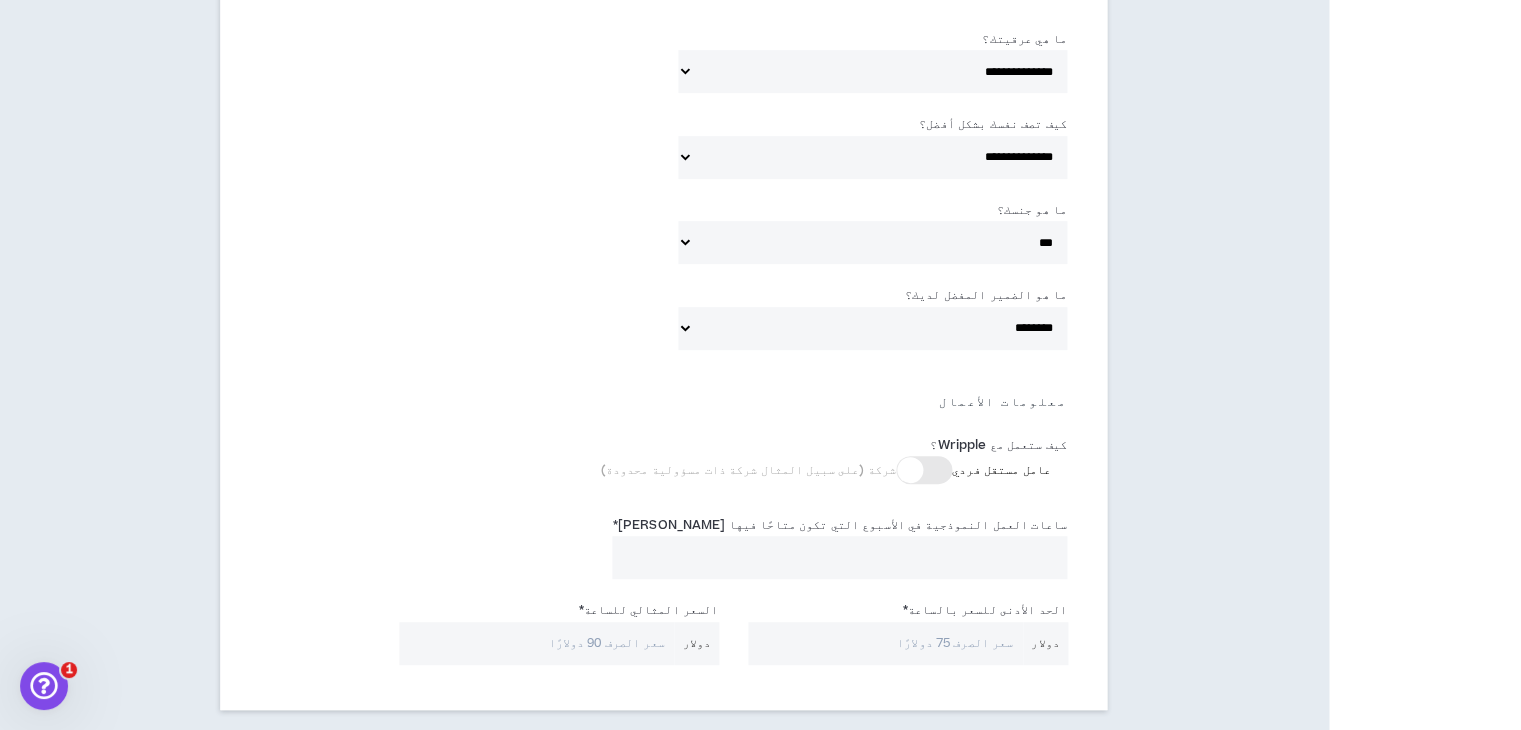 scroll, scrollTop: 1100, scrollLeft: 0, axis: vertical 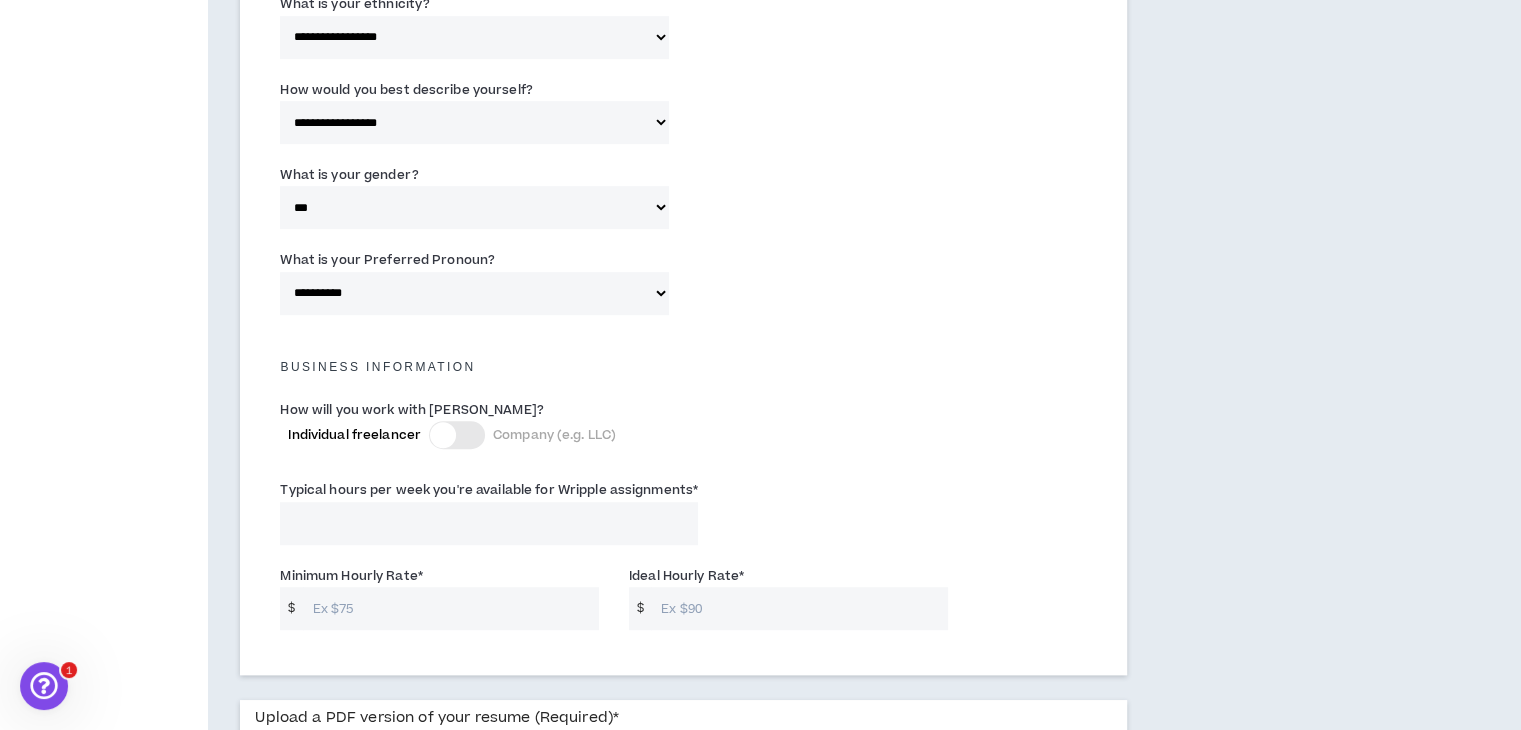 click on "Business Information" at bounding box center [683, 367] 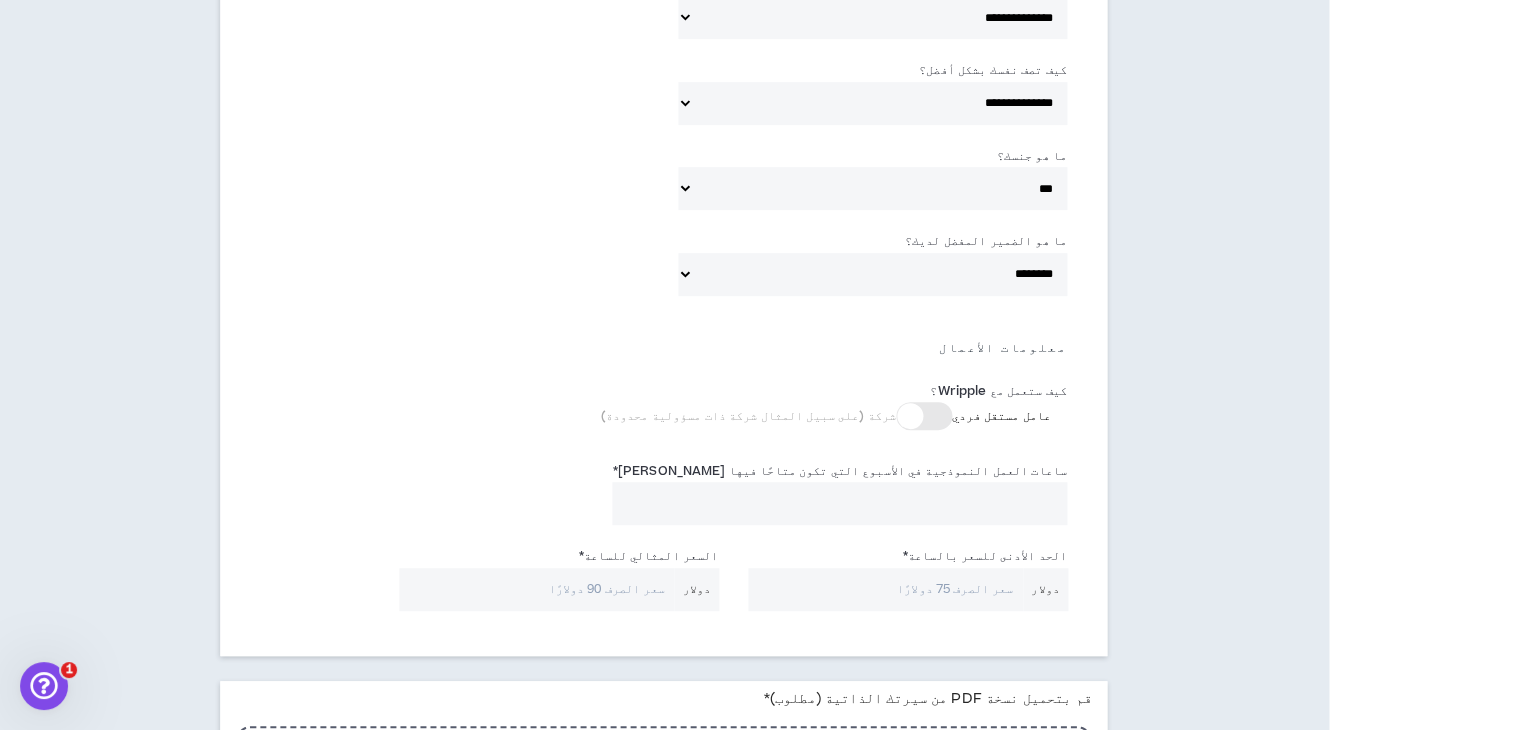 click at bounding box center (924, 416) 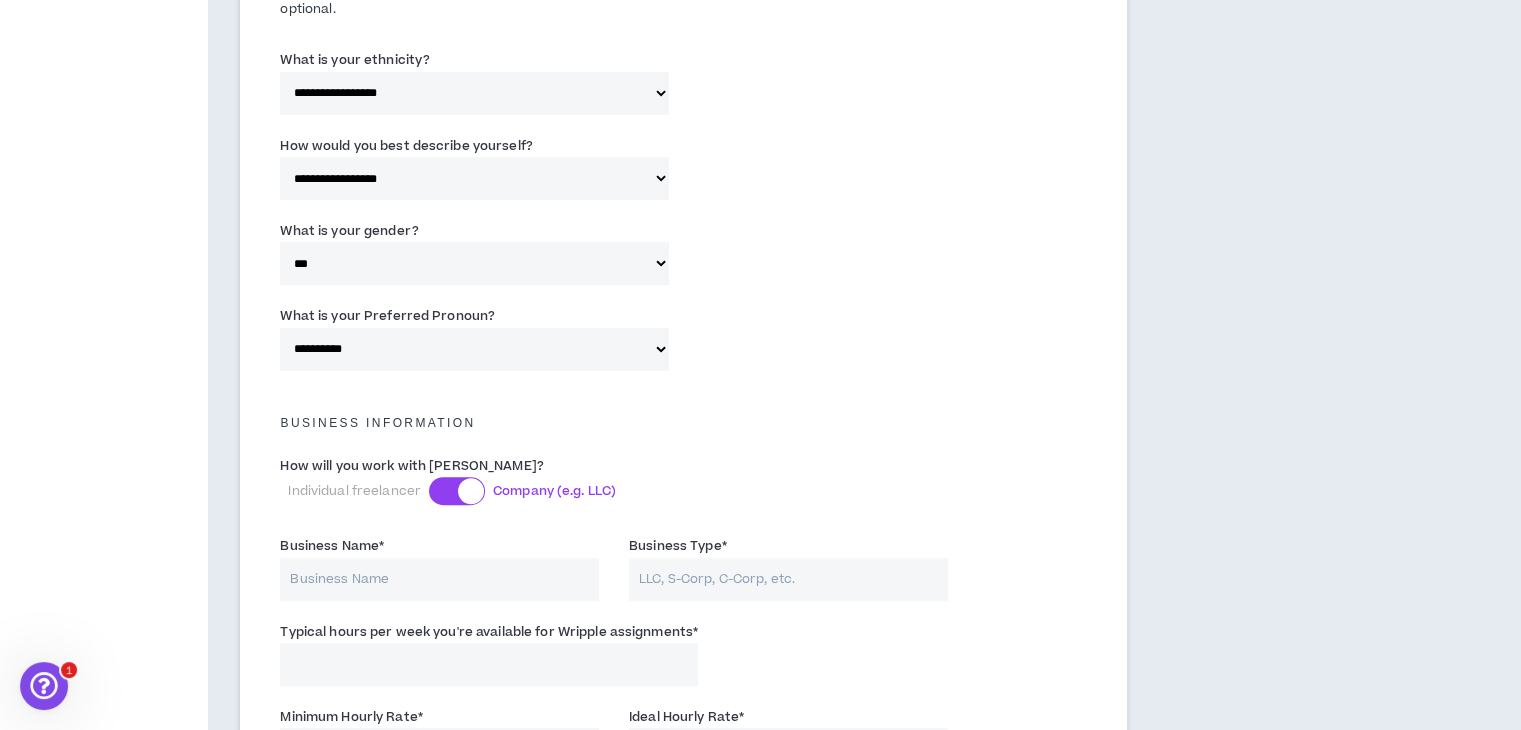 scroll, scrollTop: 1100, scrollLeft: 0, axis: vertical 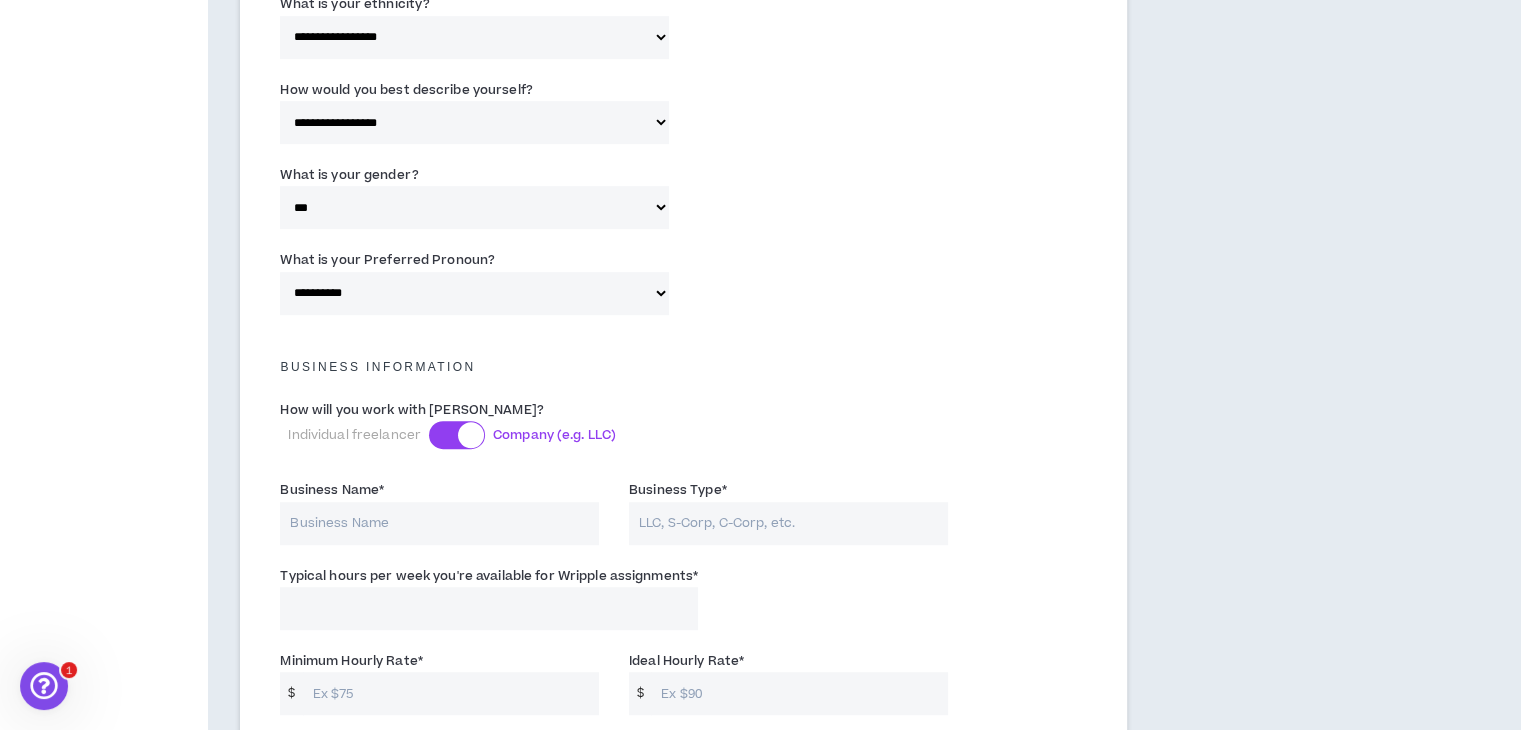 click at bounding box center [457, 435] 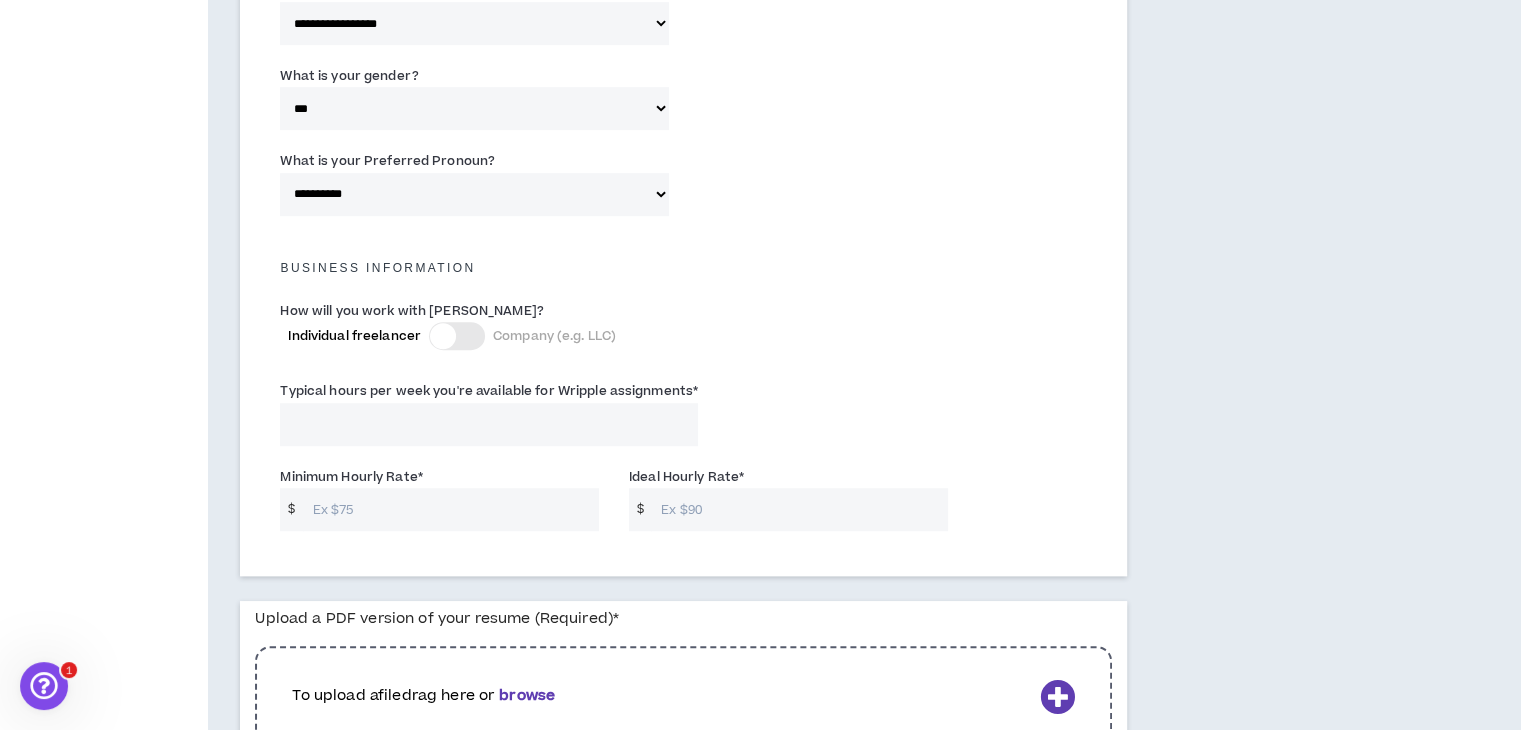 scroll, scrollTop: 1200, scrollLeft: 0, axis: vertical 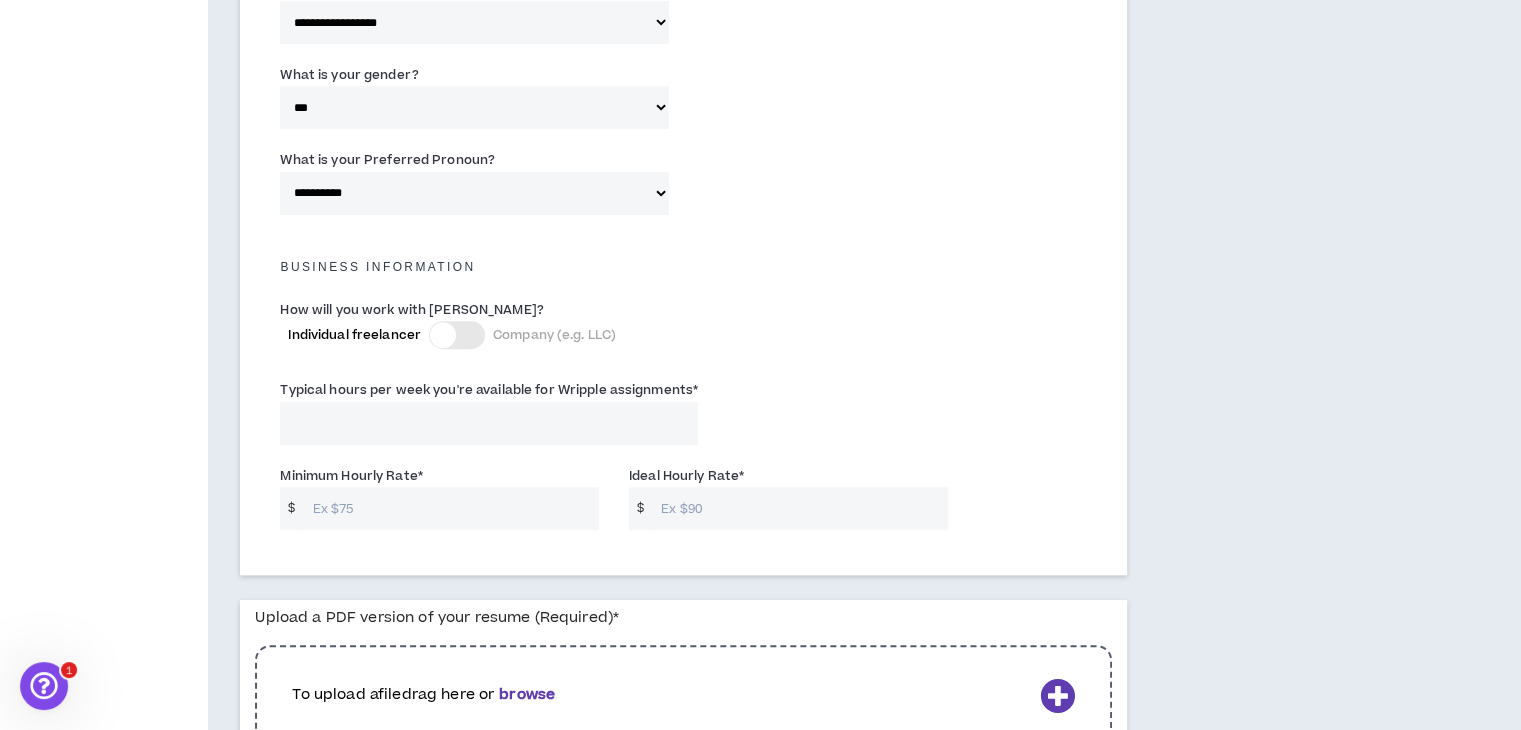 click on "Typical hours per week you're available for Wripple assignments  *" at bounding box center [489, 423] 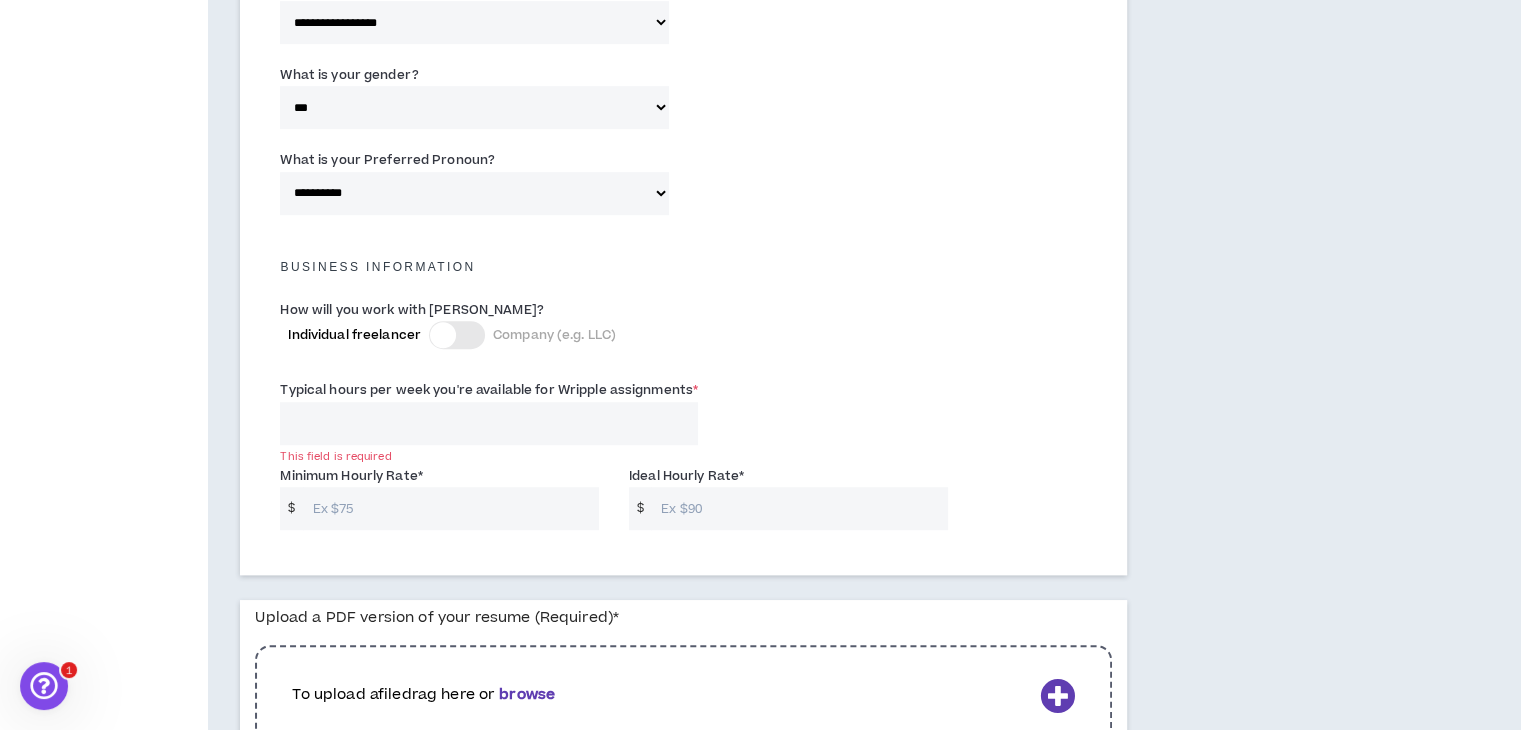 click on "Typical hours per week you're available for Wripple assignments  *" at bounding box center (489, 423) 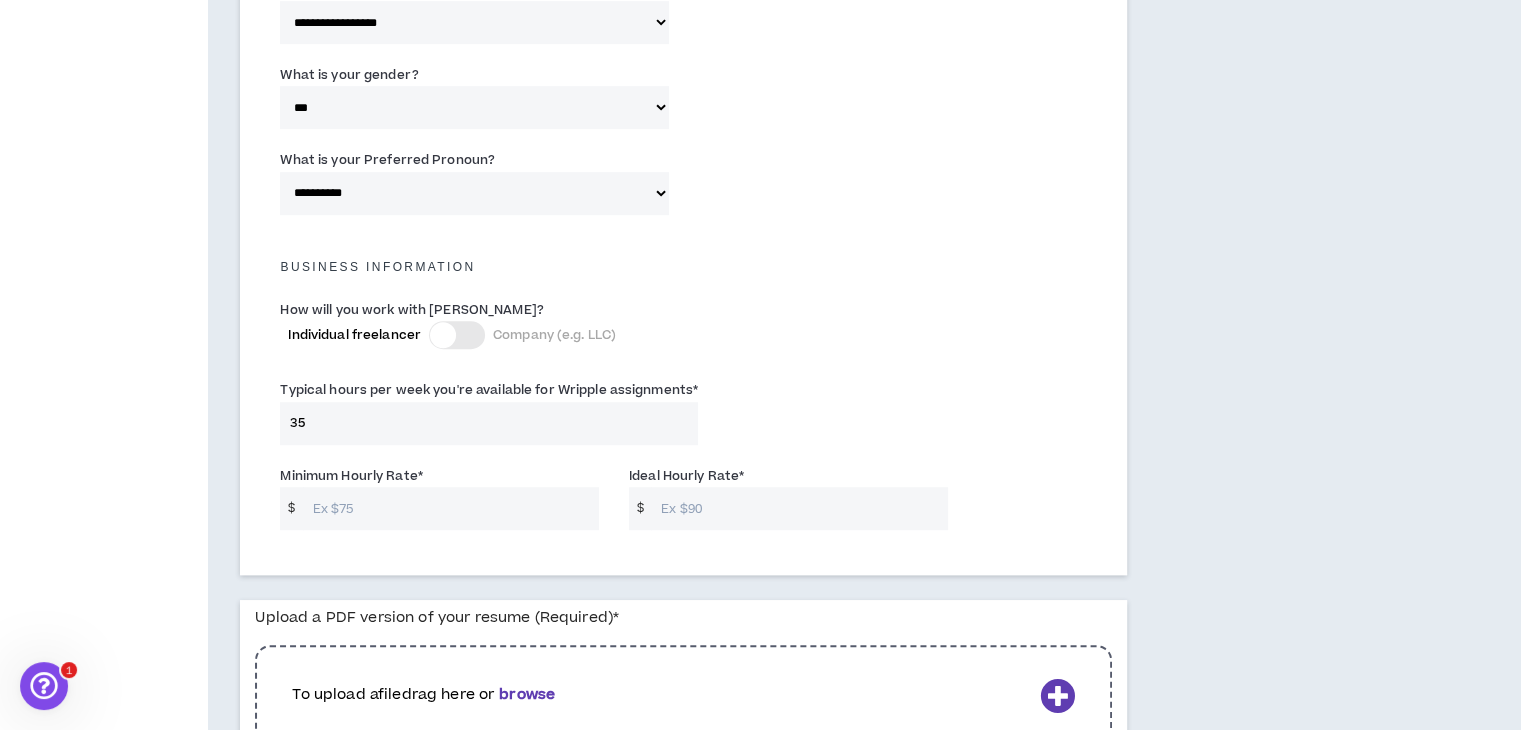 type on "35" 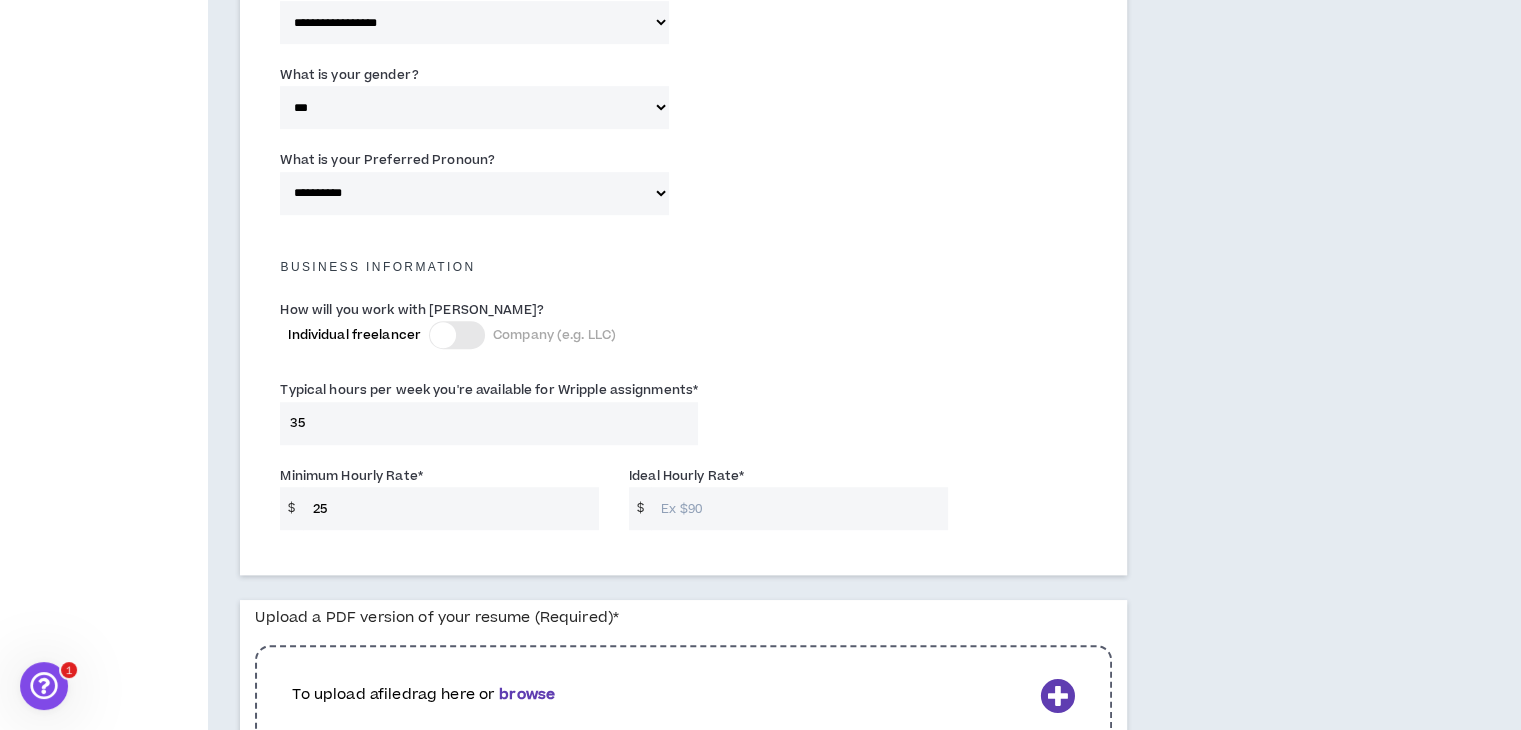 type on "25" 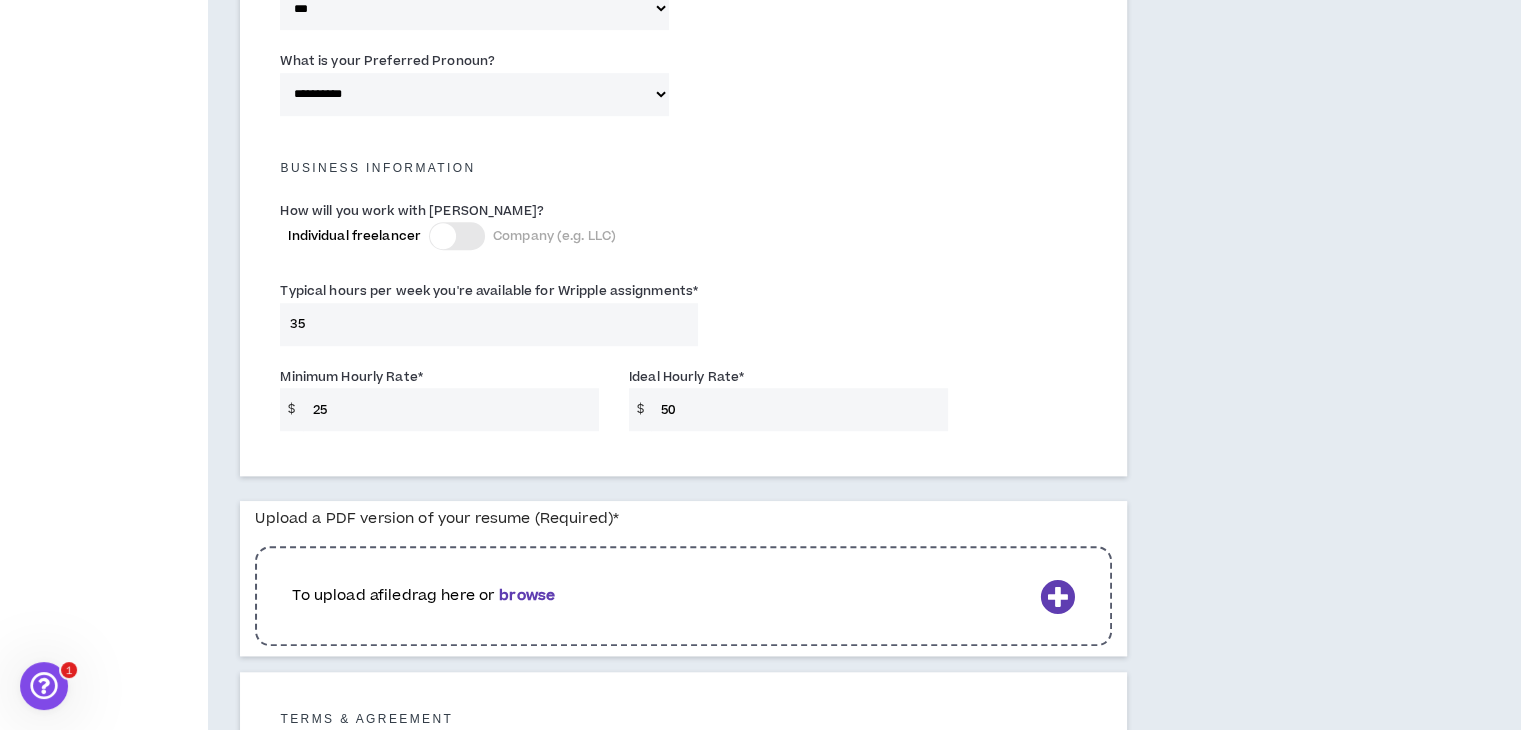 scroll, scrollTop: 1300, scrollLeft: 0, axis: vertical 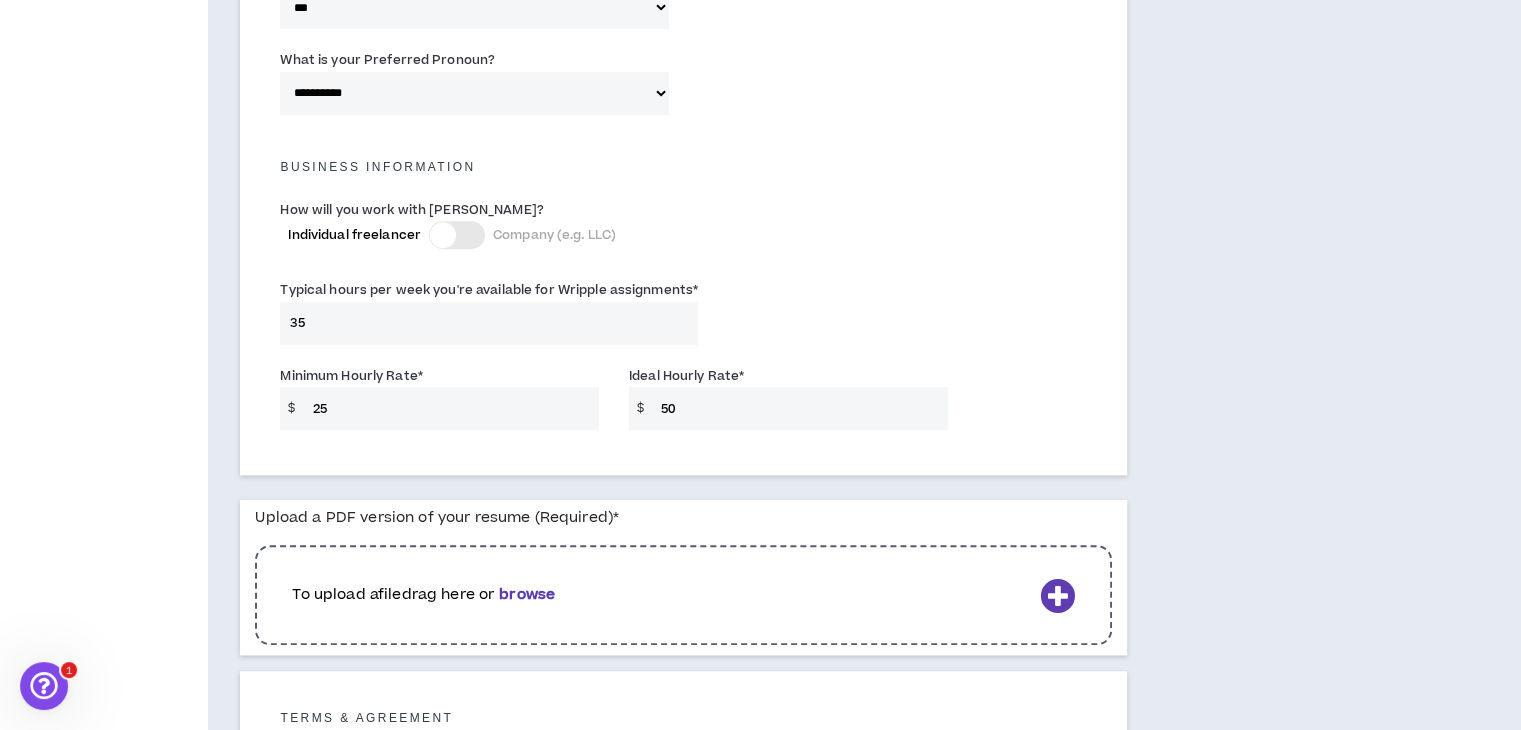 drag, startPoint x: 668, startPoint y: 387, endPoint x: 644, endPoint y: 388, distance: 24.020824 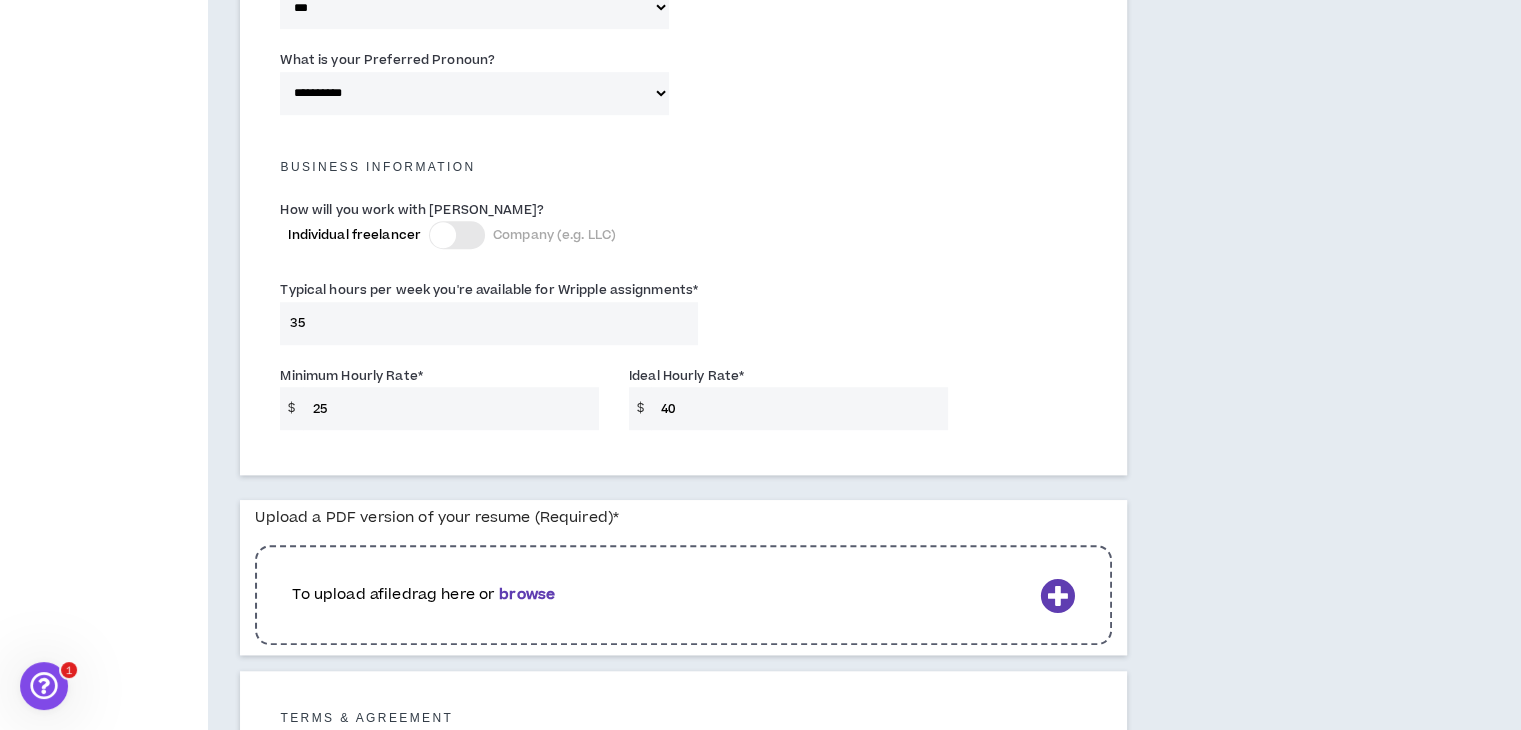 type on "40" 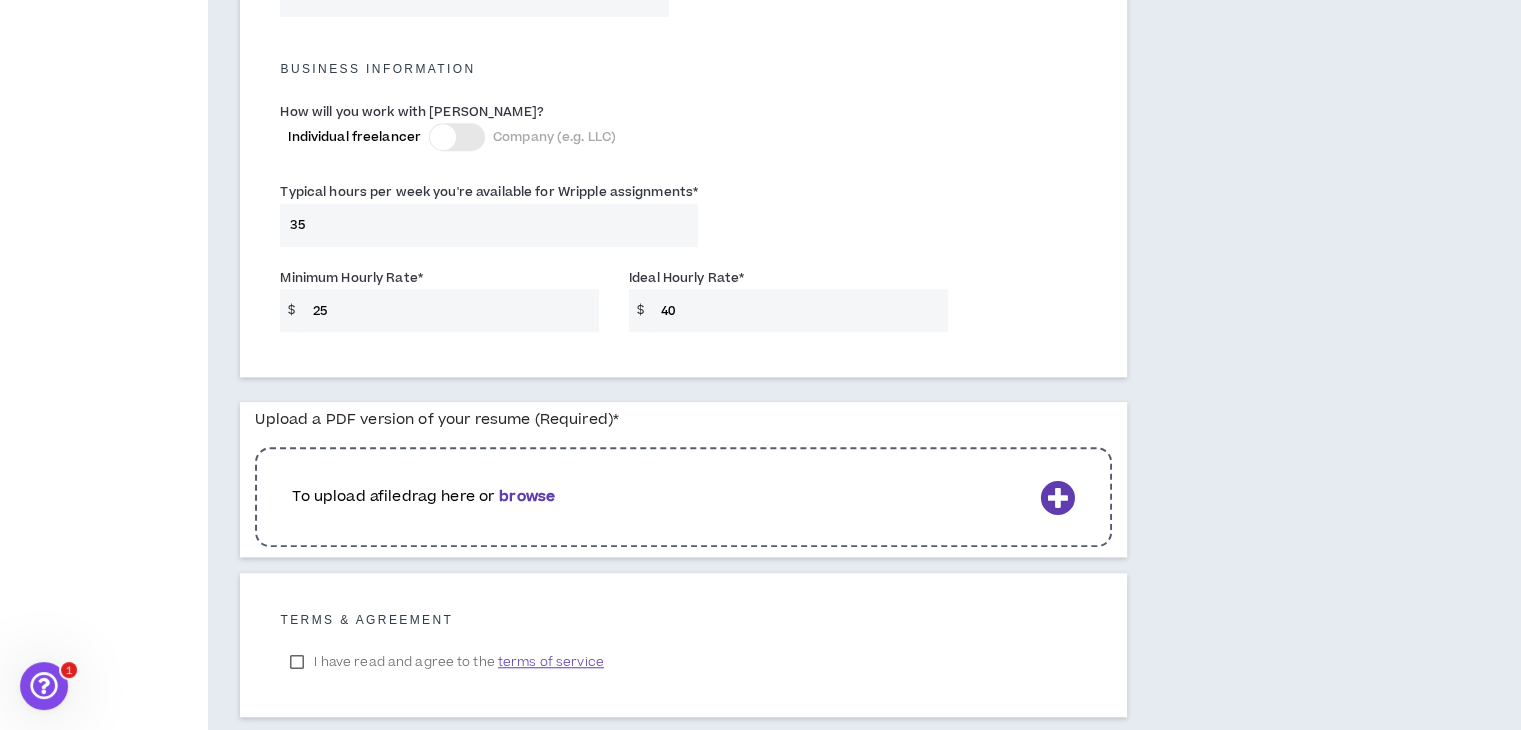 scroll, scrollTop: 1400, scrollLeft: 0, axis: vertical 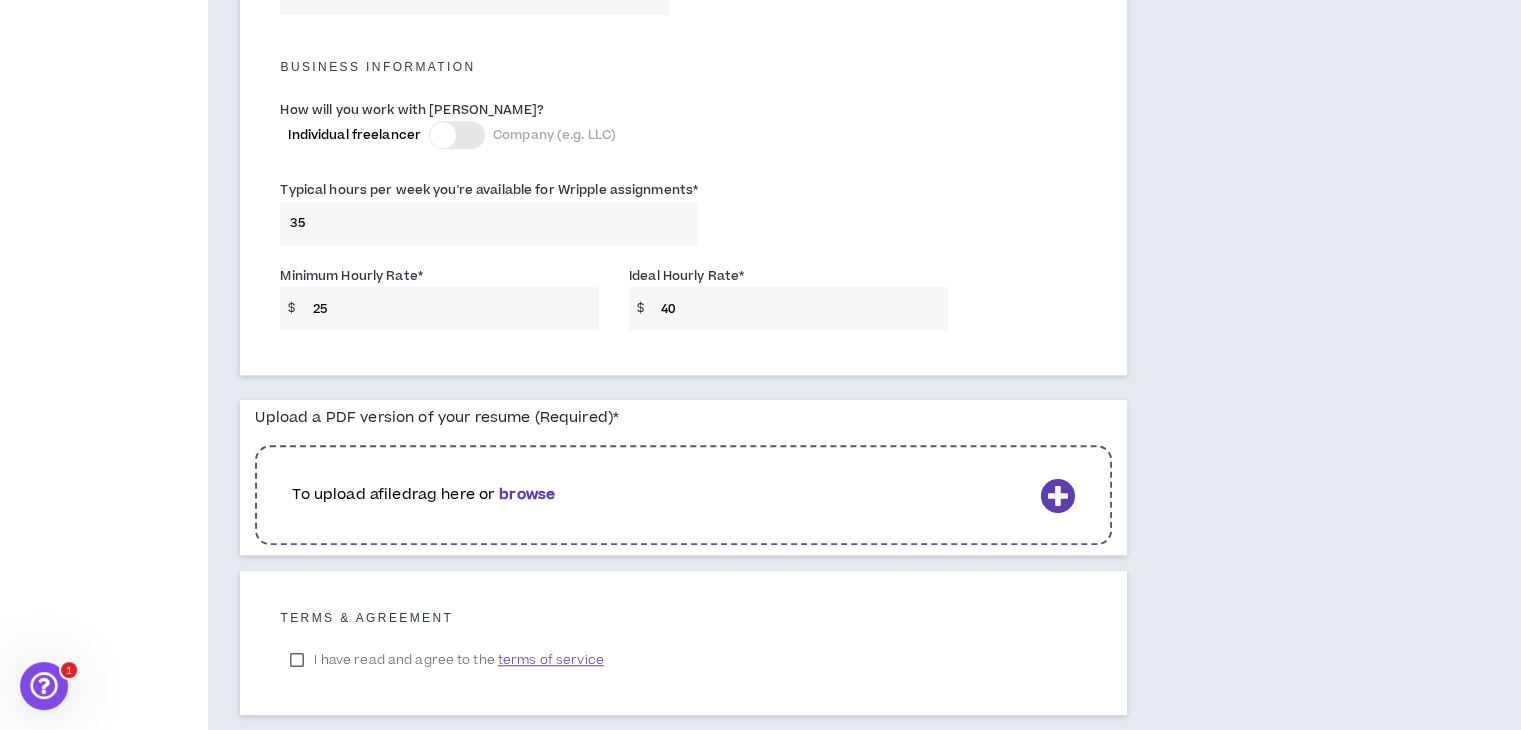 click on "browse" at bounding box center [527, 494] 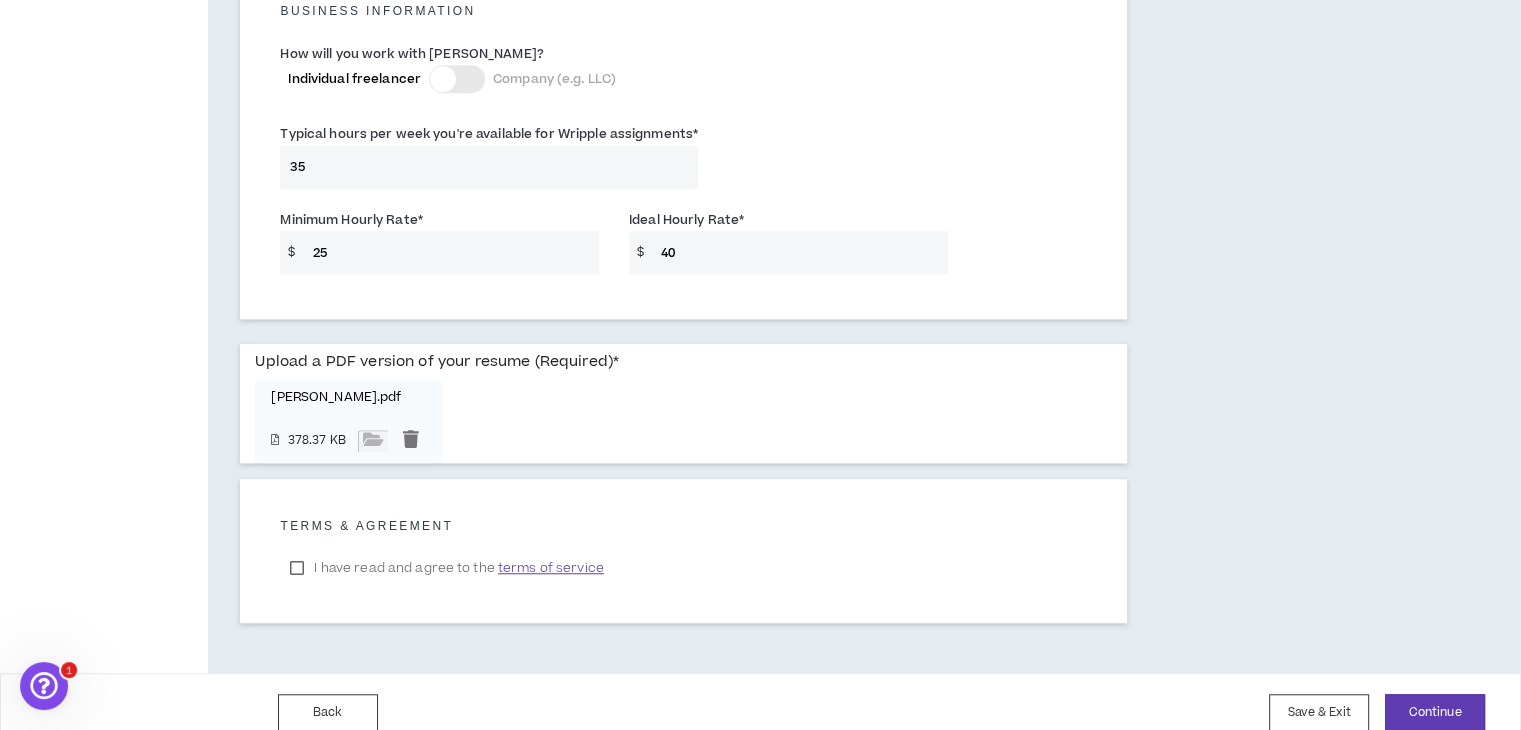 scroll, scrollTop: 1457, scrollLeft: 0, axis: vertical 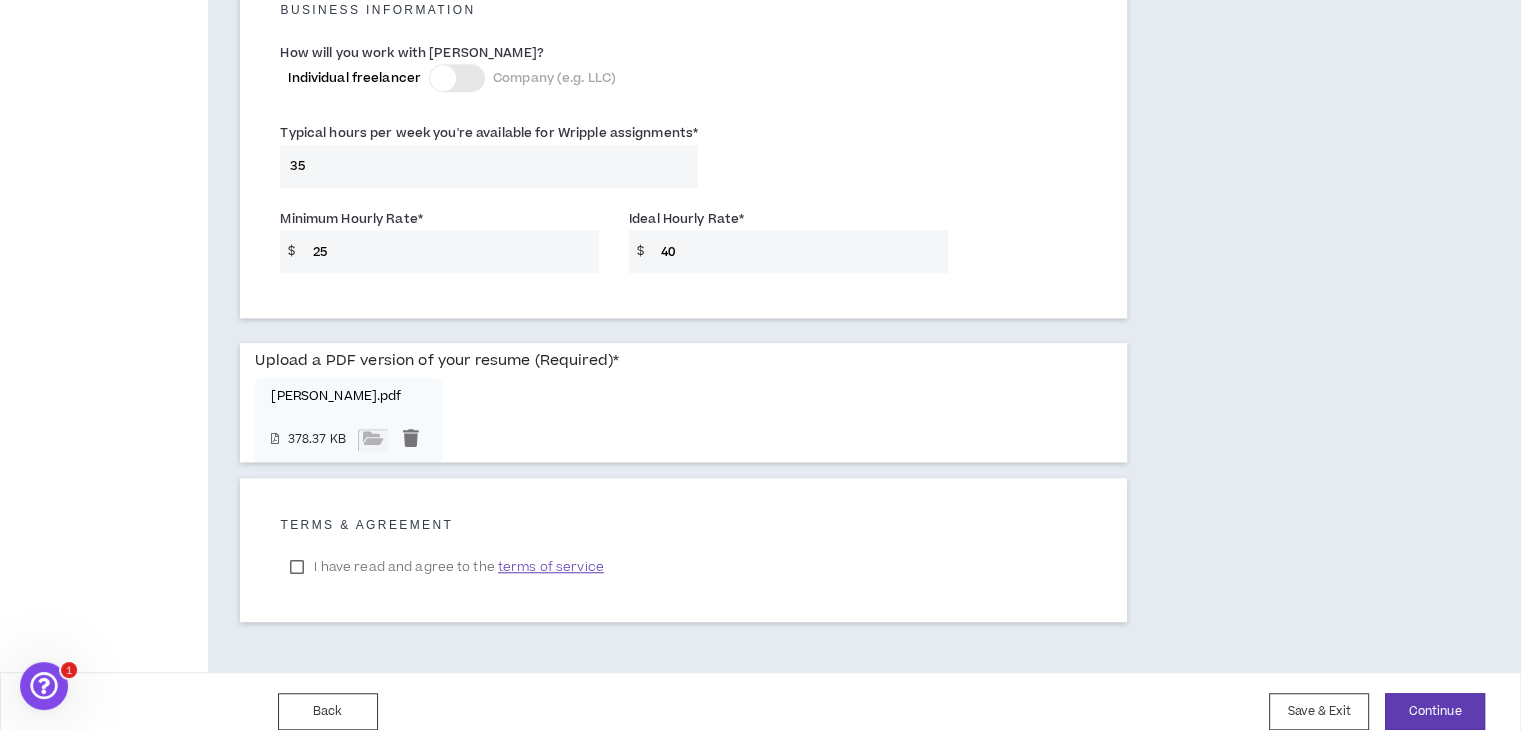 click on "I have read and agree to the    terms of service" at bounding box center (446, 567) 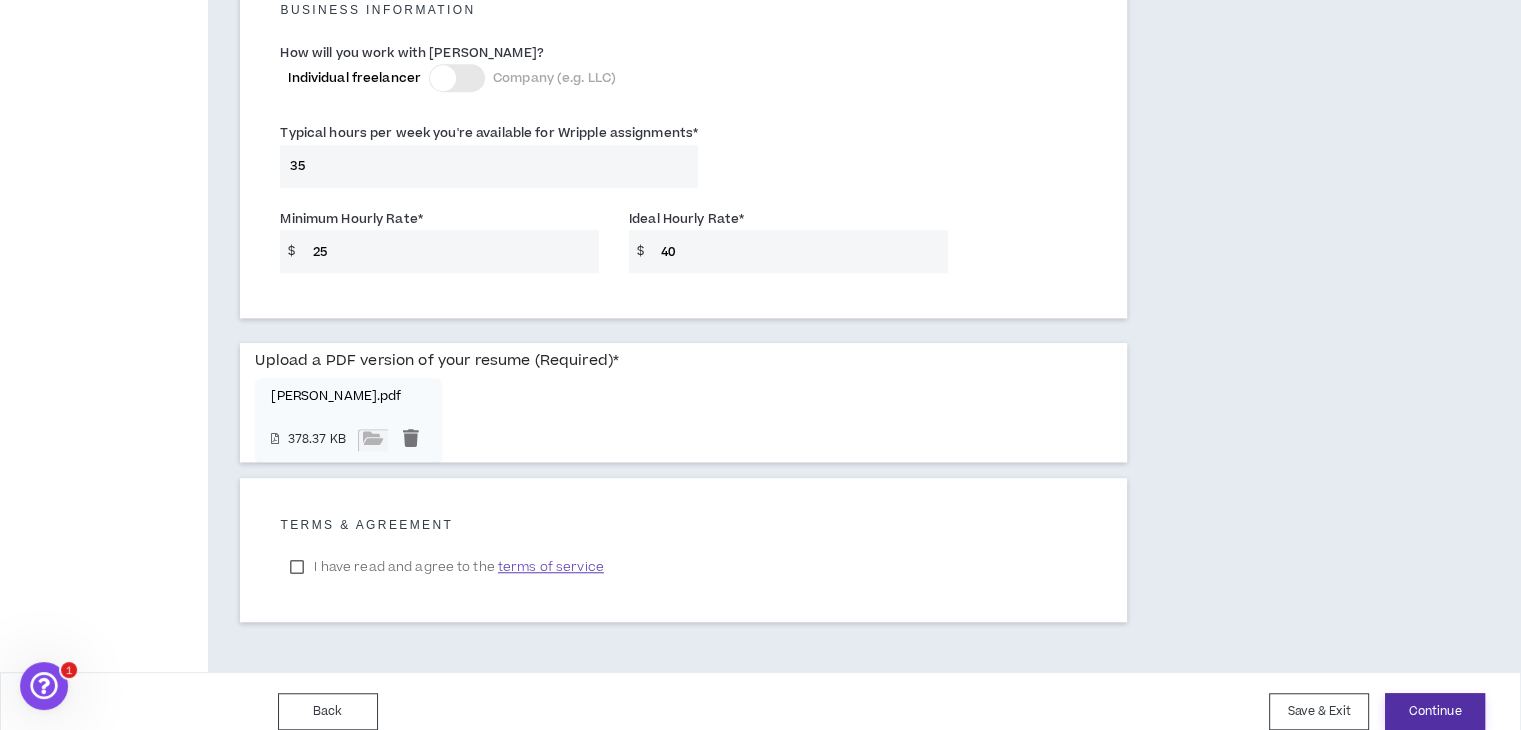 click on "Continue" at bounding box center [1435, 711] 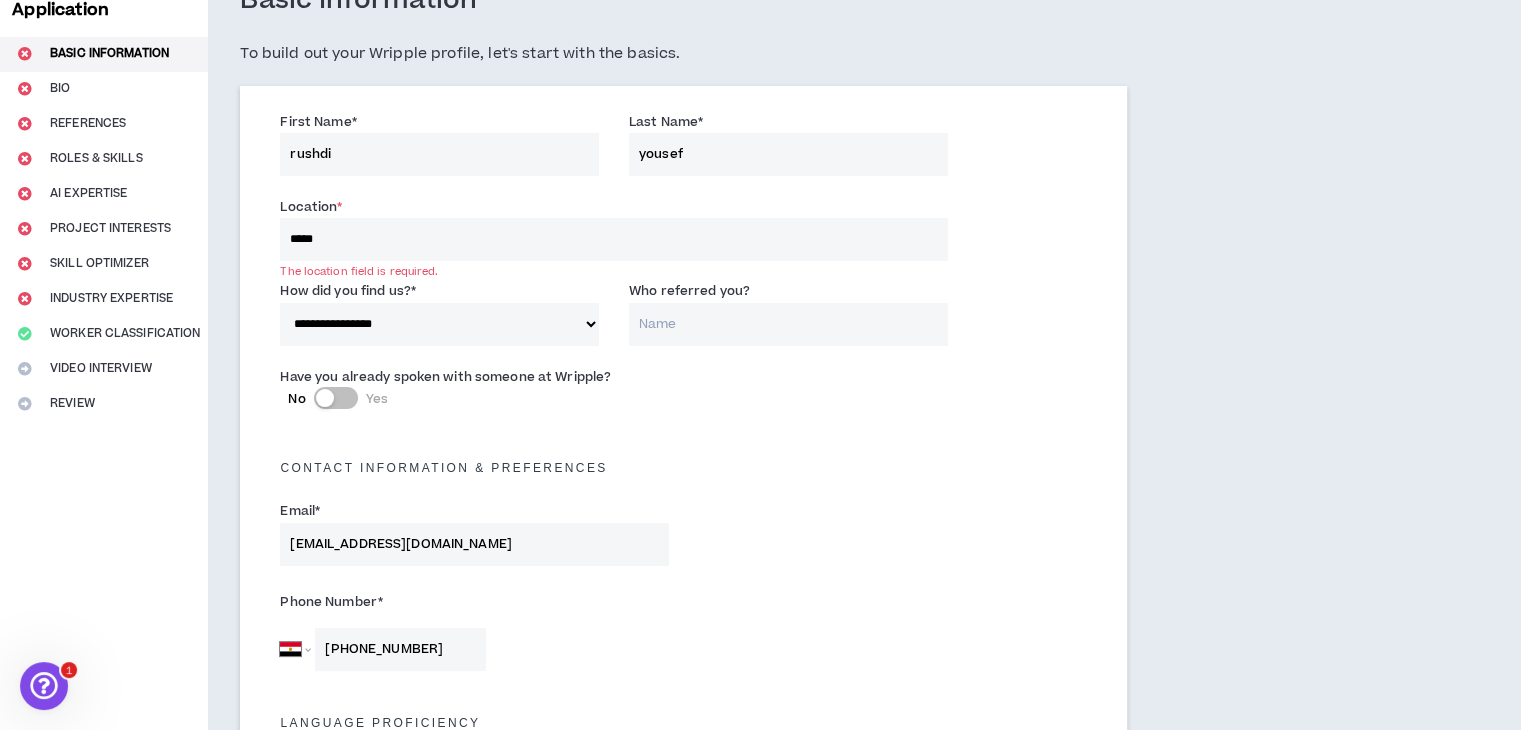 scroll, scrollTop: 132, scrollLeft: 0, axis: vertical 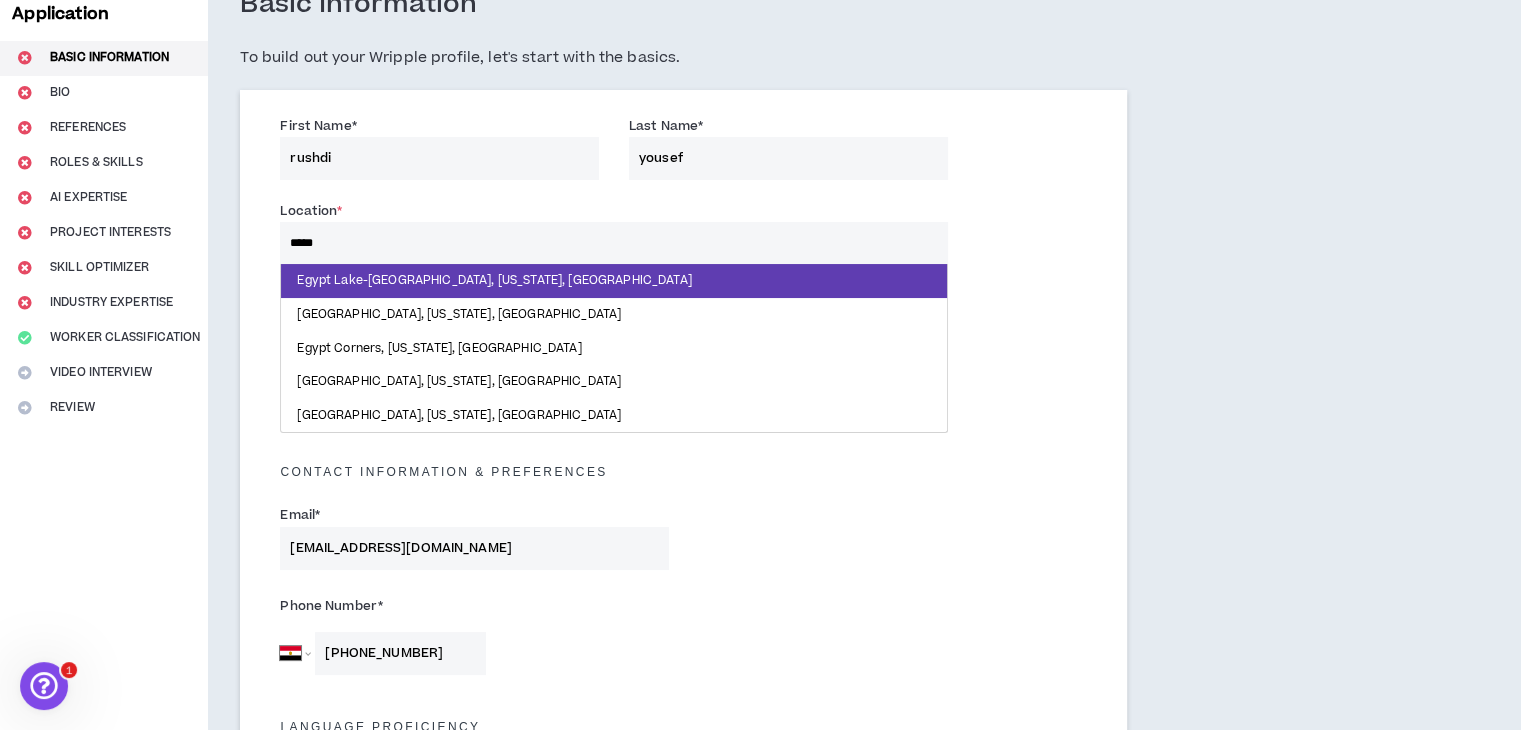 click on "*****" at bounding box center [613, 243] 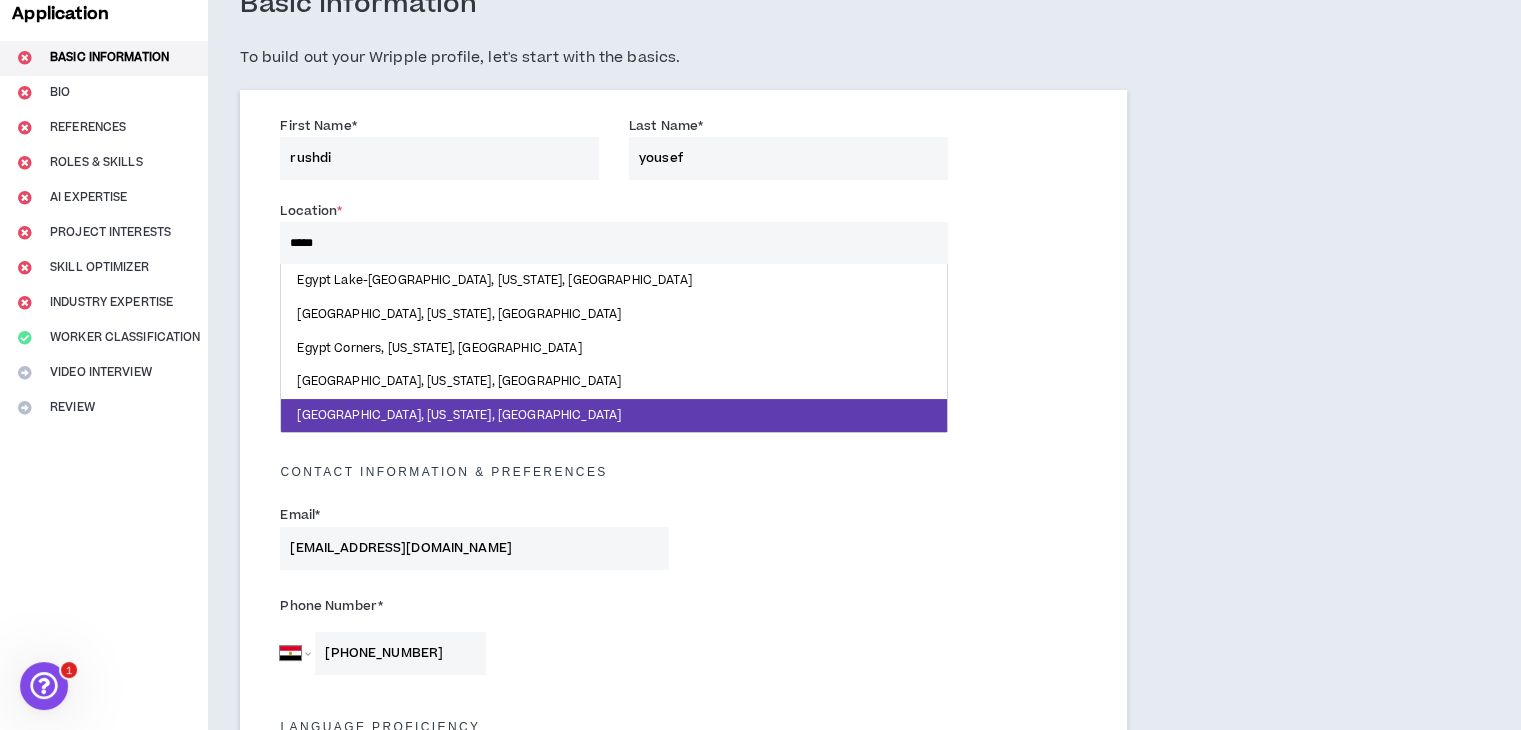 scroll, scrollTop: 132, scrollLeft: 0, axis: vertical 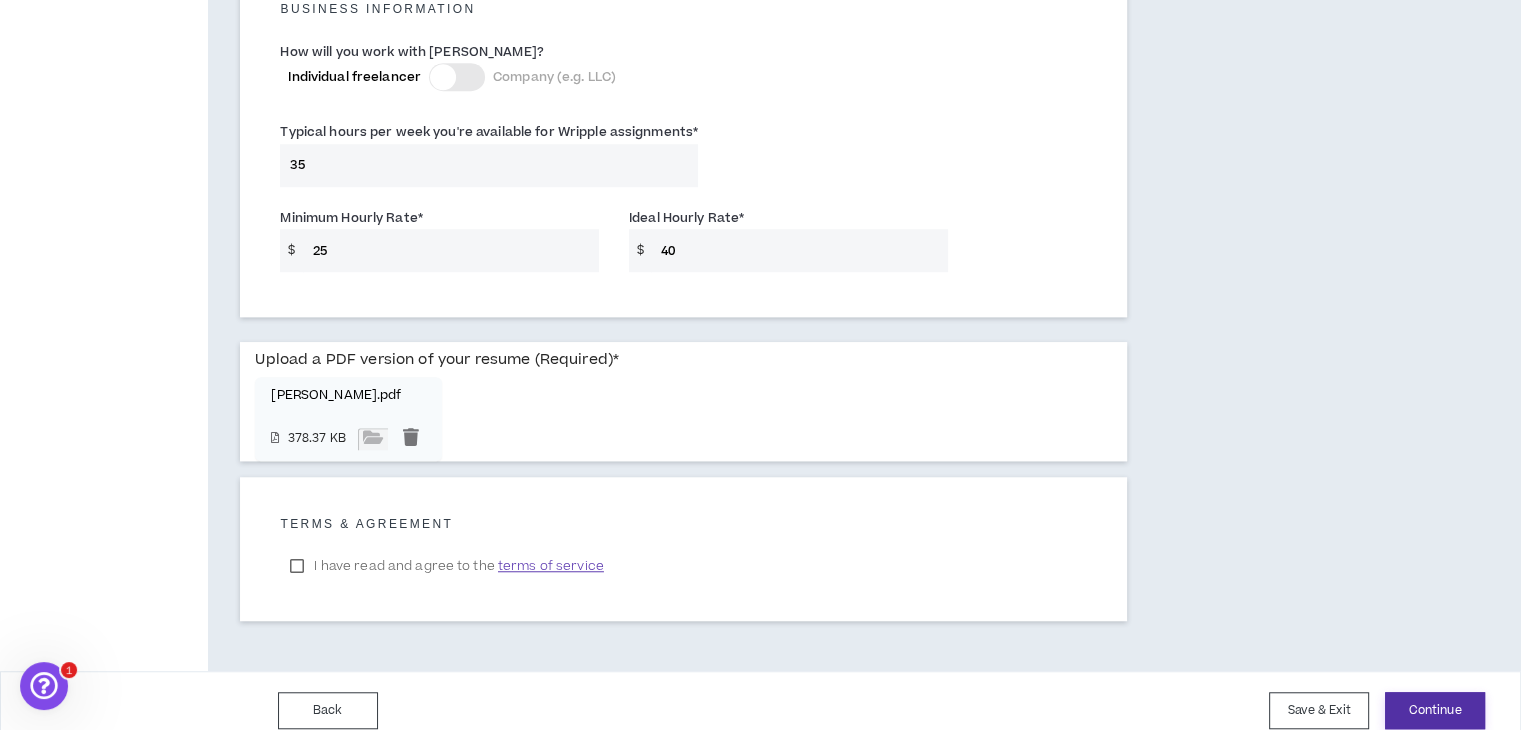 click on "Continue" at bounding box center (1435, 710) 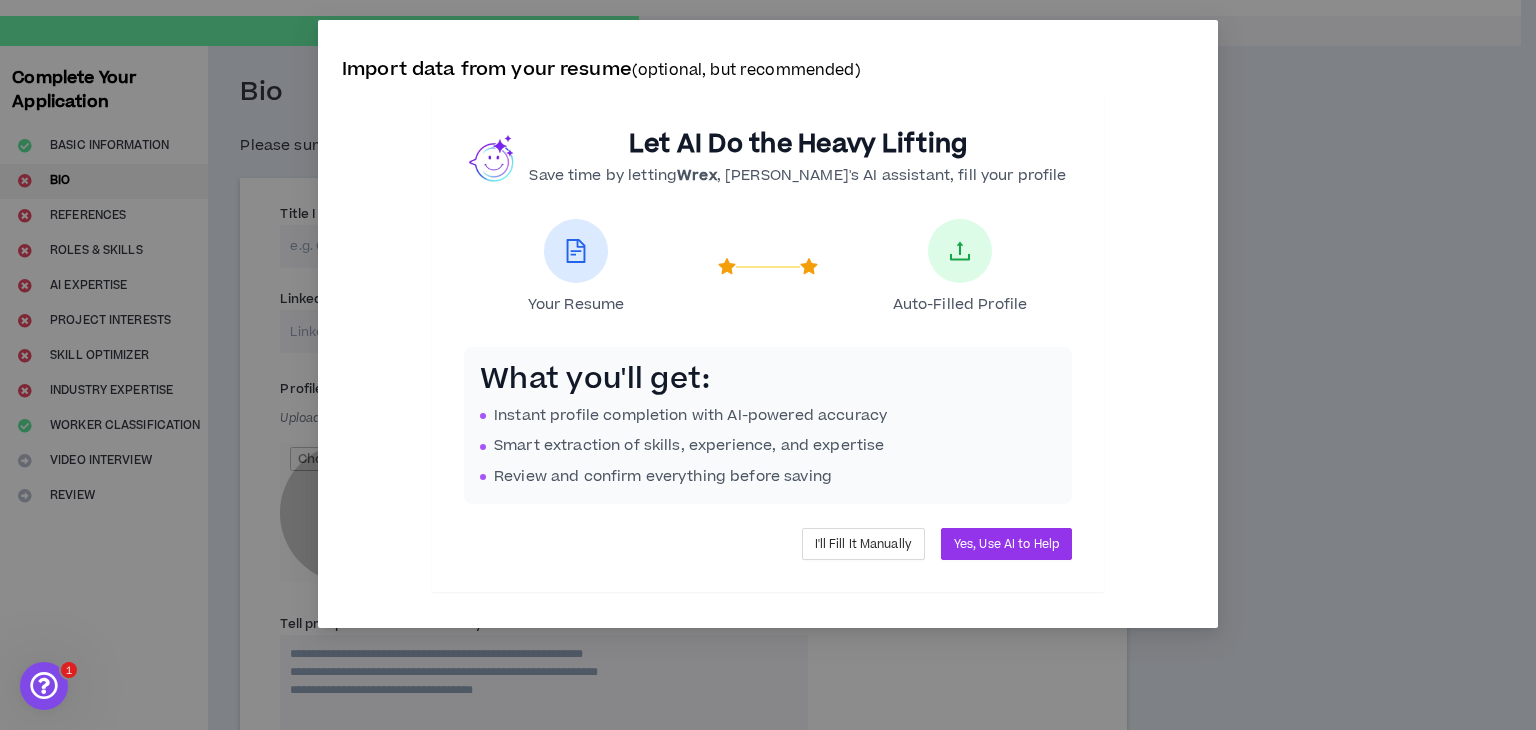 scroll, scrollTop: 0, scrollLeft: 0, axis: both 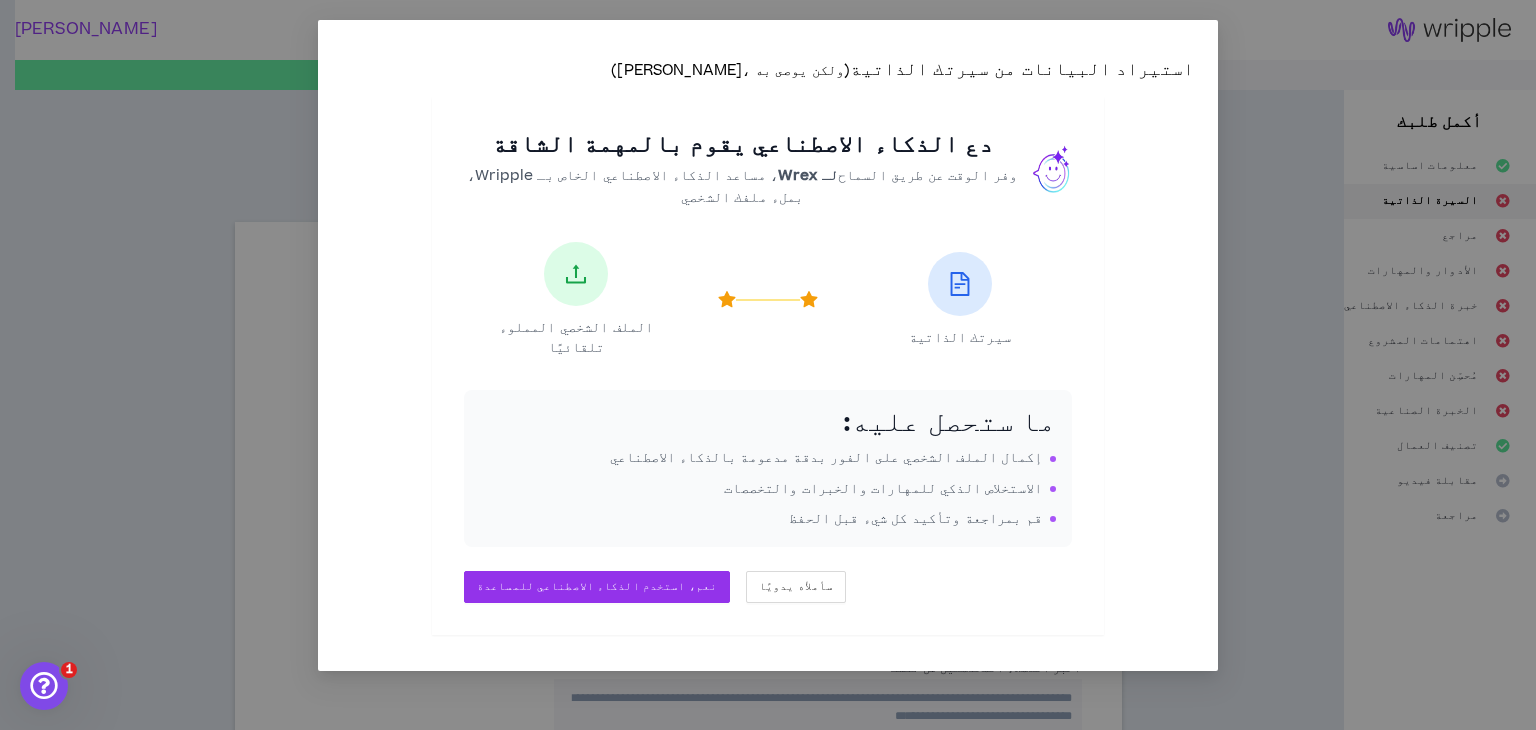 click 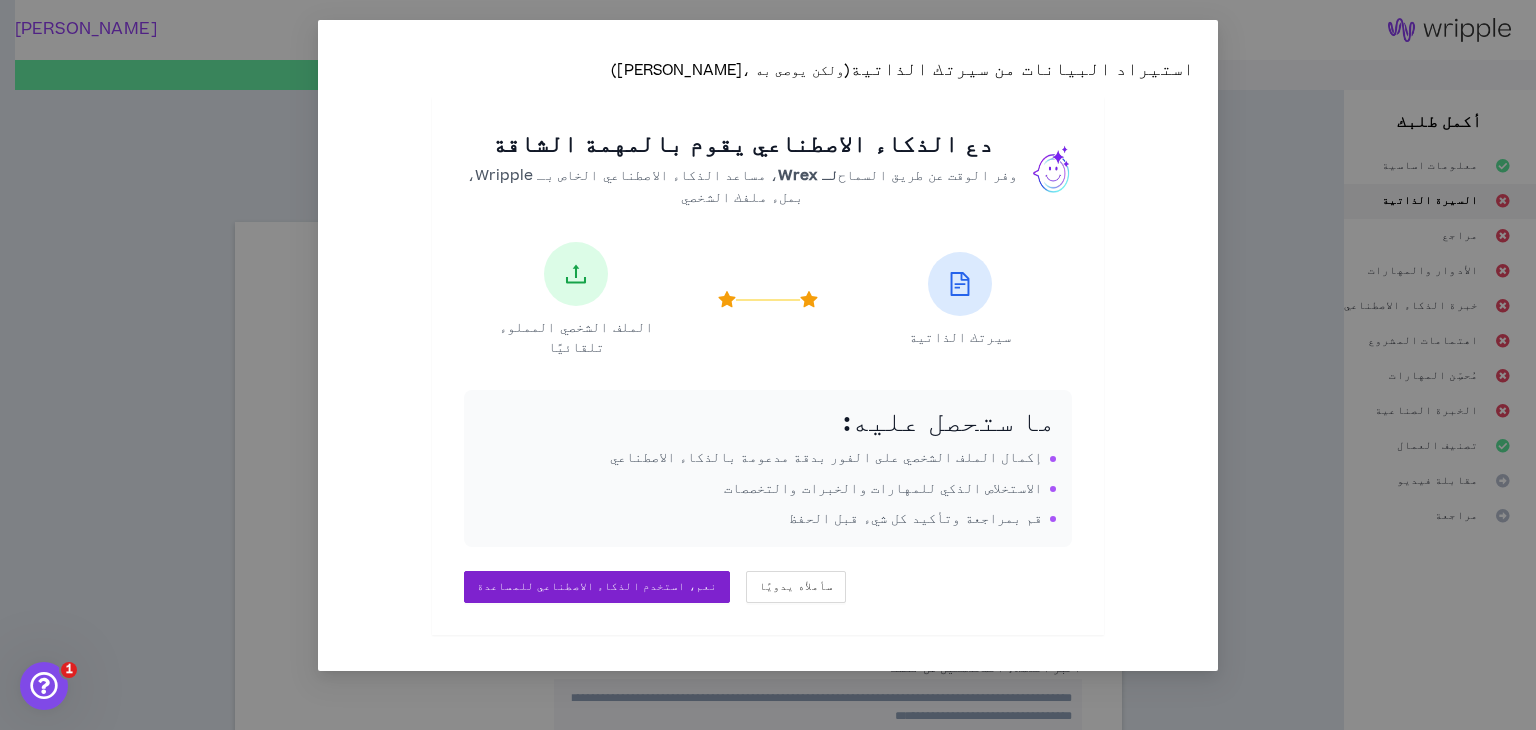 click on "نعم، استخدم الذكاء الاصطناعي للمساعدة" at bounding box center (597, 586) 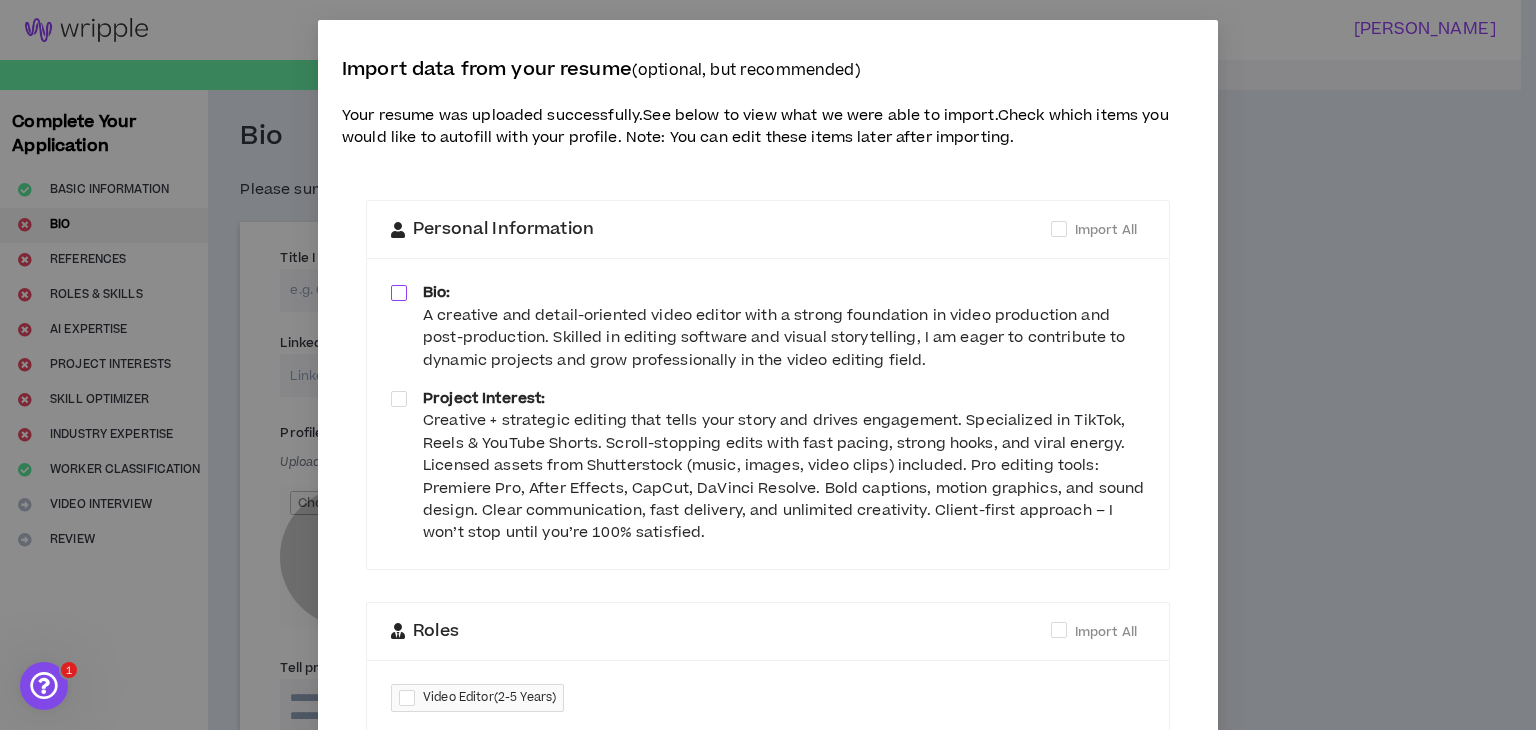 click at bounding box center (399, 293) 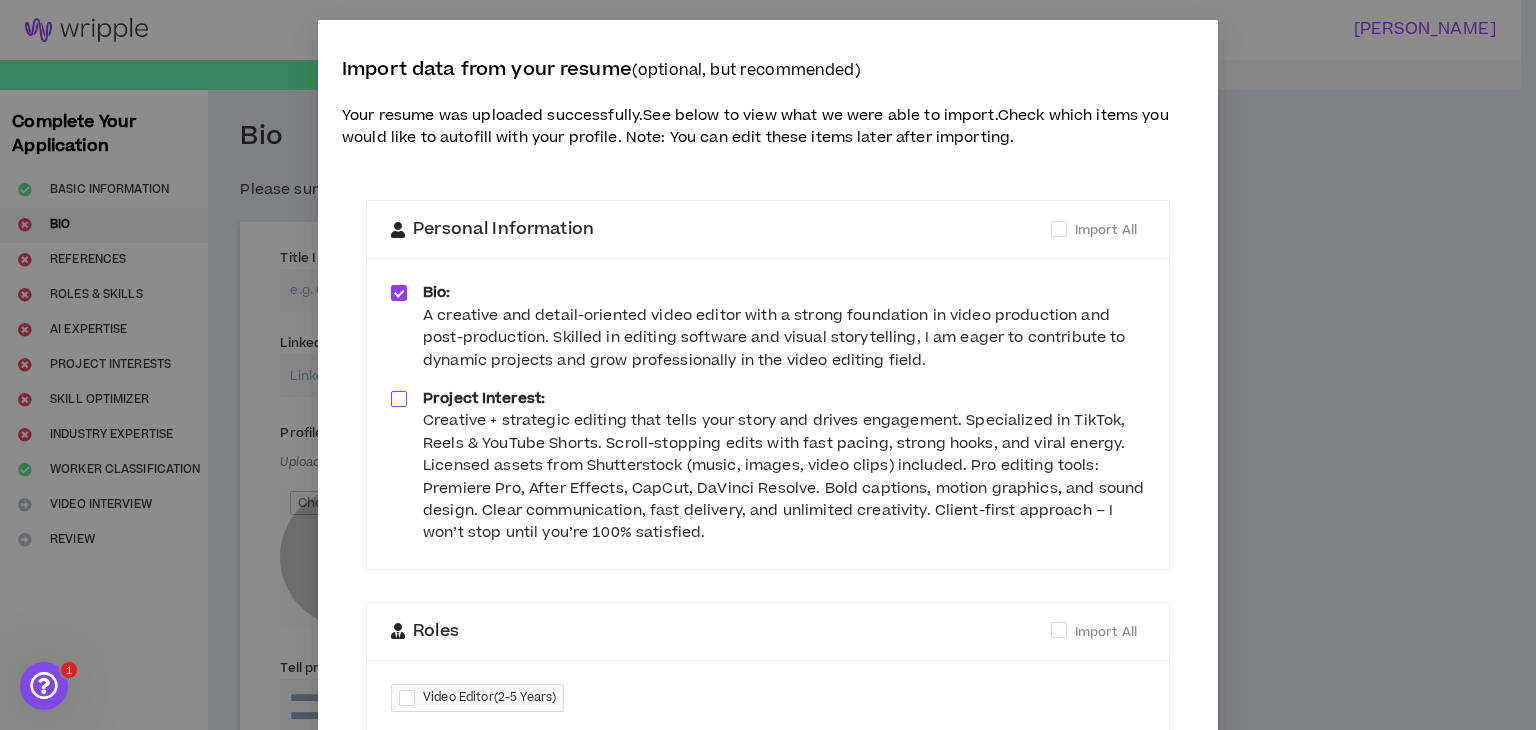 click at bounding box center (399, 399) 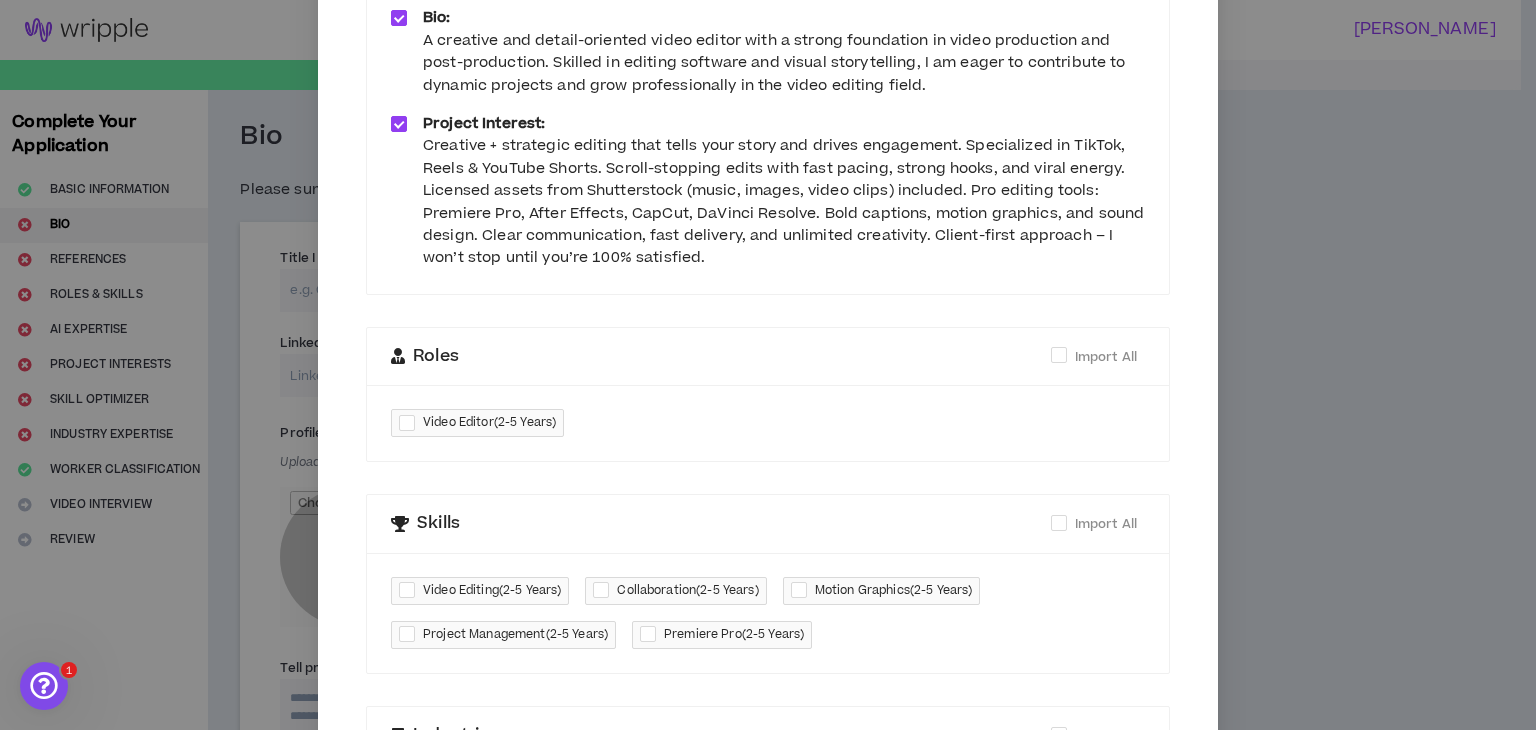scroll, scrollTop: 300, scrollLeft: 0, axis: vertical 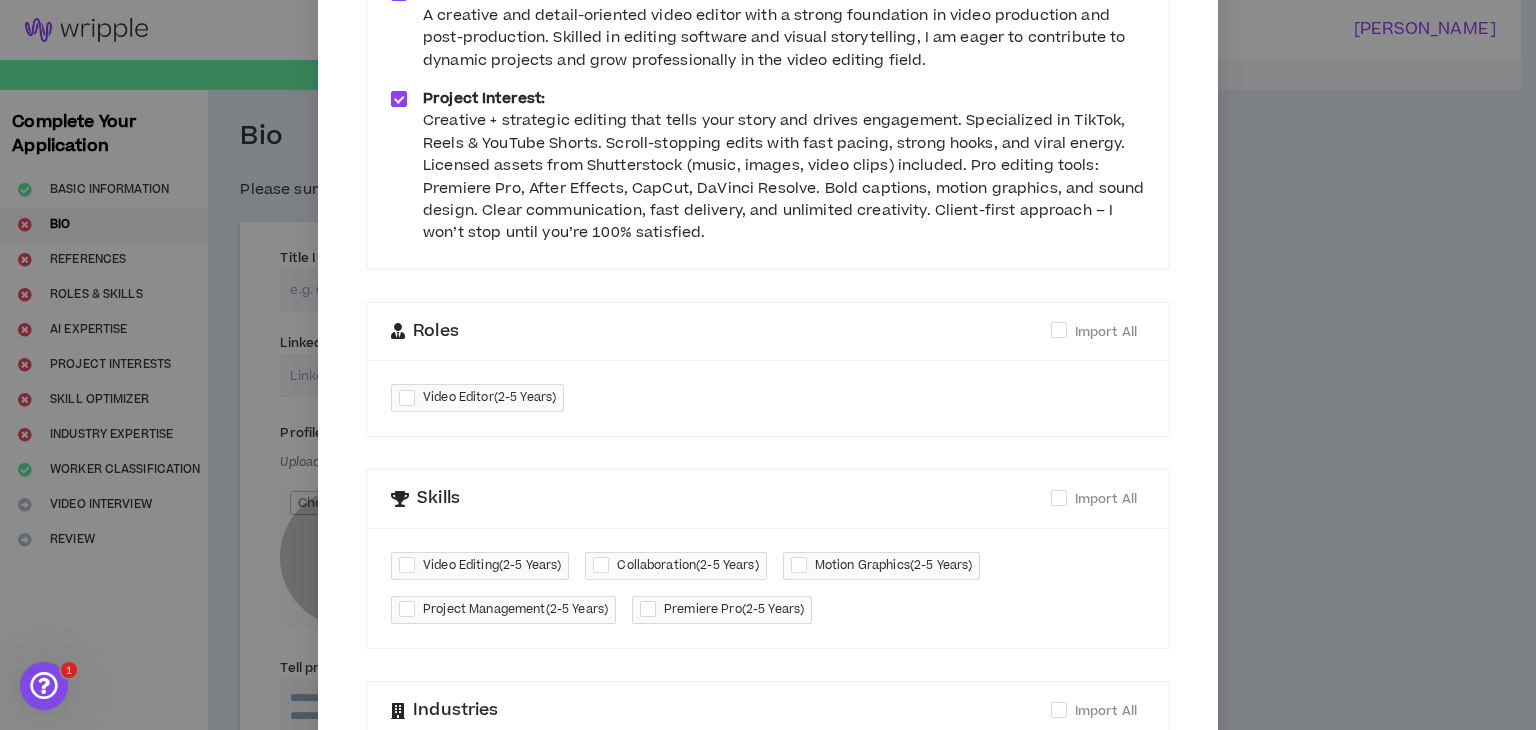 click at bounding box center (411, 398) 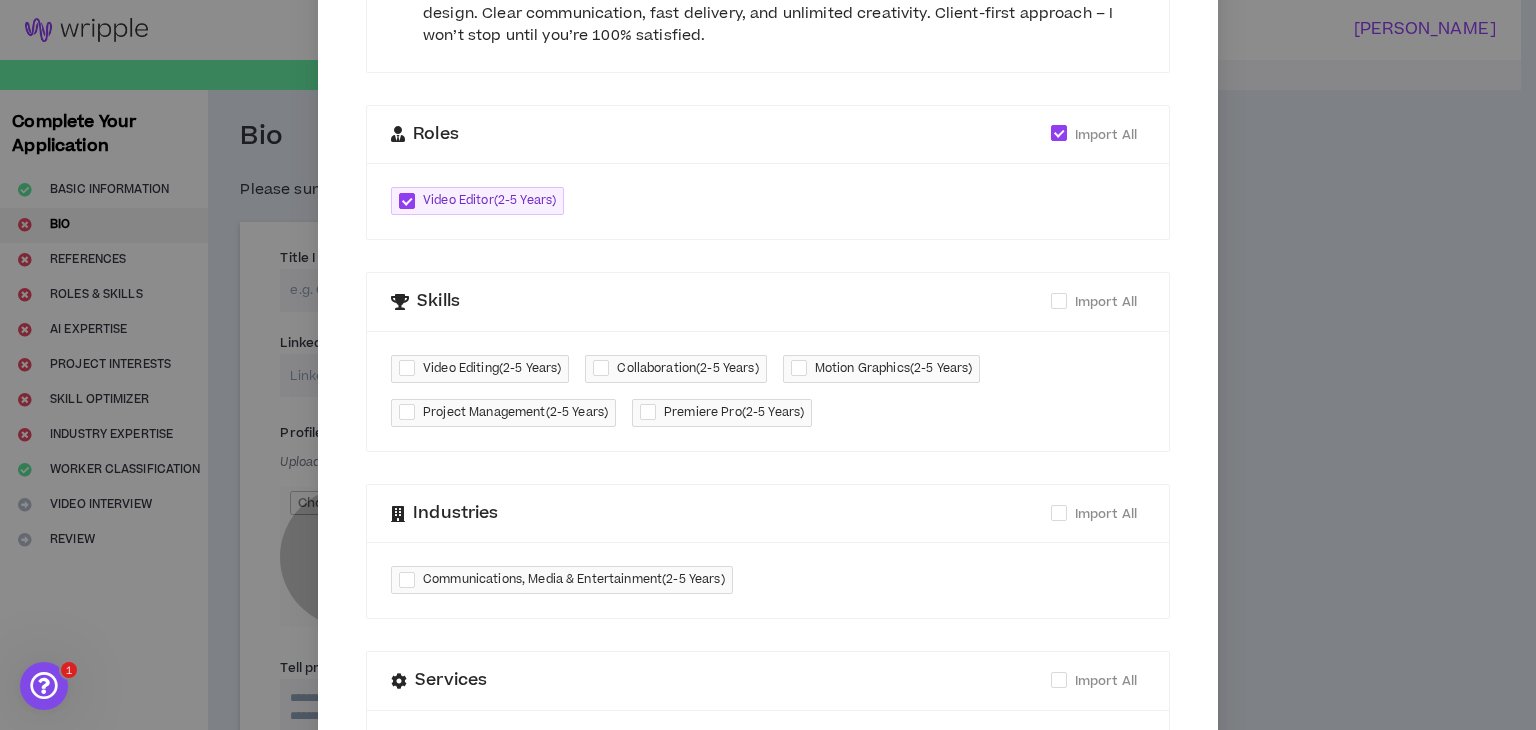 scroll, scrollTop: 500, scrollLeft: 0, axis: vertical 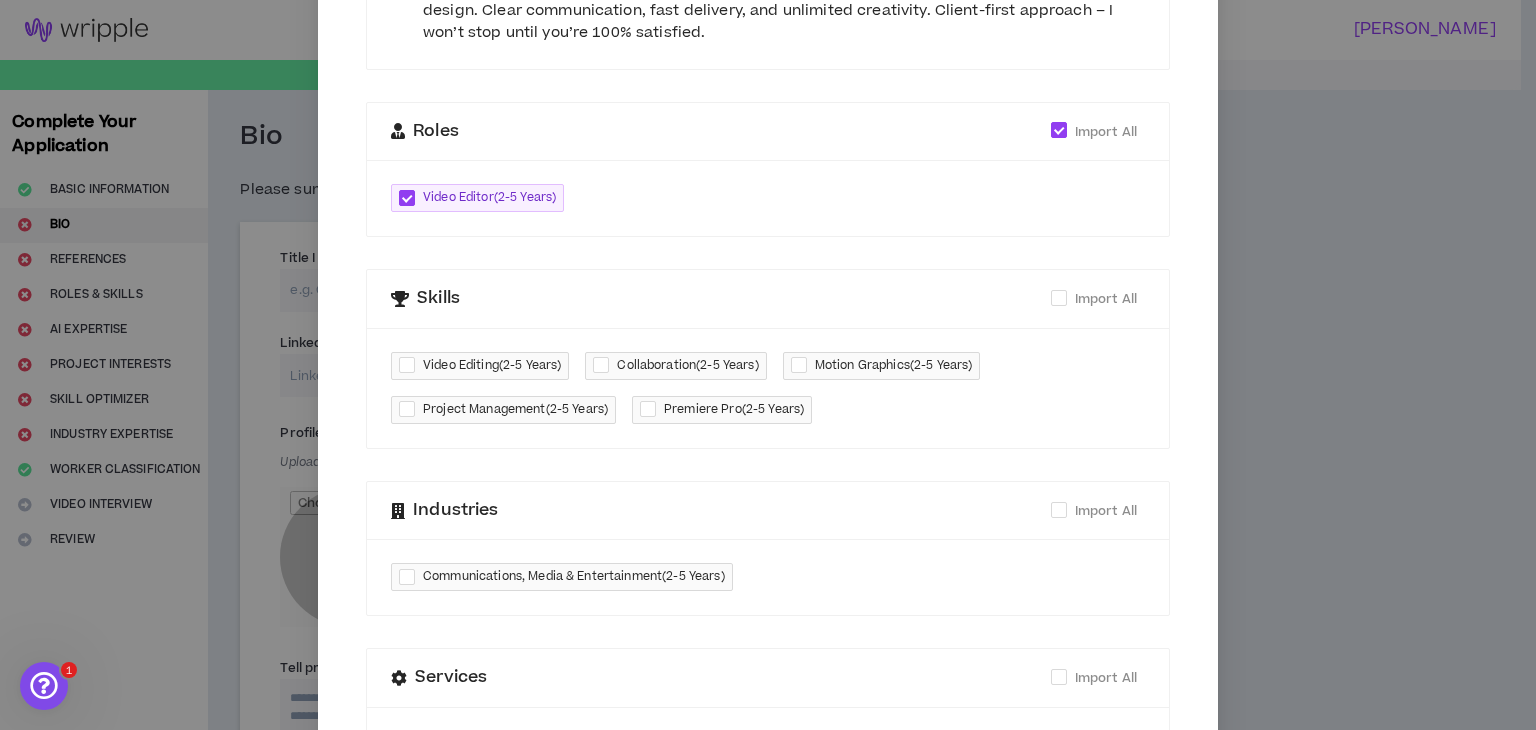 click at bounding box center [411, 365] 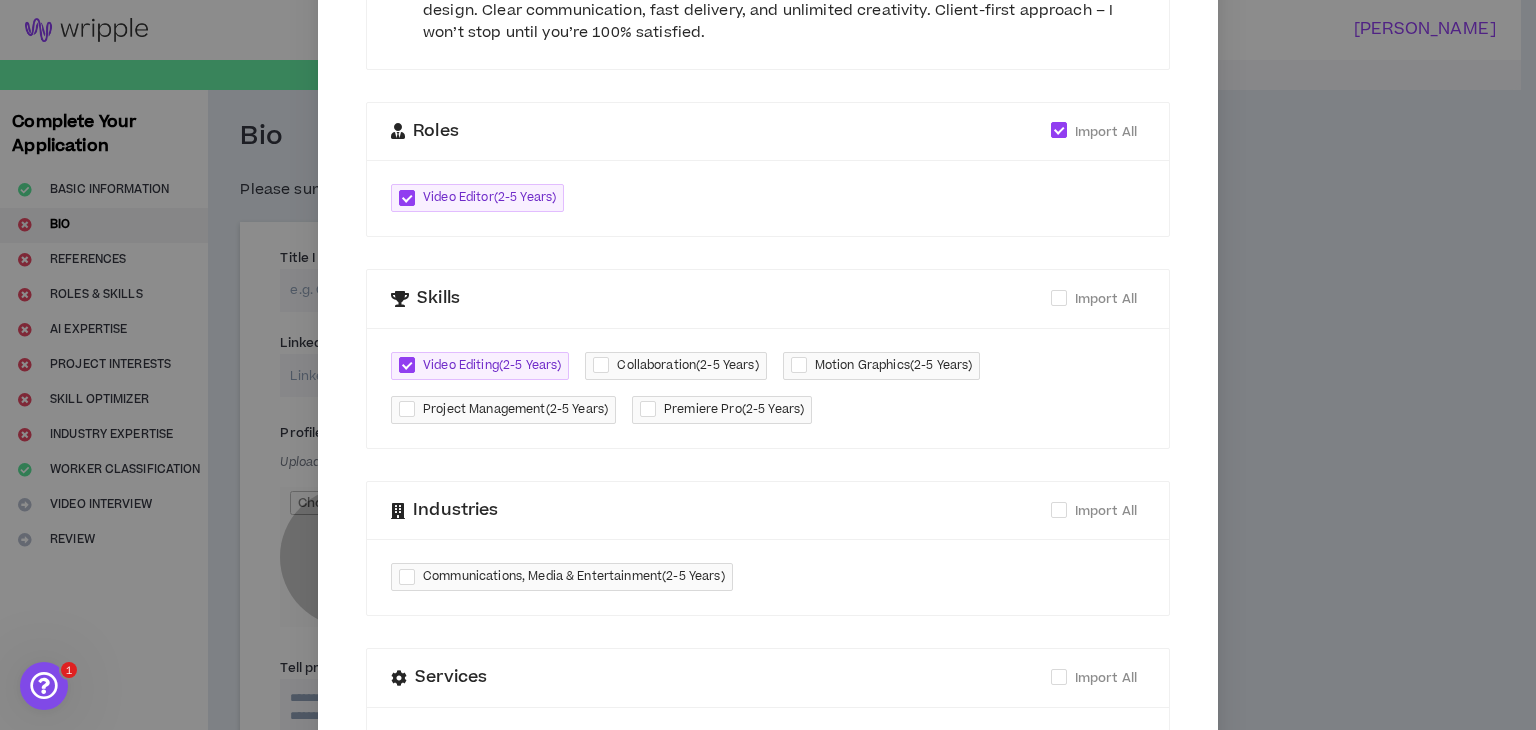 click at bounding box center [605, 365] 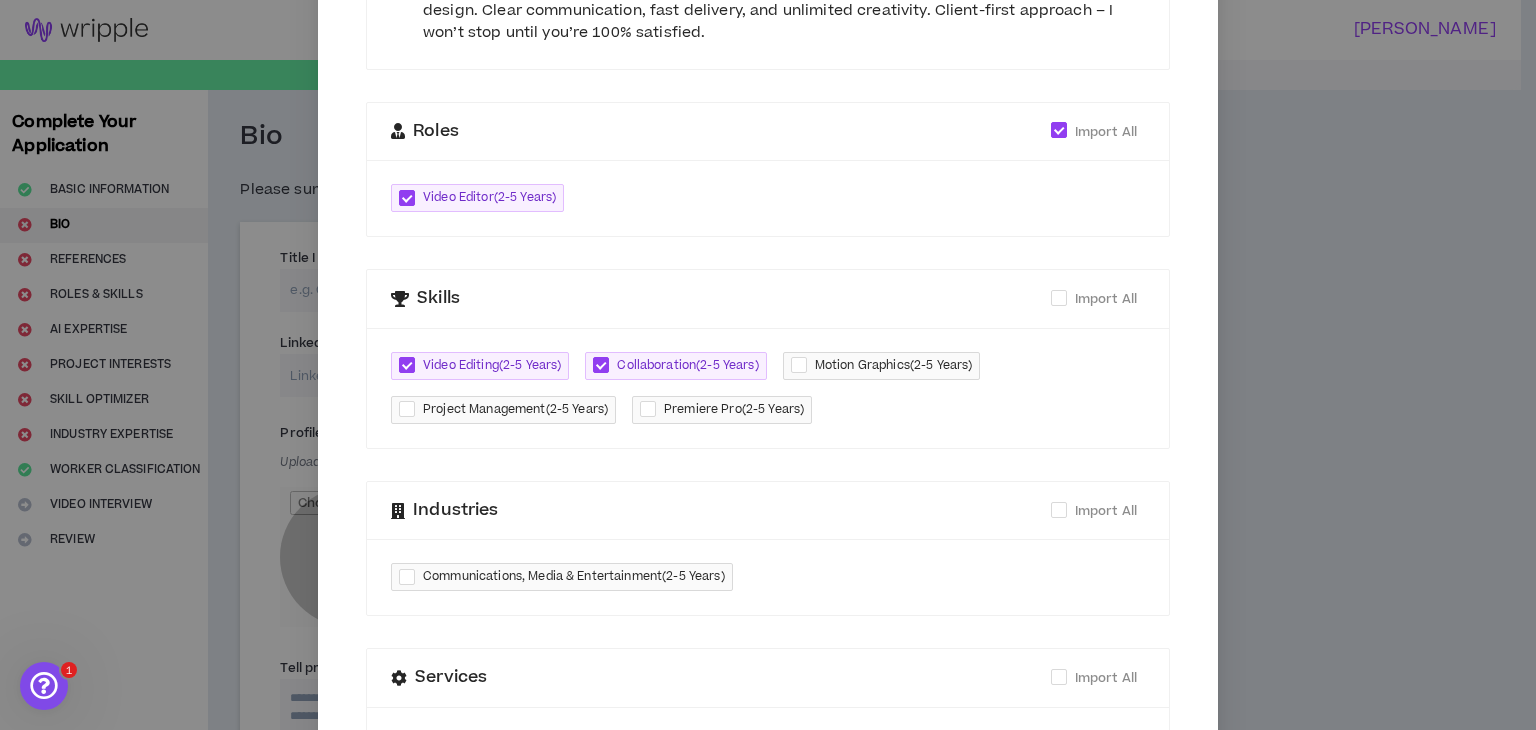click at bounding box center (803, 365) 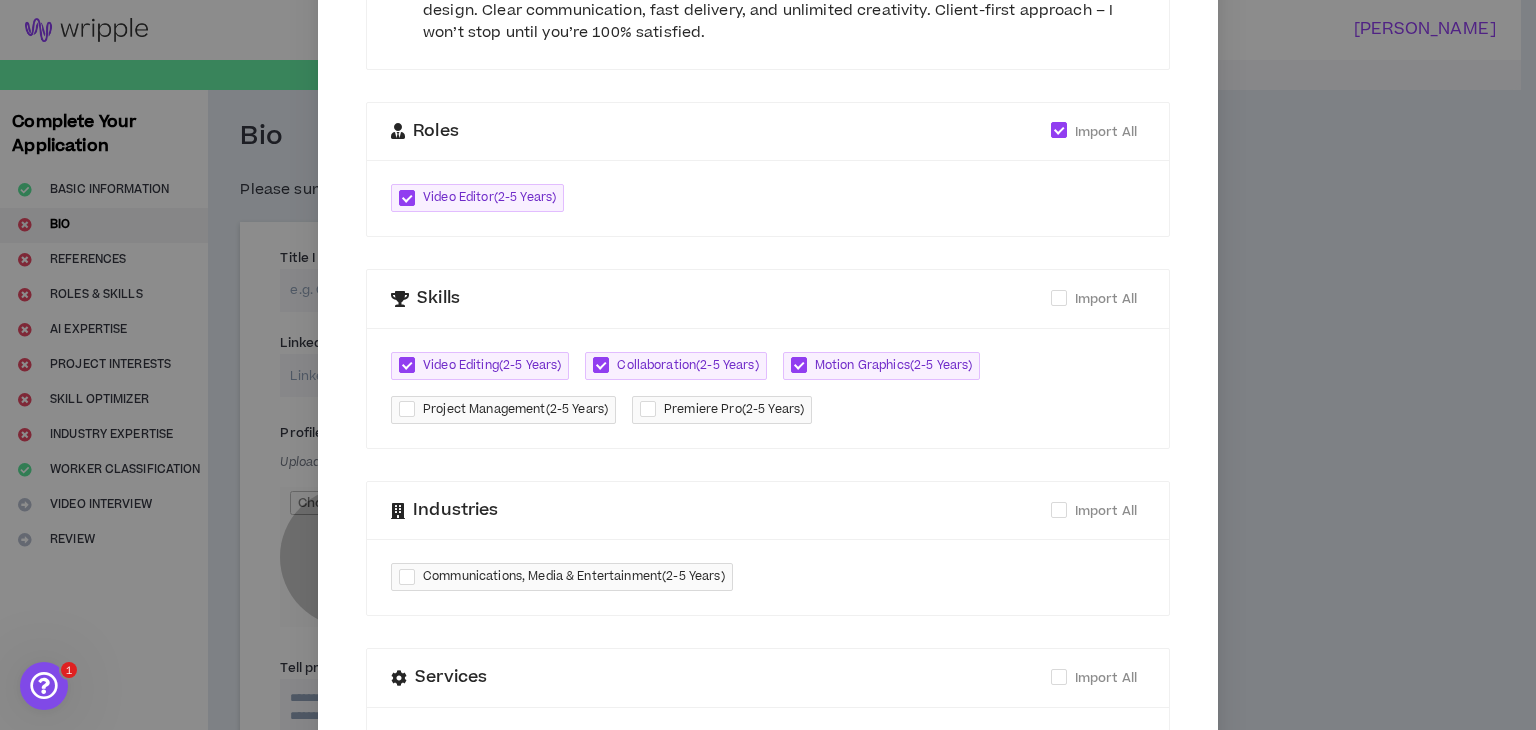 click at bounding box center [652, 409] 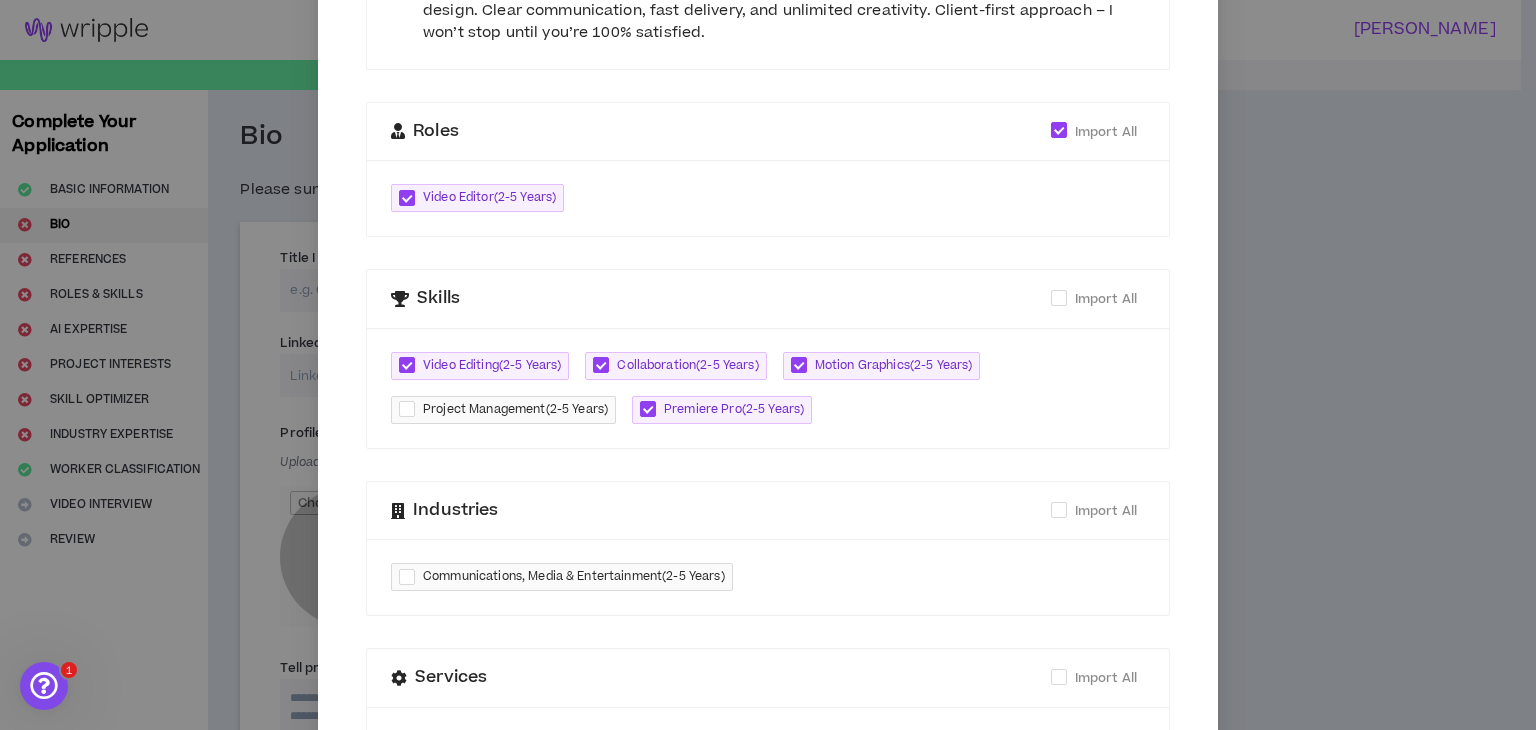 click at bounding box center (411, 409) 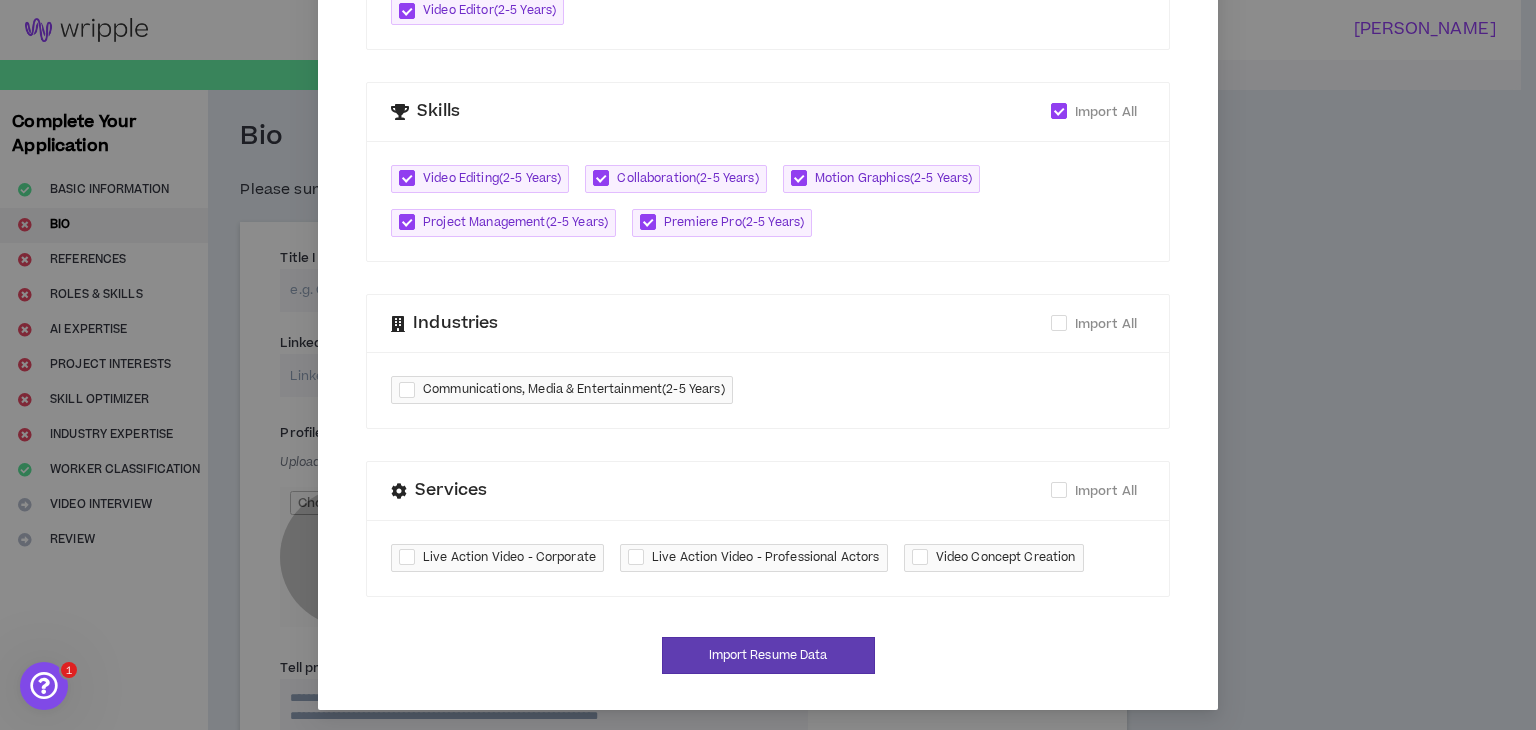 scroll, scrollTop: 689, scrollLeft: 0, axis: vertical 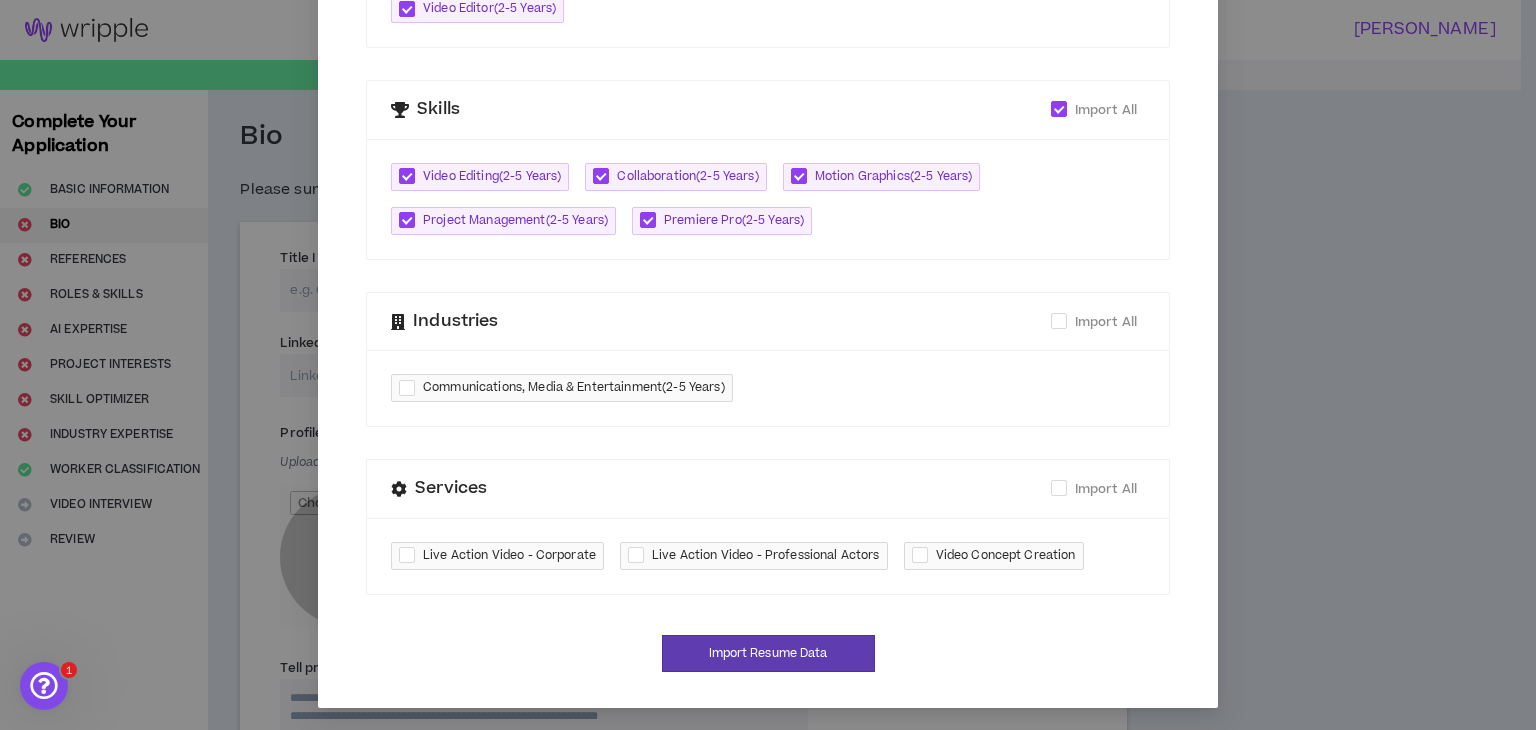 click at bounding box center [411, 388] 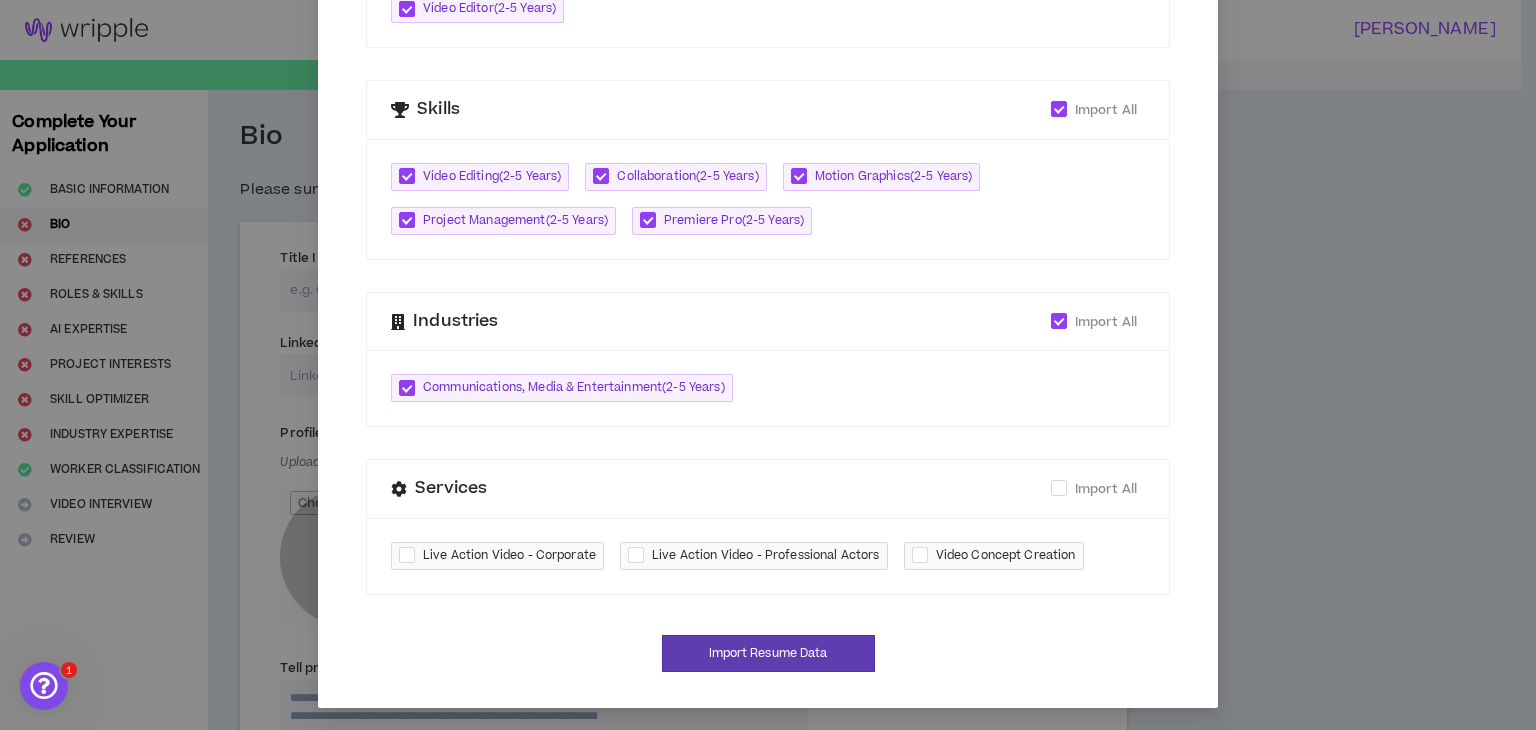 click at bounding box center (411, 556) 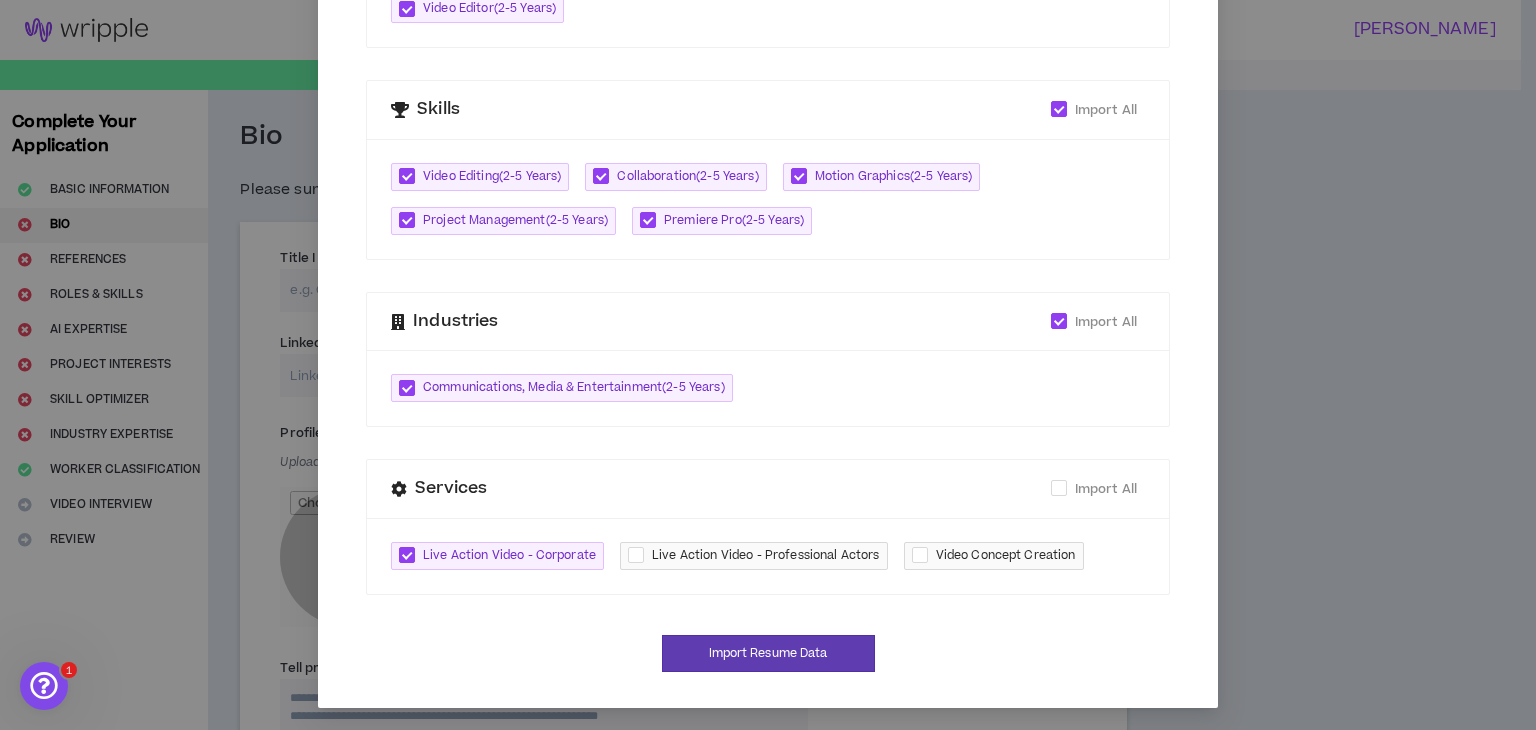 click on "Live Action Video - Professional Actors" at bounding box center (765, 556) 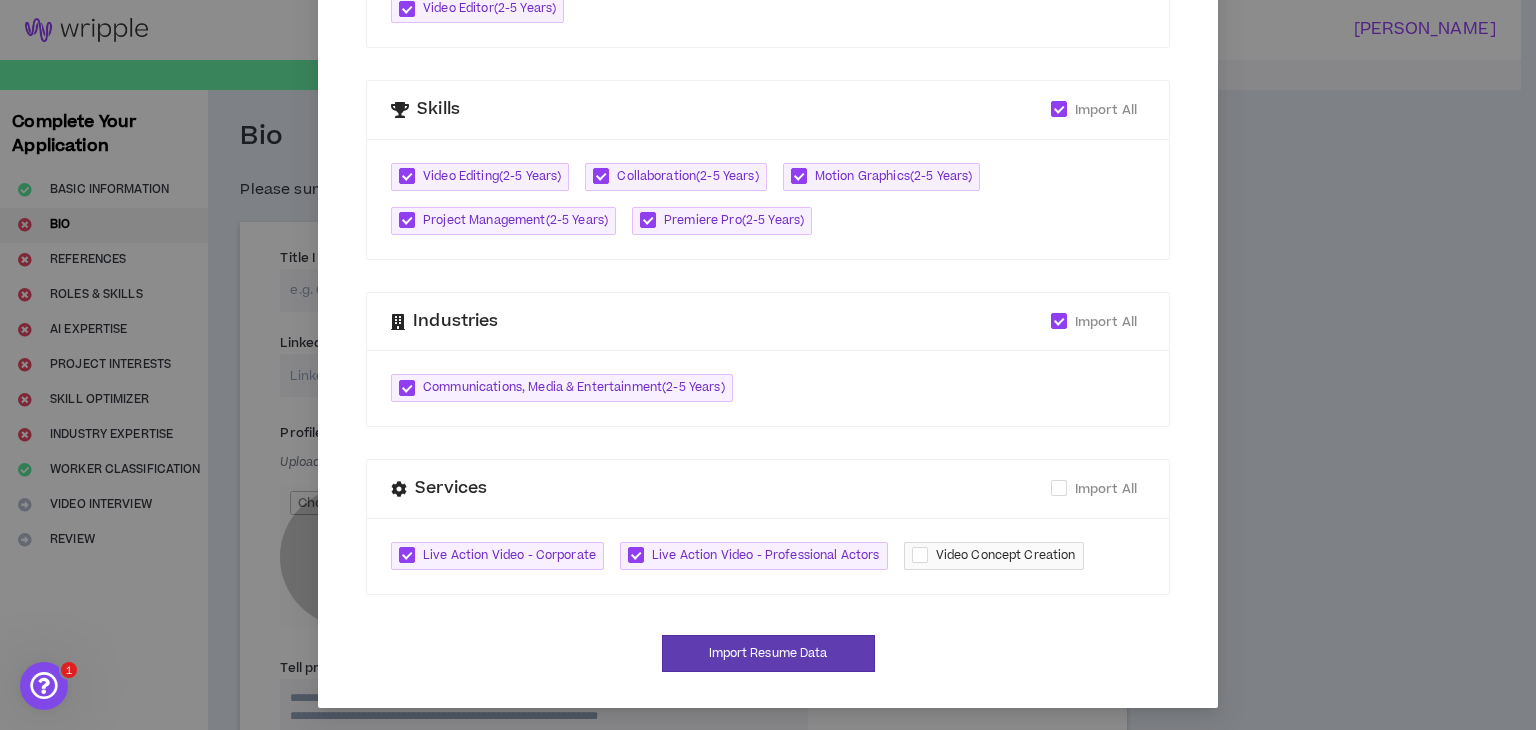 click on "Video Concept Creation" at bounding box center [1006, 556] 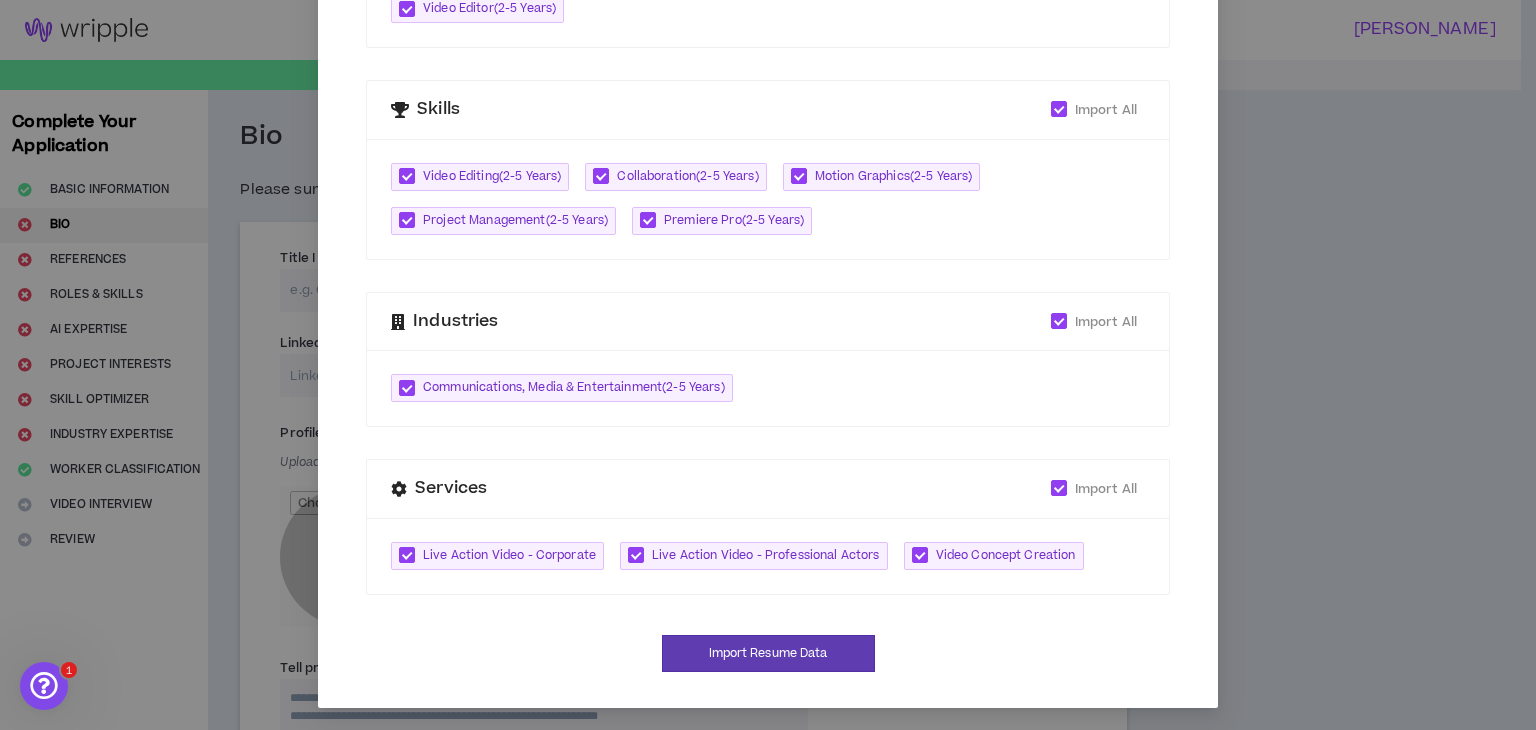 click on "Live Action Video - Corporate Live Action Video - Professional Actors Video Concept Creation" at bounding box center [768, 556] 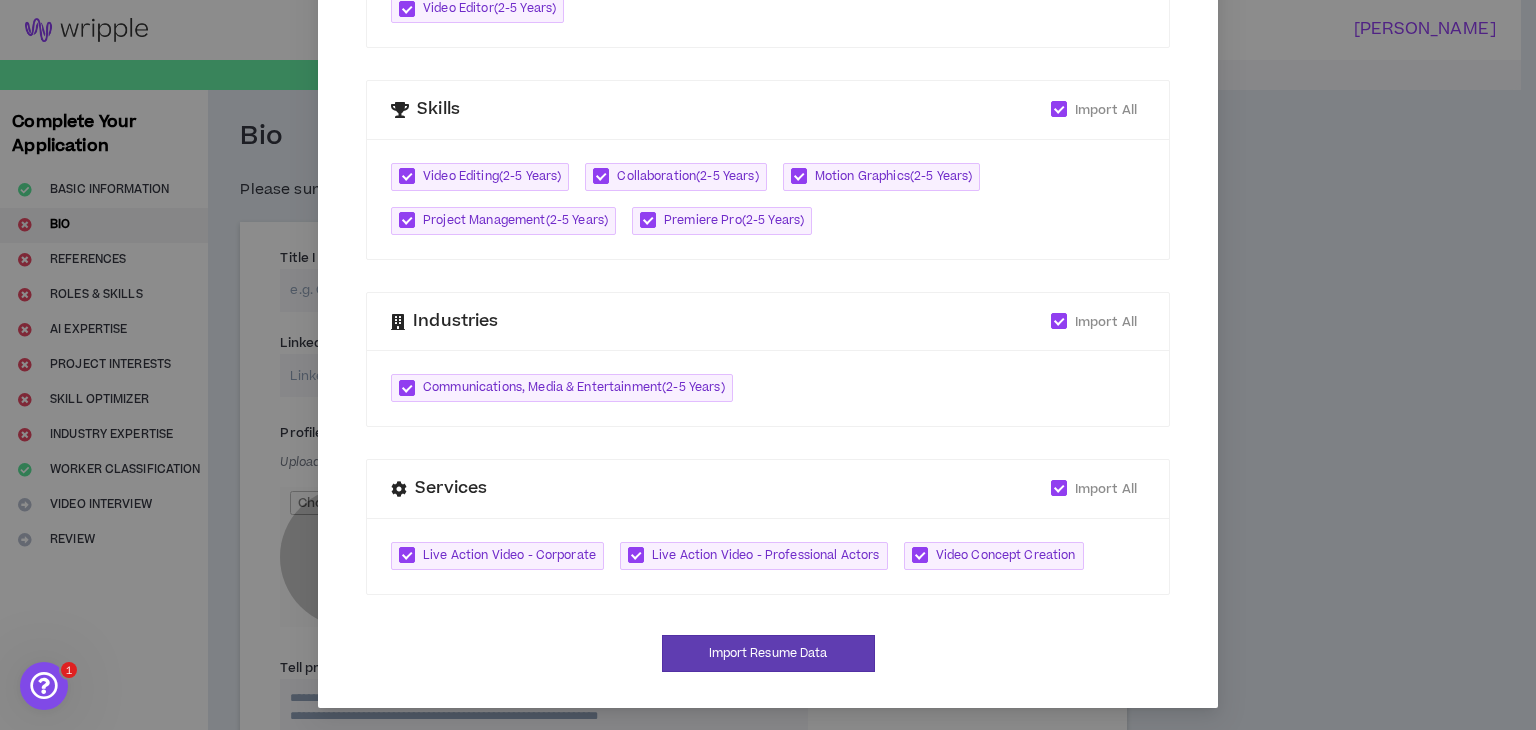 click on "Live Action Video - Corporate Live Action Video - Professional Actors Video Concept Creation" at bounding box center (768, 556) 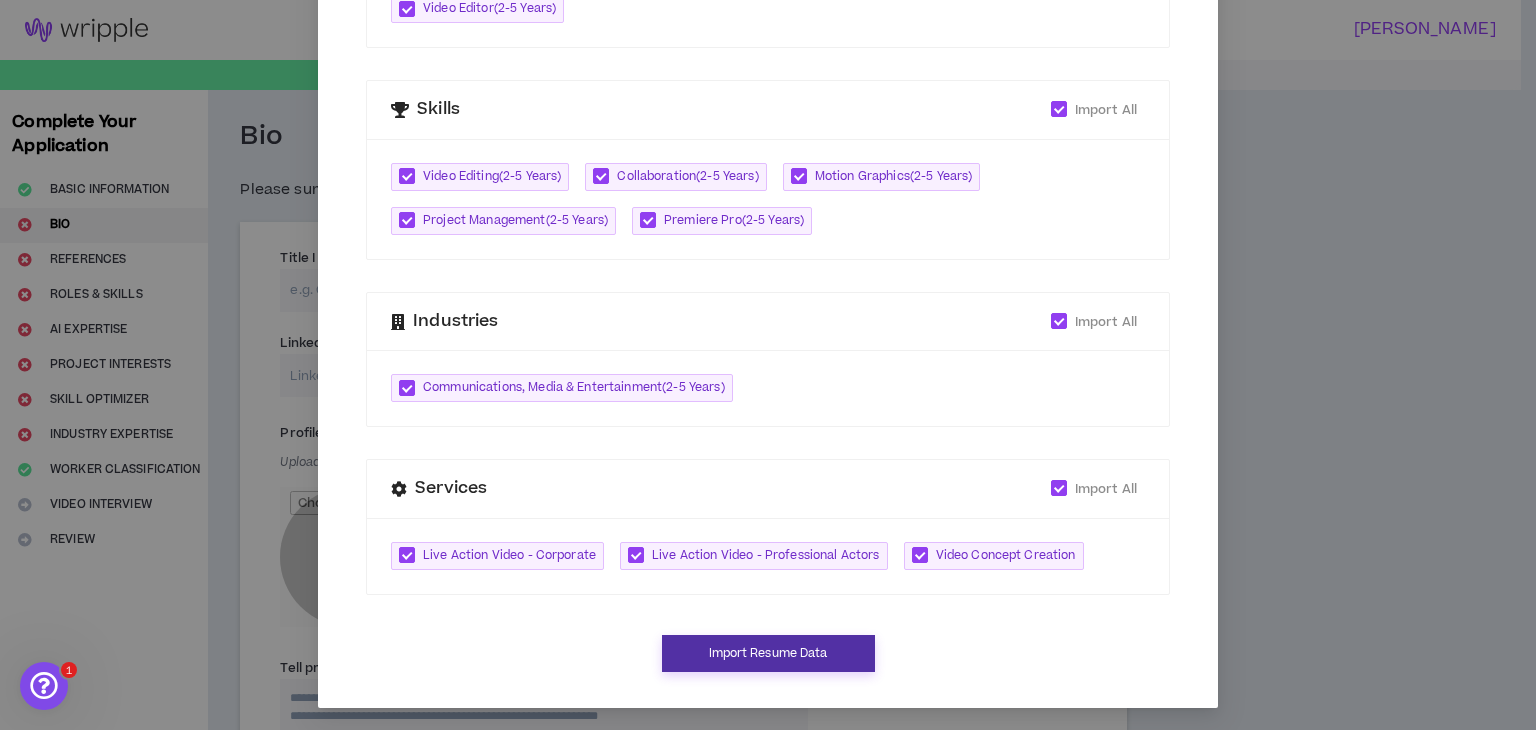 click on "Import Resume Data" at bounding box center (768, 653) 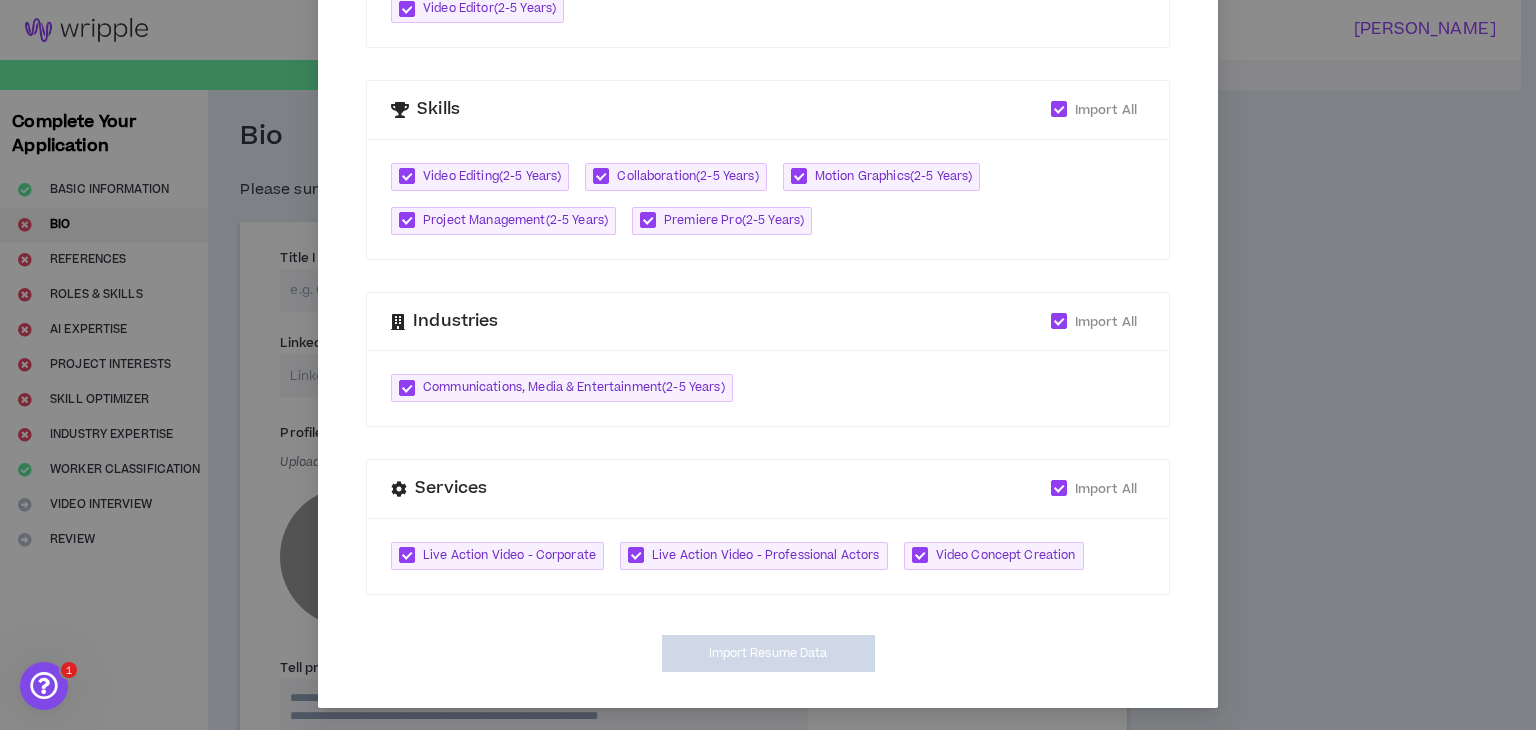 type on "**********" 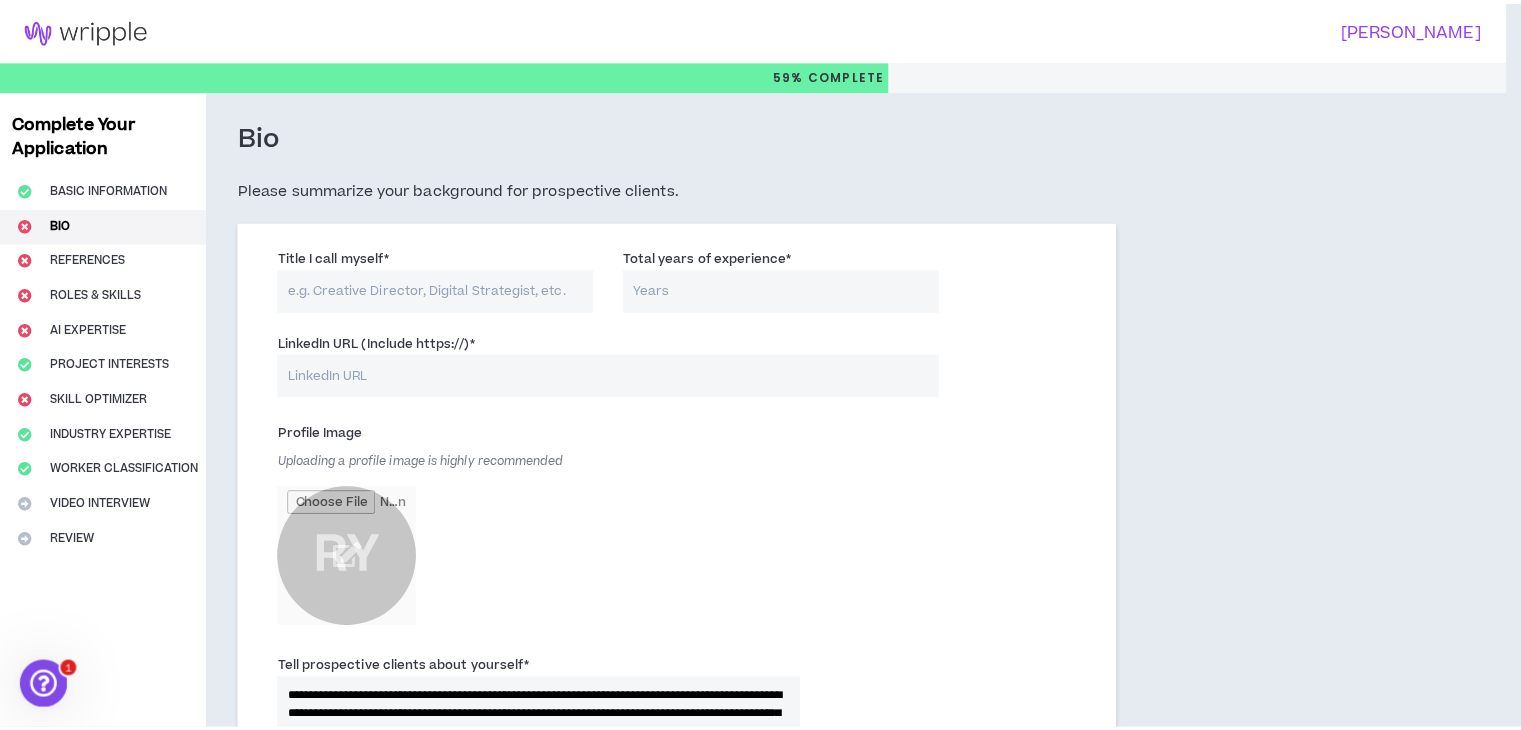 scroll, scrollTop: 669, scrollLeft: 0, axis: vertical 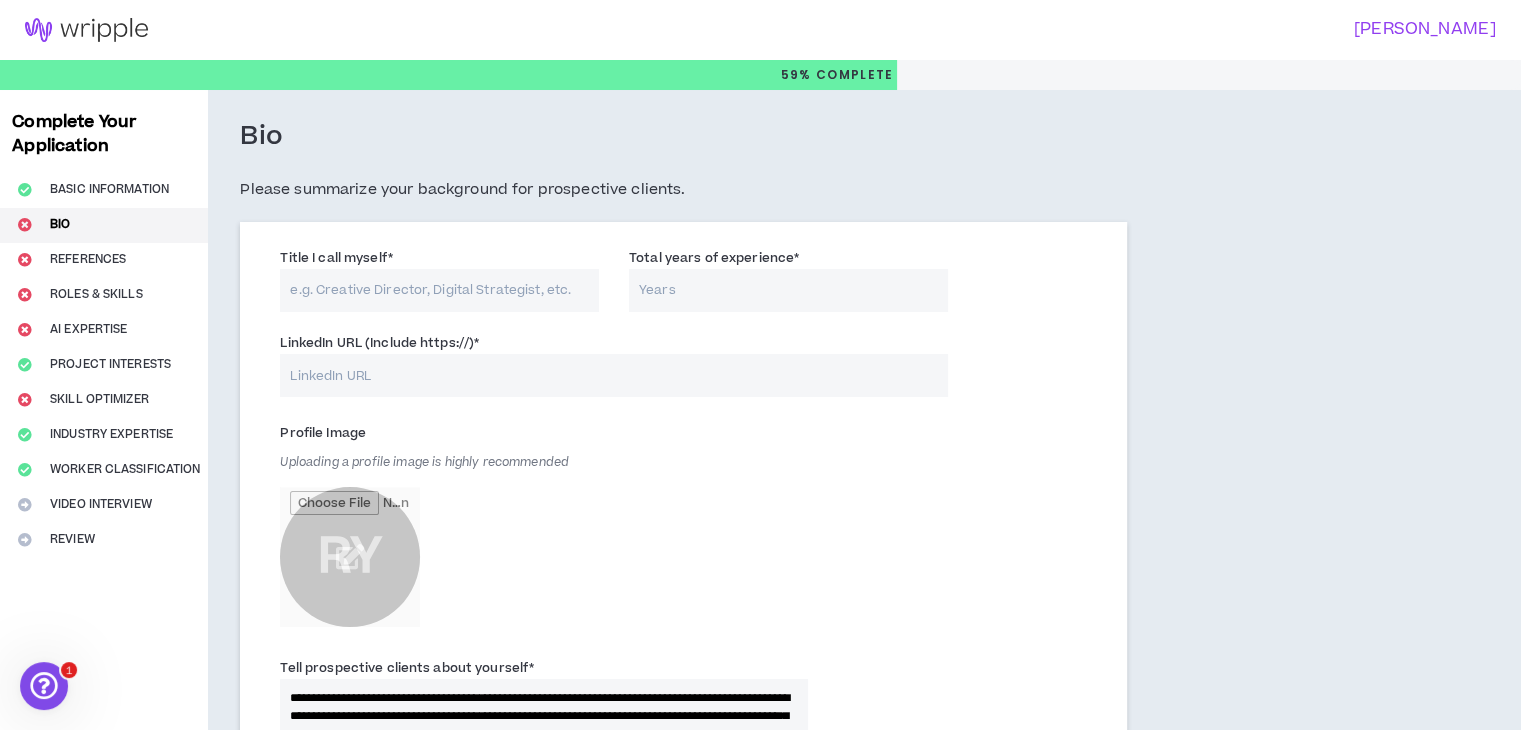 click on "Title I call myself  *" at bounding box center [439, 290] 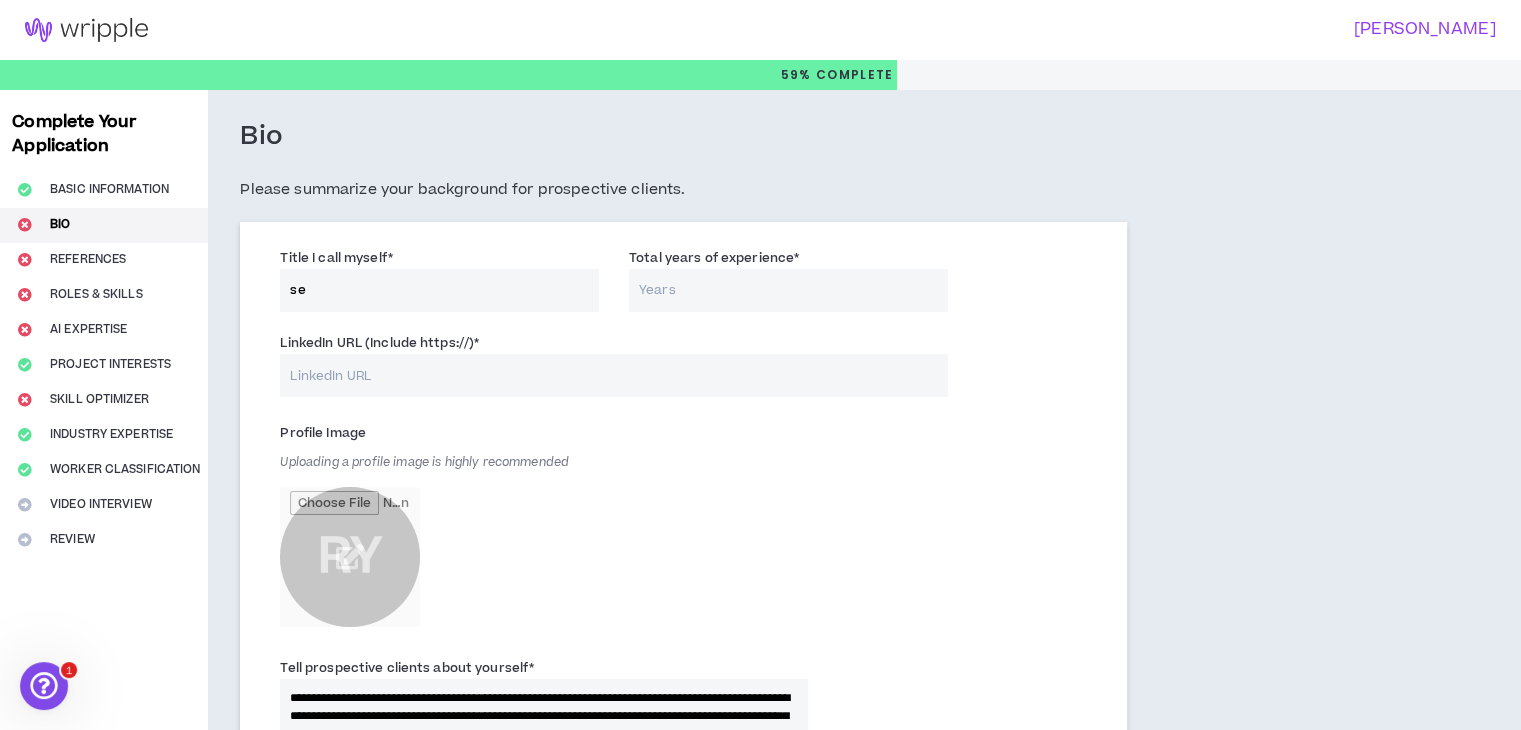 type on "s" 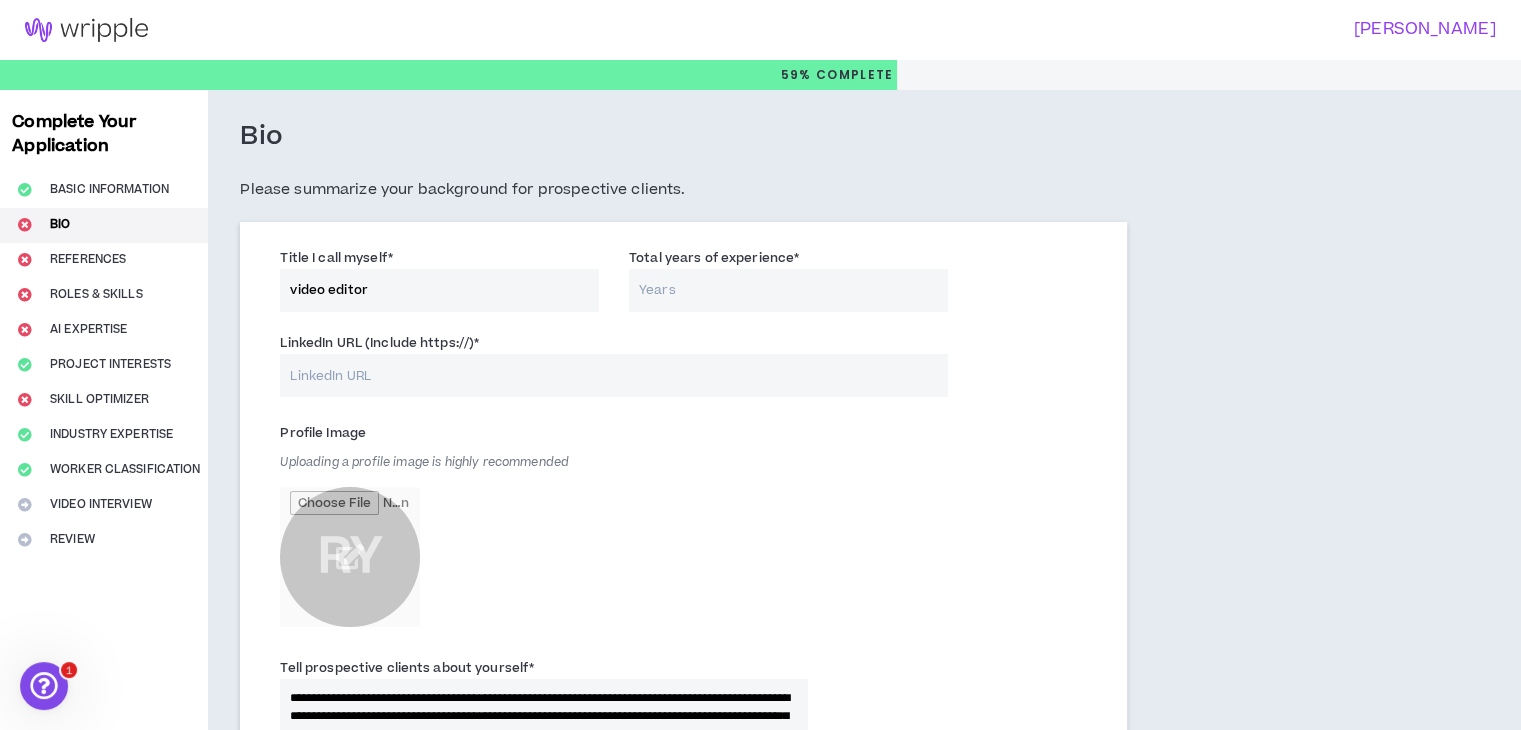 type on "video editor" 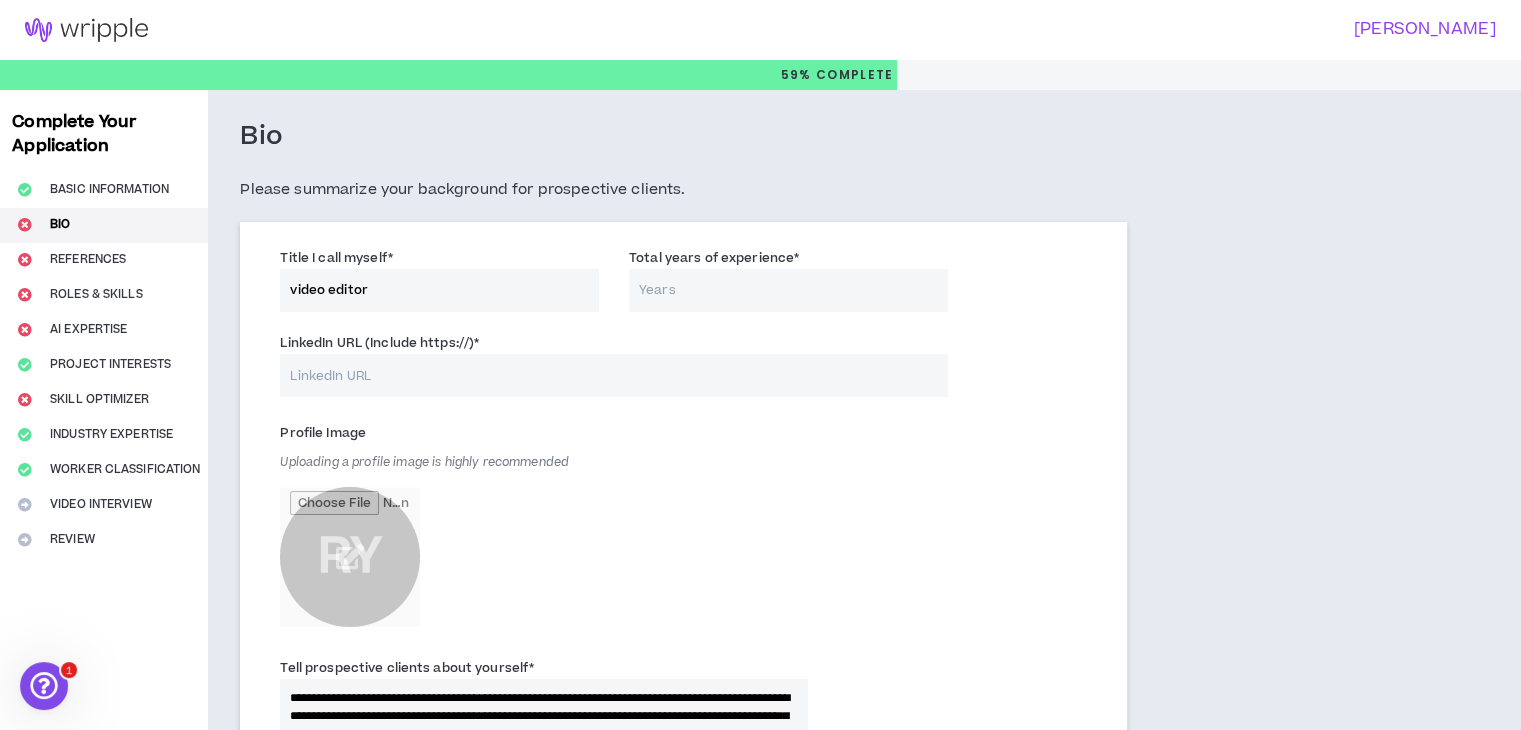 click on "Profile Image Uploading a profile image is highly recommended RY" at bounding box center [544, 527] 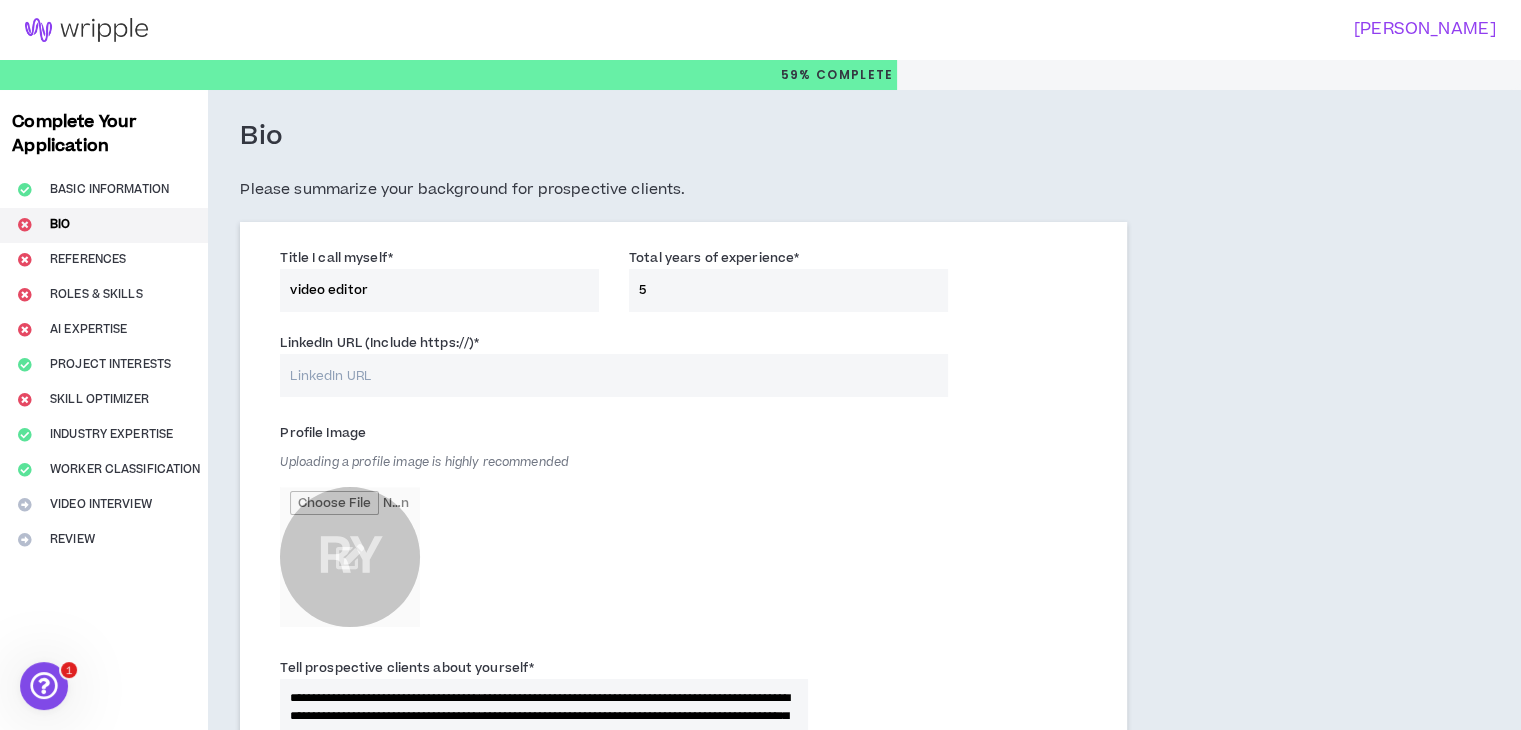 type on "5" 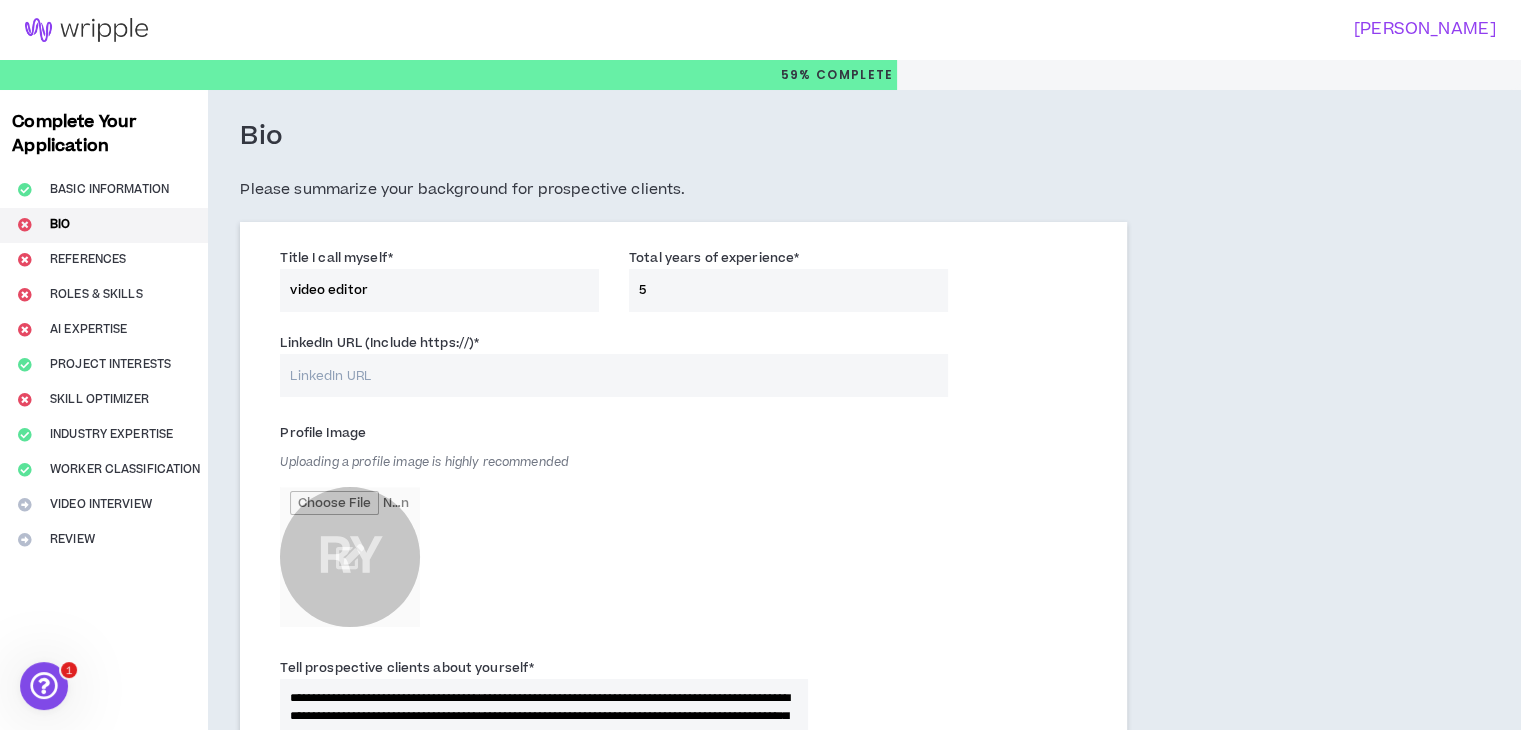 click on "LinkedIn URL (Include https://)  *" at bounding box center [613, 375] 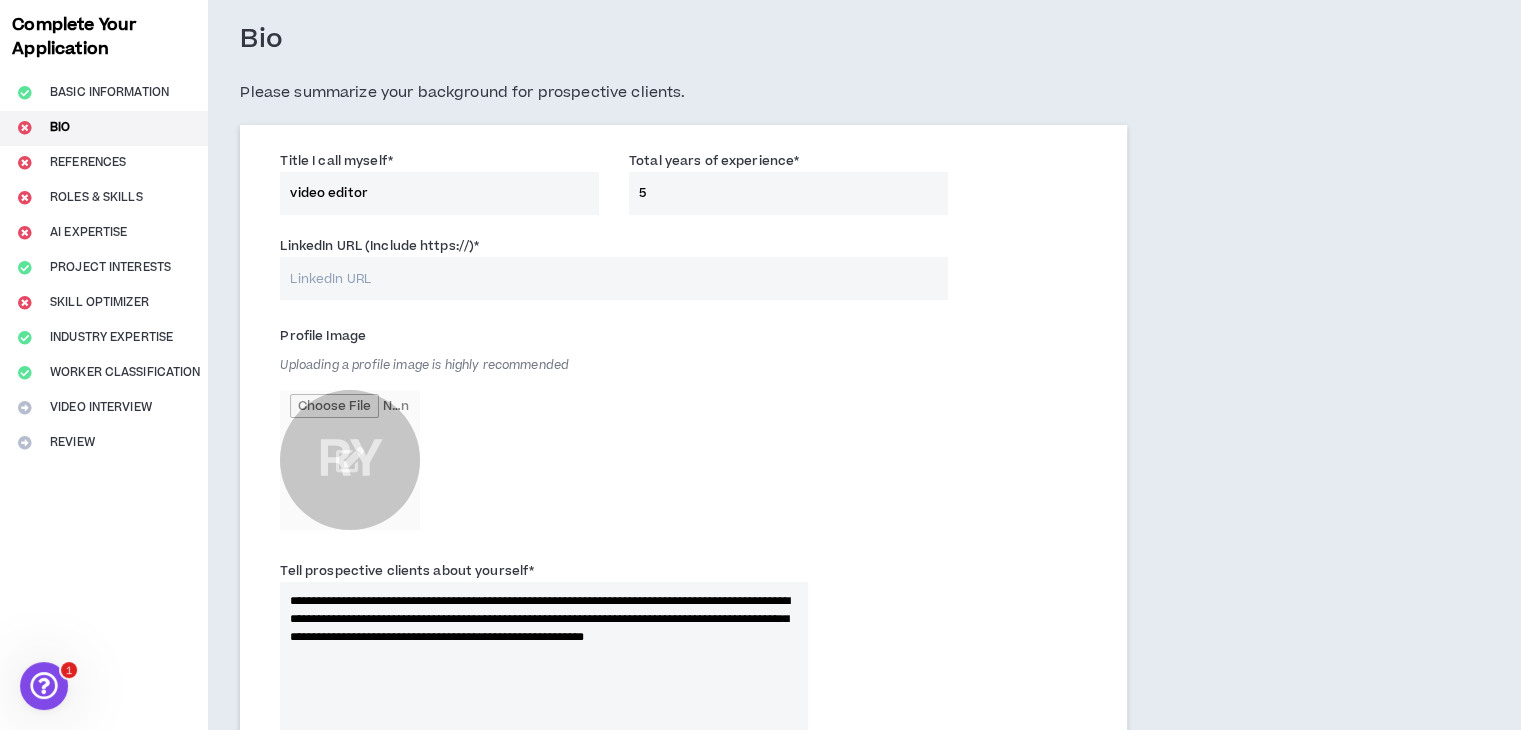 scroll, scrollTop: 100, scrollLeft: 0, axis: vertical 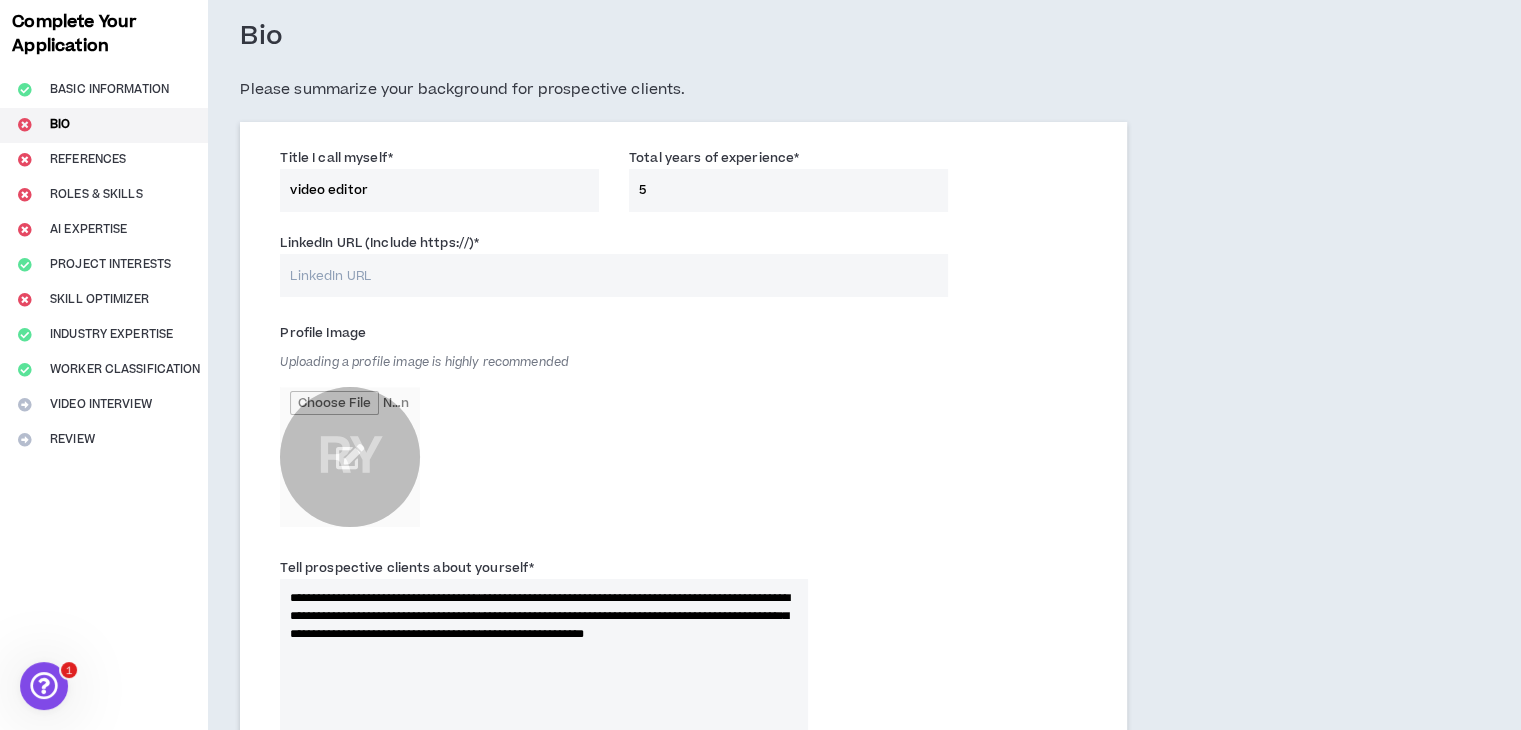 click at bounding box center [350, 457] 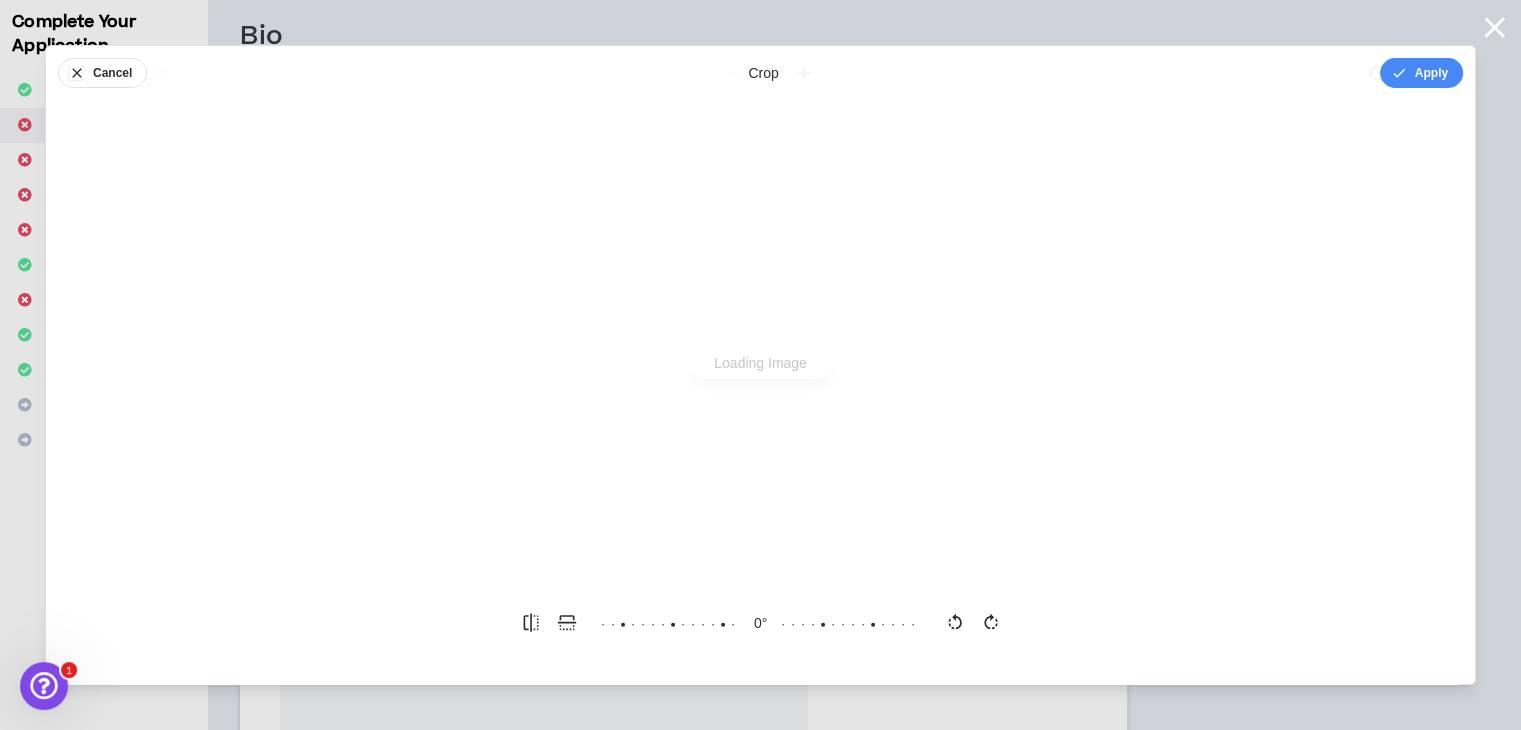 scroll, scrollTop: 0, scrollLeft: 0, axis: both 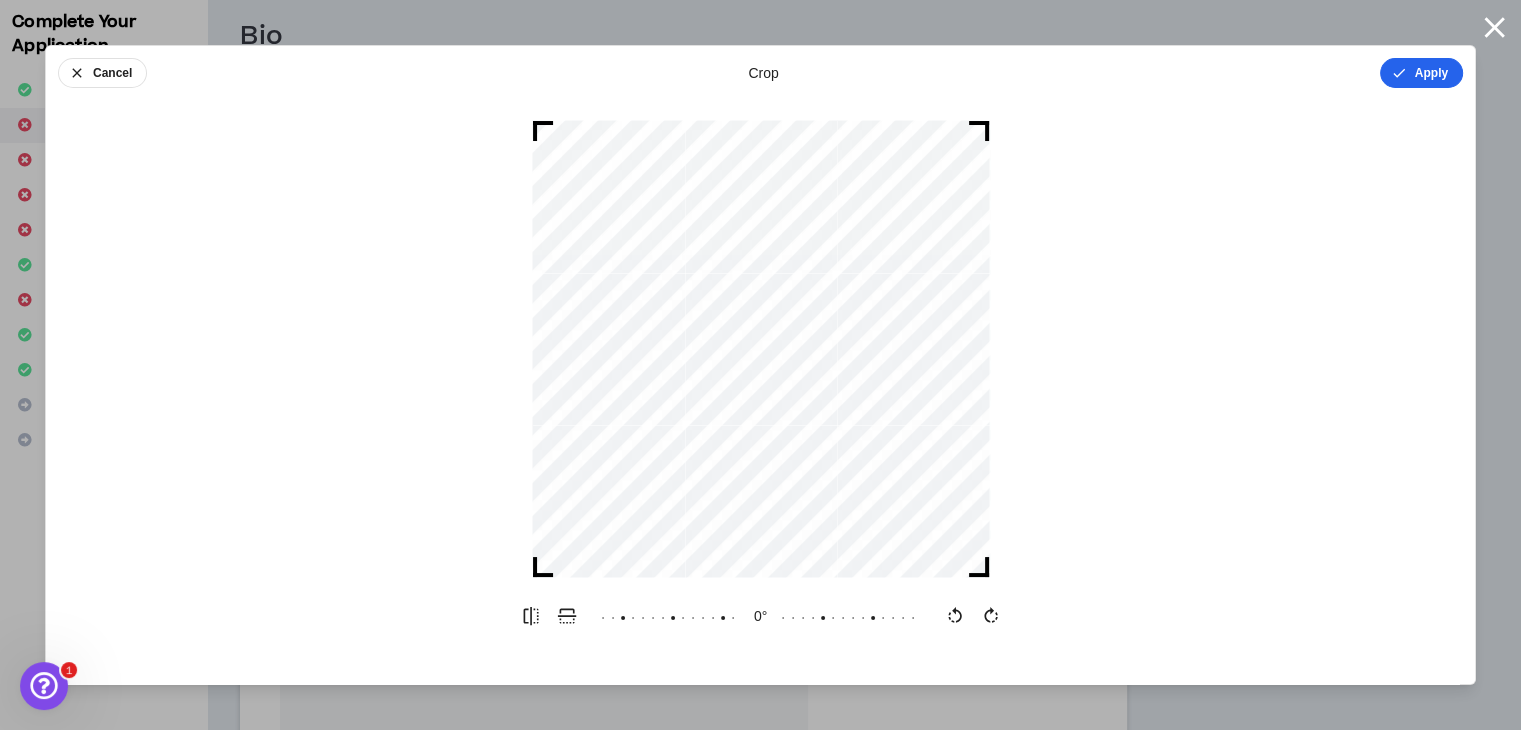 click on "Apply" at bounding box center (1421, 73) 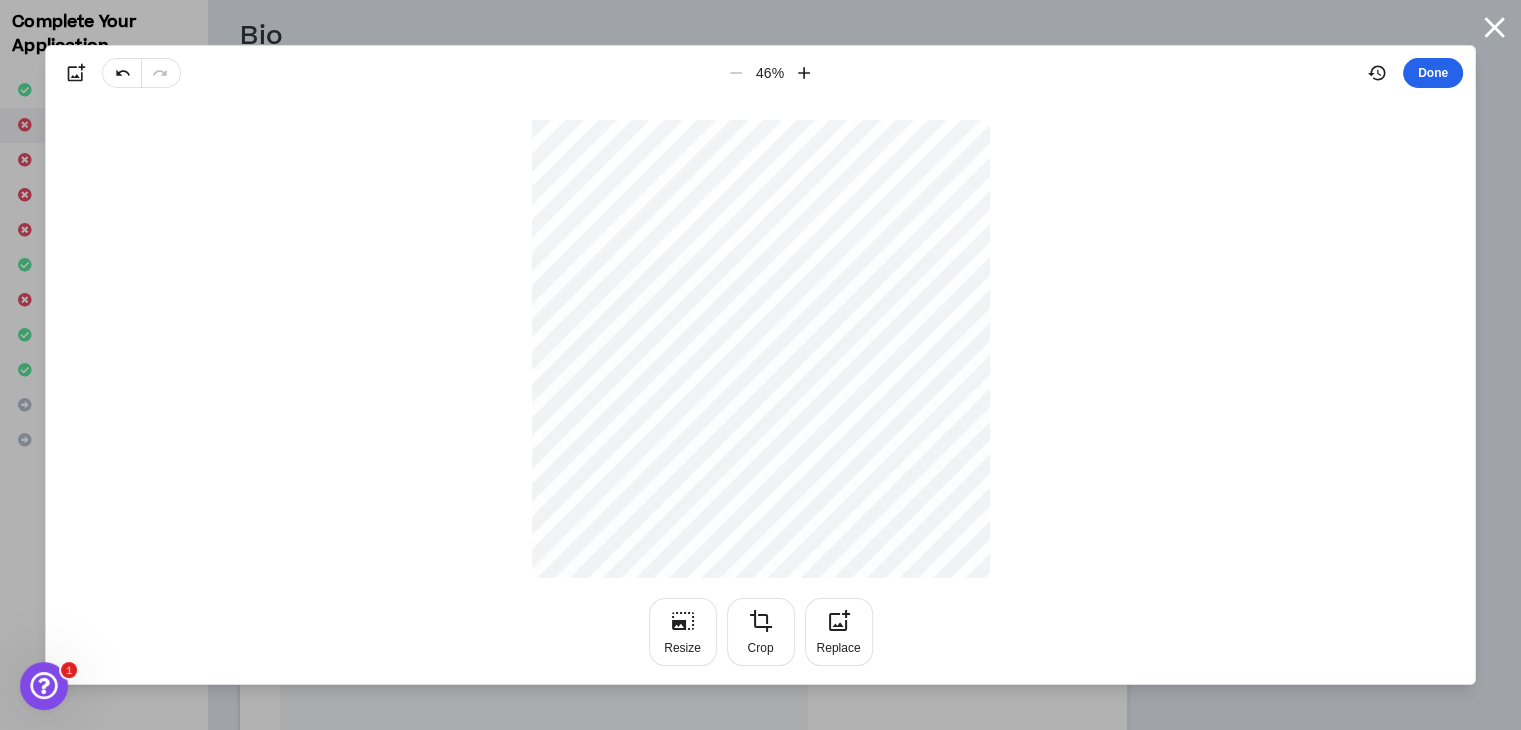 click on "Done" at bounding box center (1433, 73) 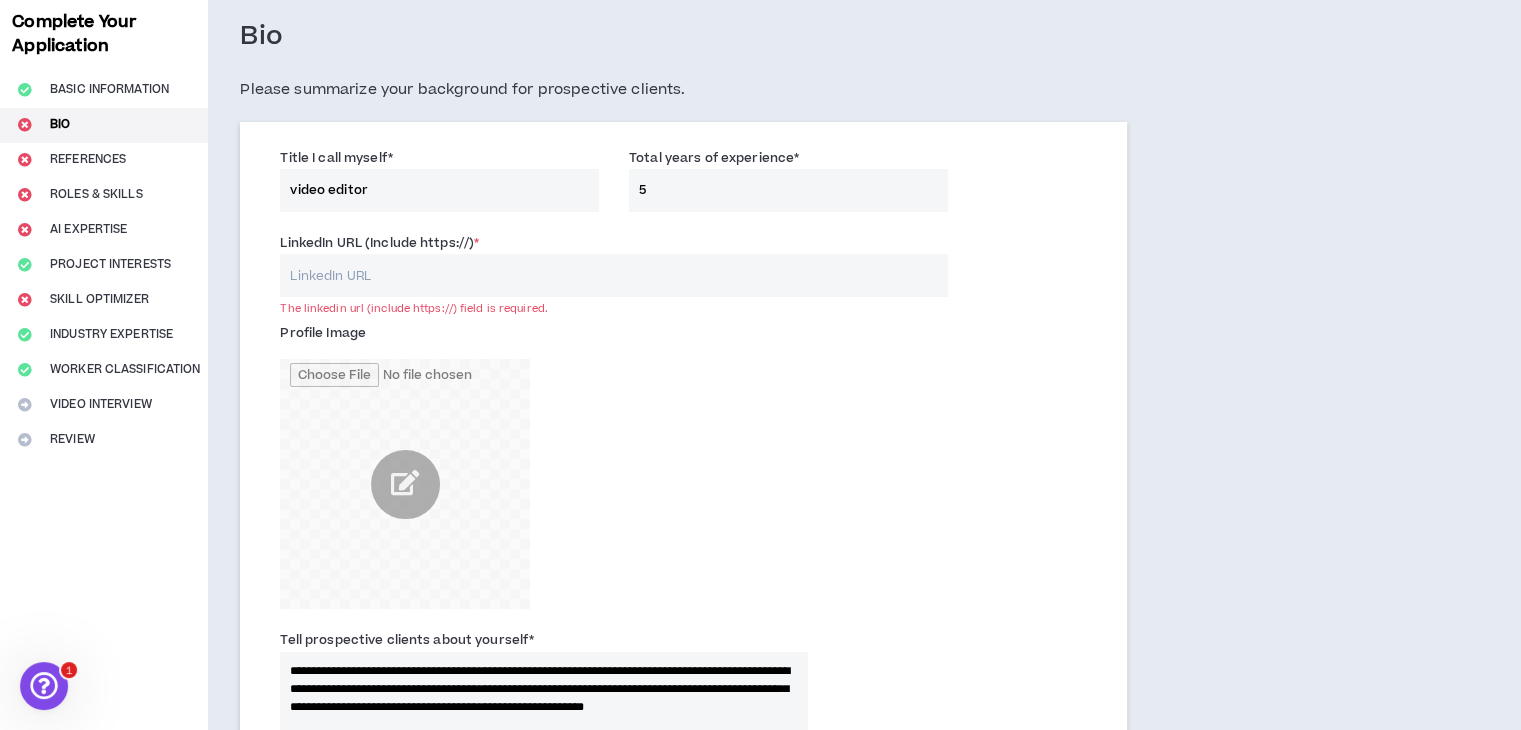 click on "LinkedIn URL (Include https://)  *" at bounding box center [613, 275] 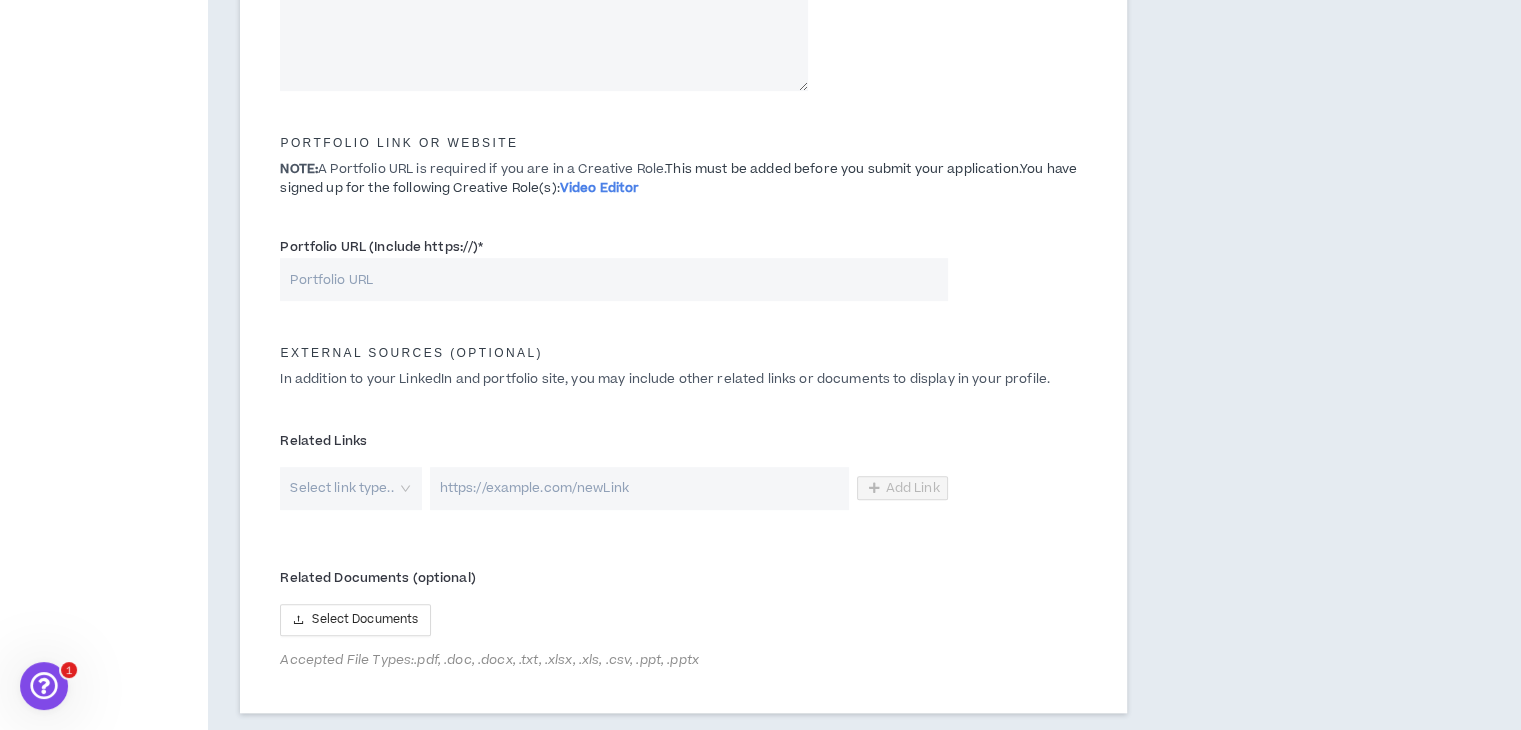 scroll, scrollTop: 900, scrollLeft: 0, axis: vertical 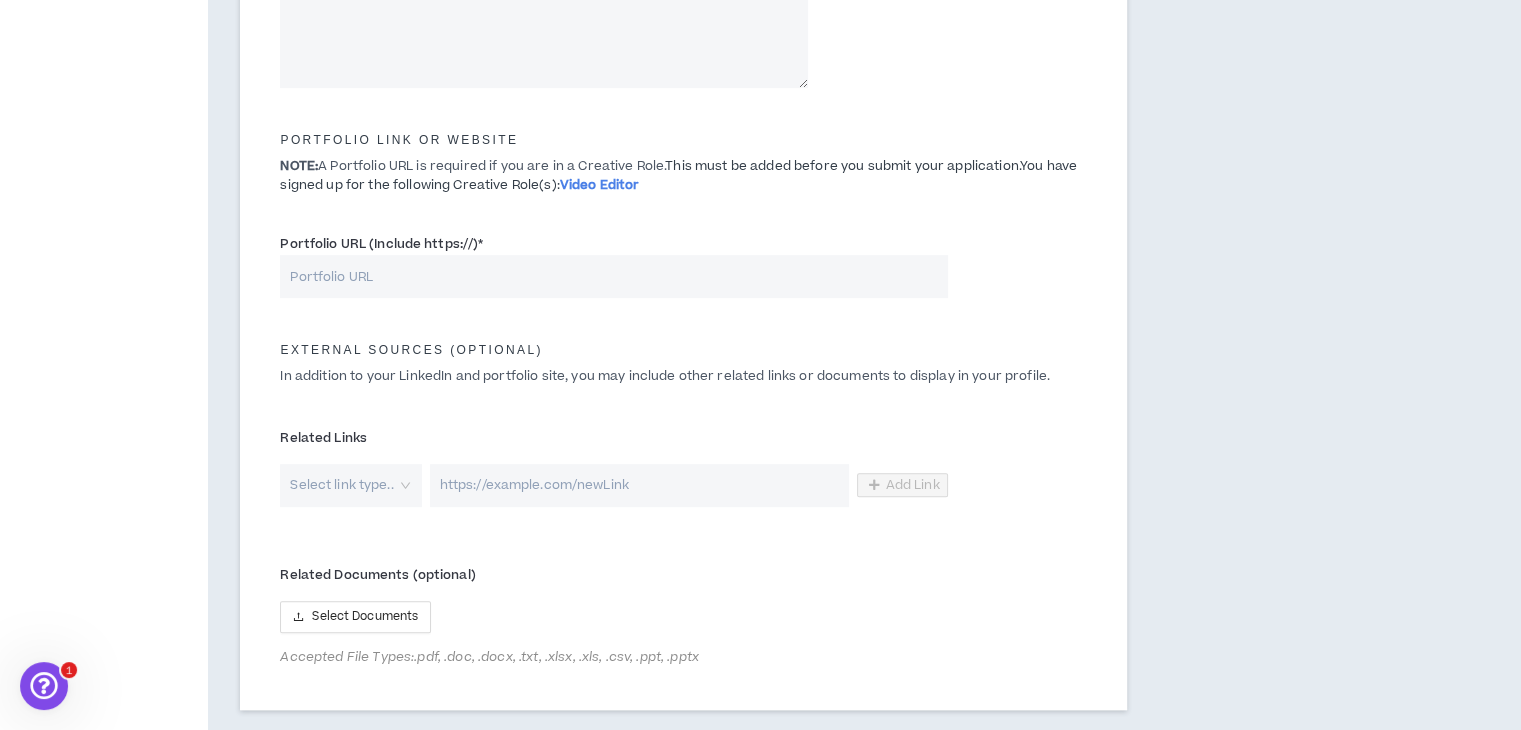 type on "[URL][DOMAIN_NAME][PERSON_NAME]" 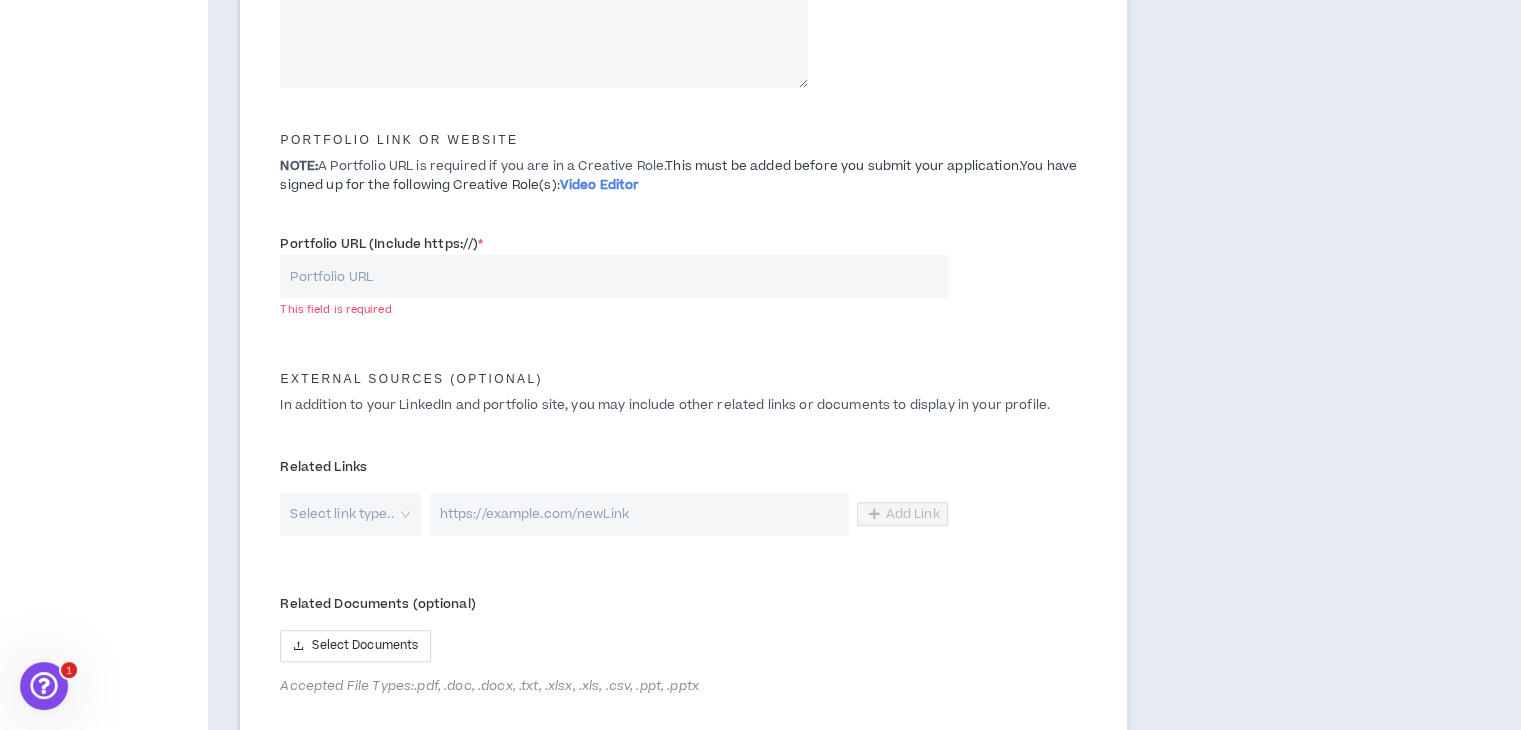 paste on "[URL][DOMAIN_NAME]" 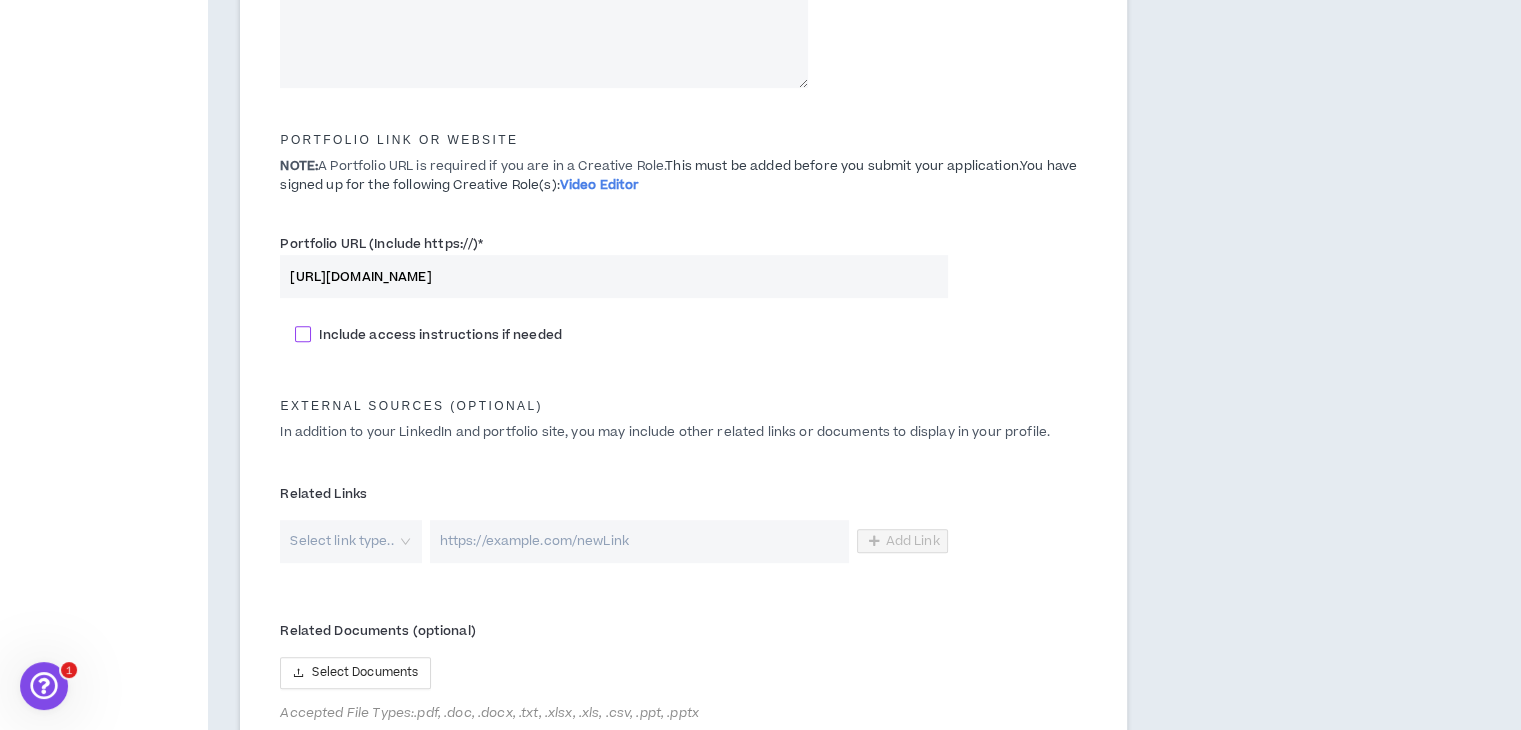 type on "[URL][DOMAIN_NAME]" 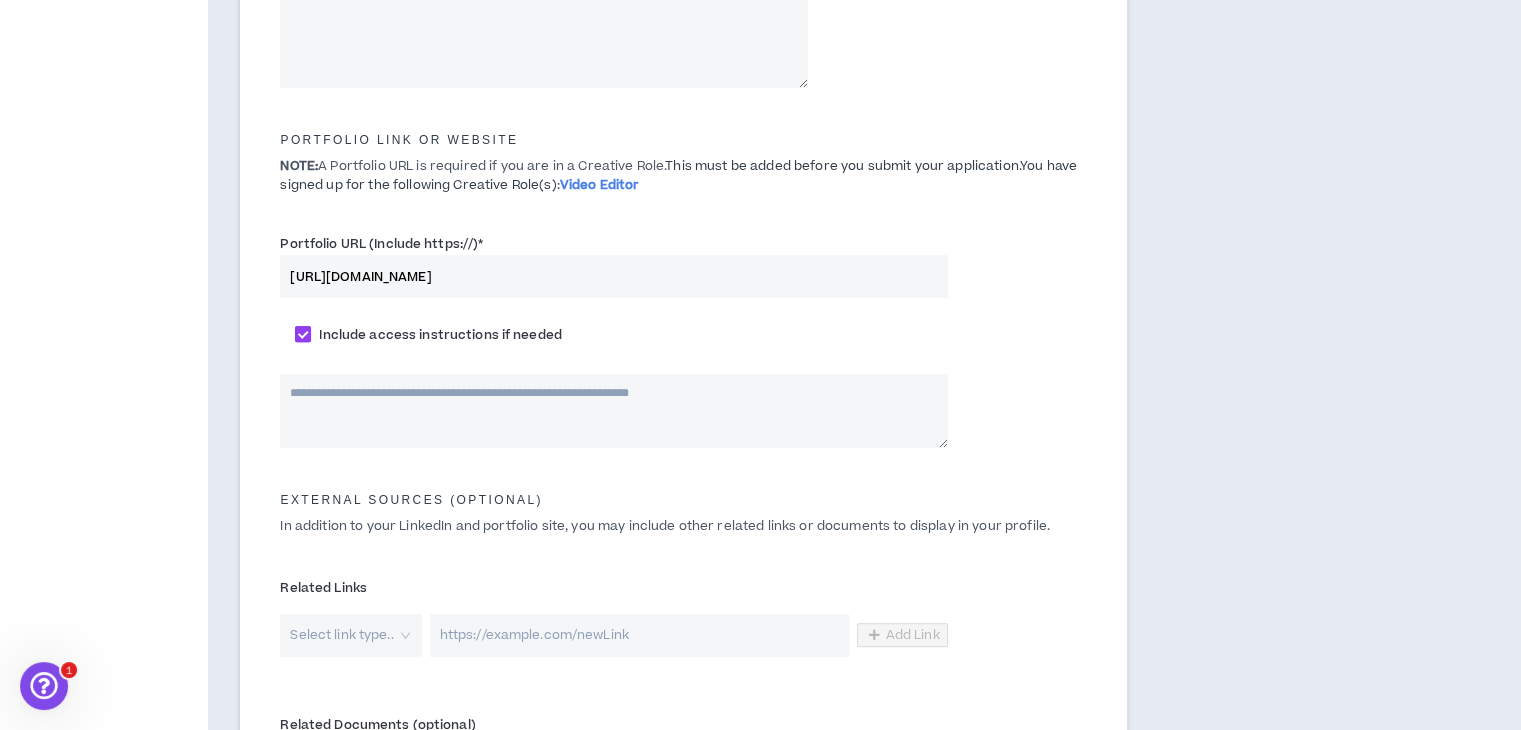 click on "Include access instructions if needed" at bounding box center [440, 335] 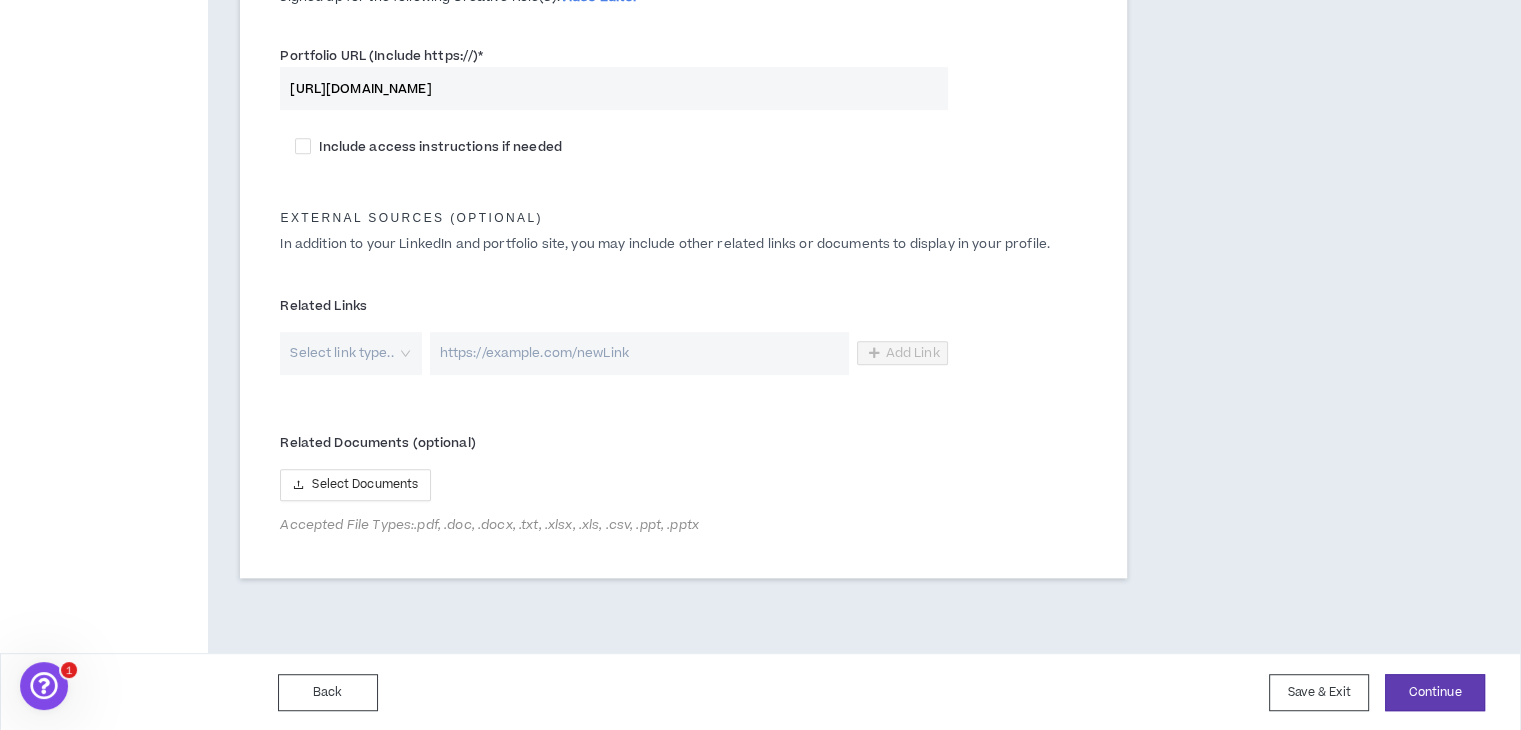 scroll, scrollTop: 1089, scrollLeft: 0, axis: vertical 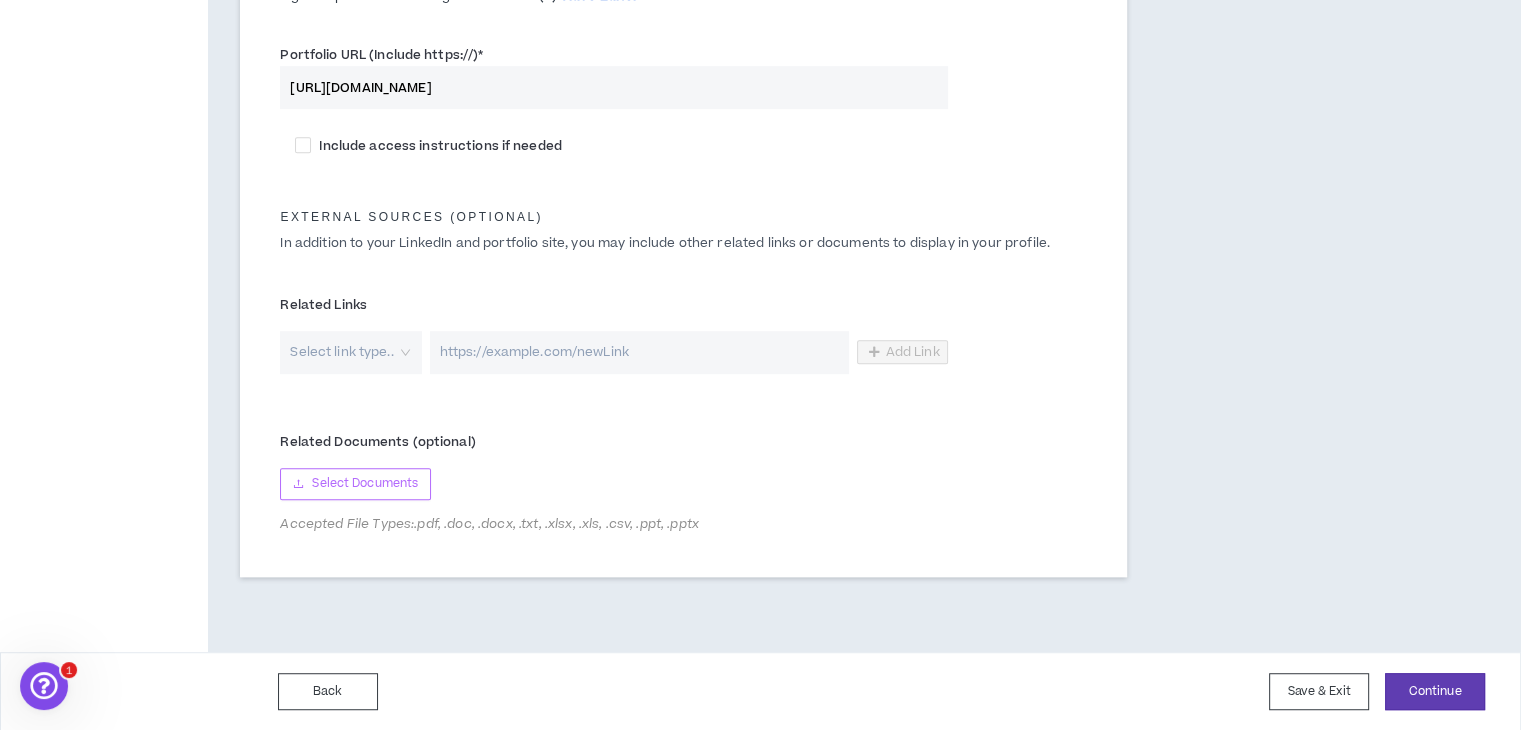 click on "Select Documents" at bounding box center (365, 483) 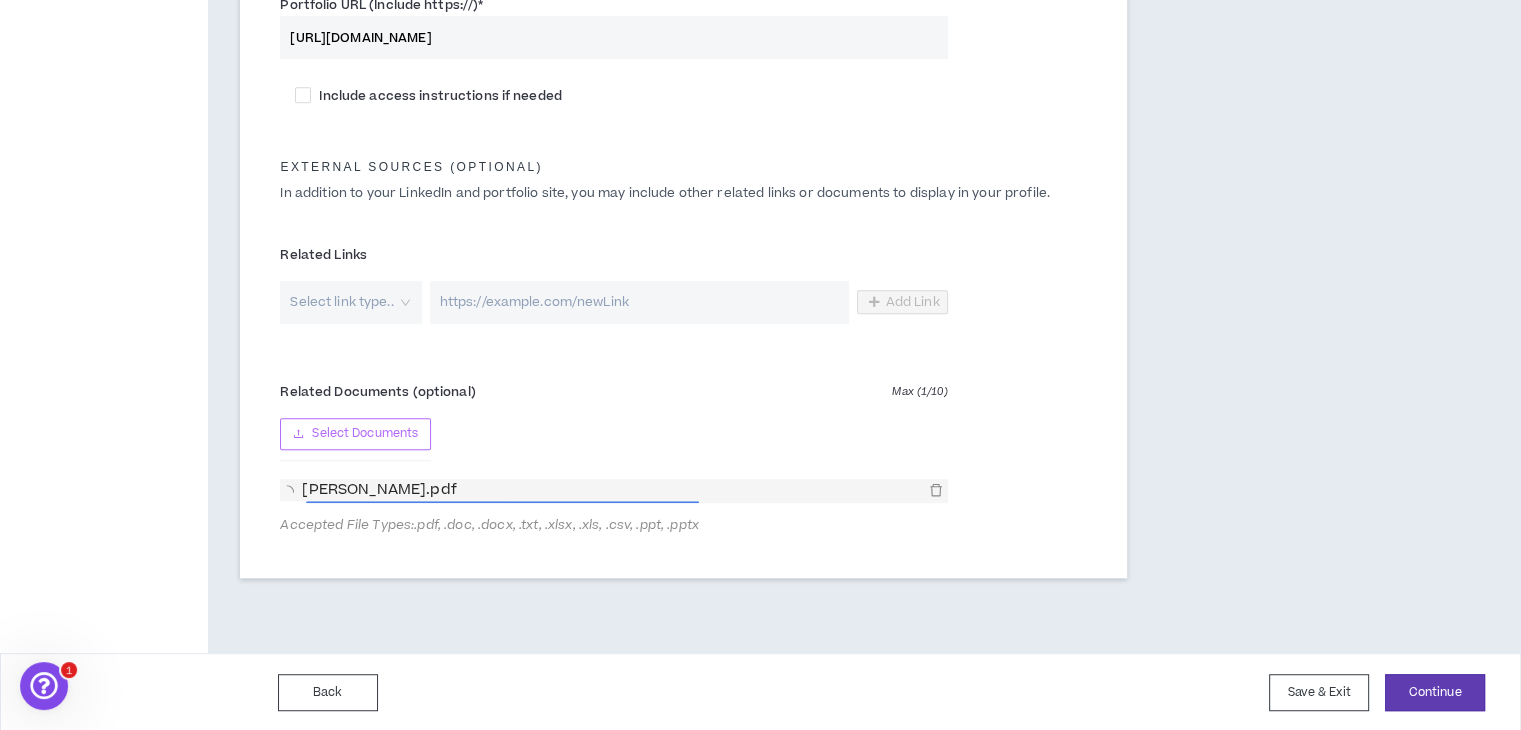 scroll, scrollTop: 1140, scrollLeft: 0, axis: vertical 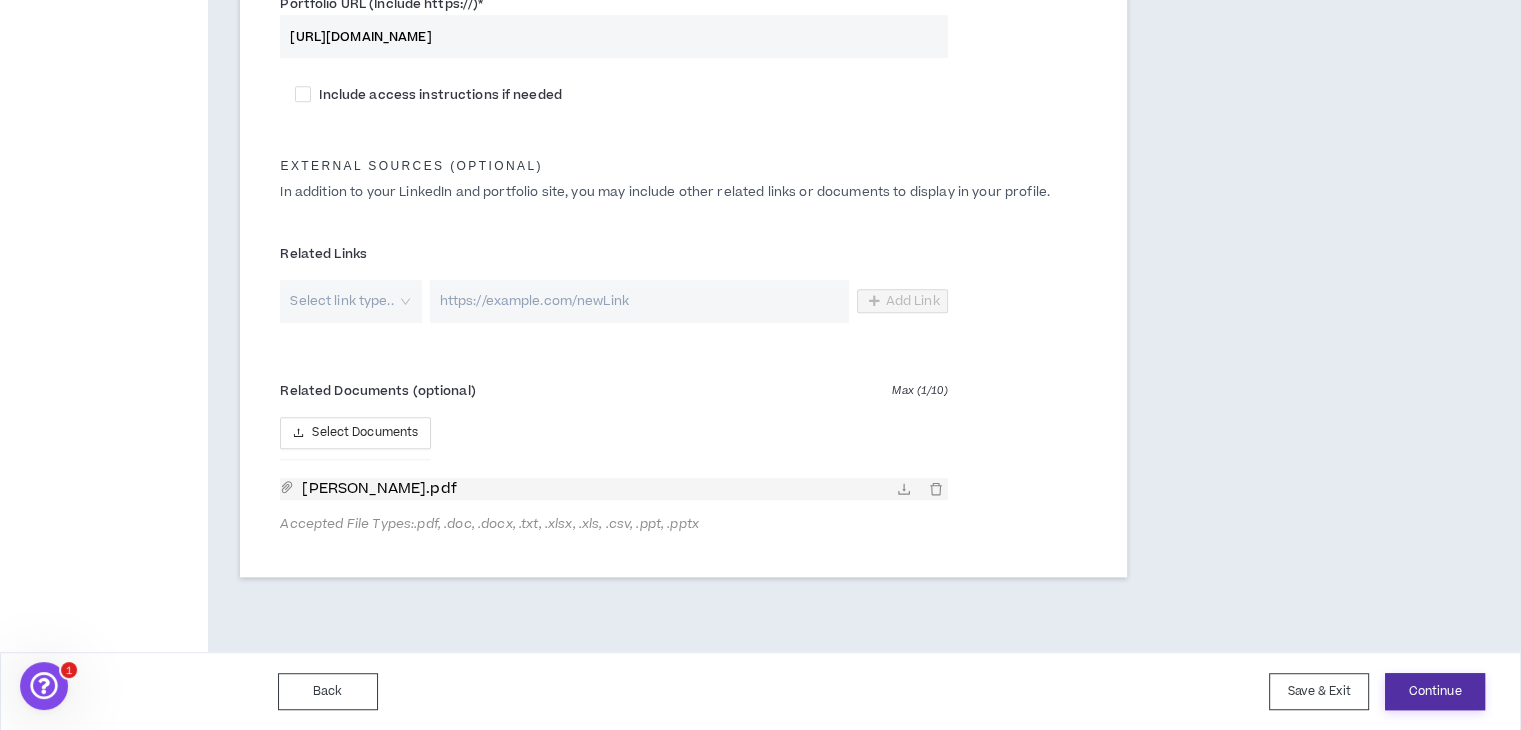 click on "Continue" at bounding box center (1435, 691) 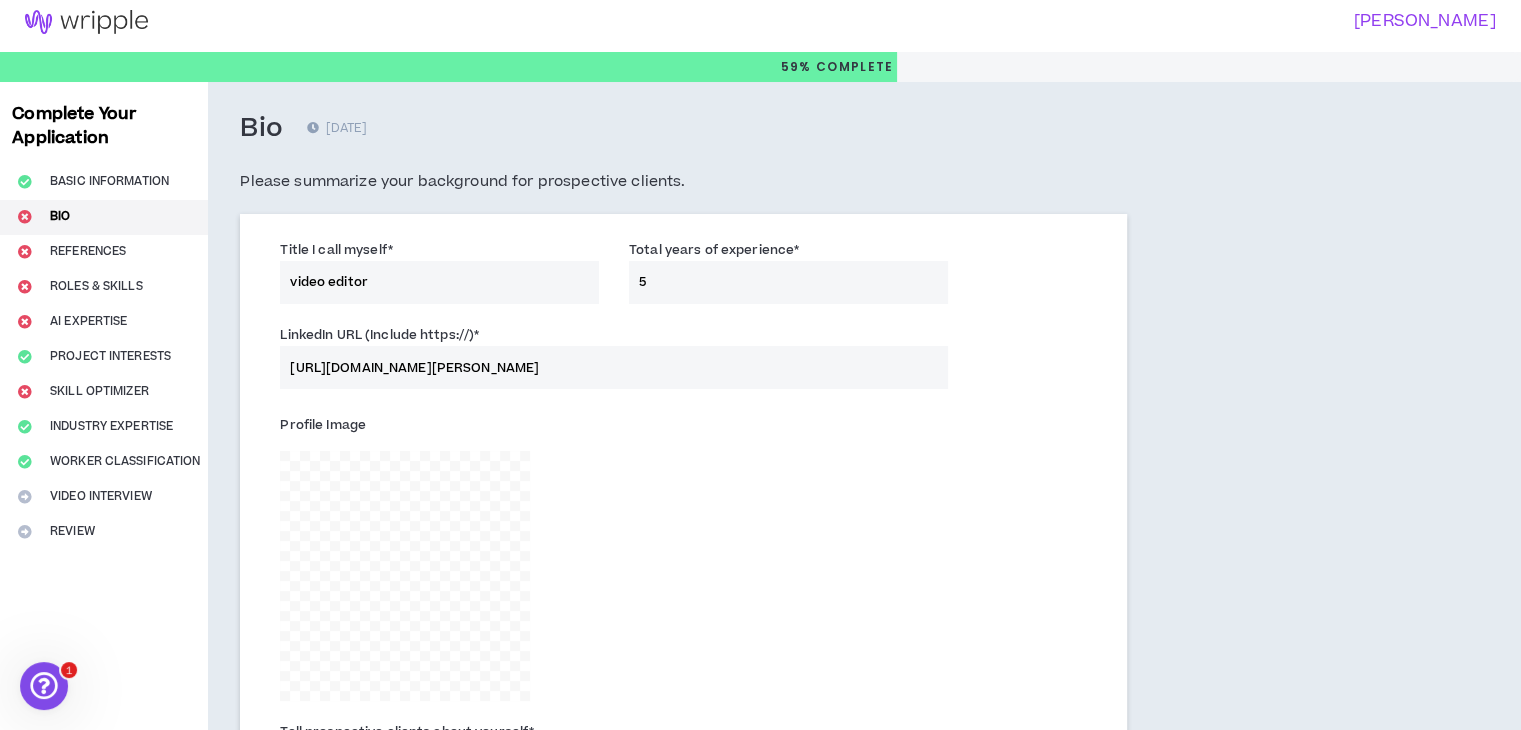 scroll, scrollTop: 0, scrollLeft: 0, axis: both 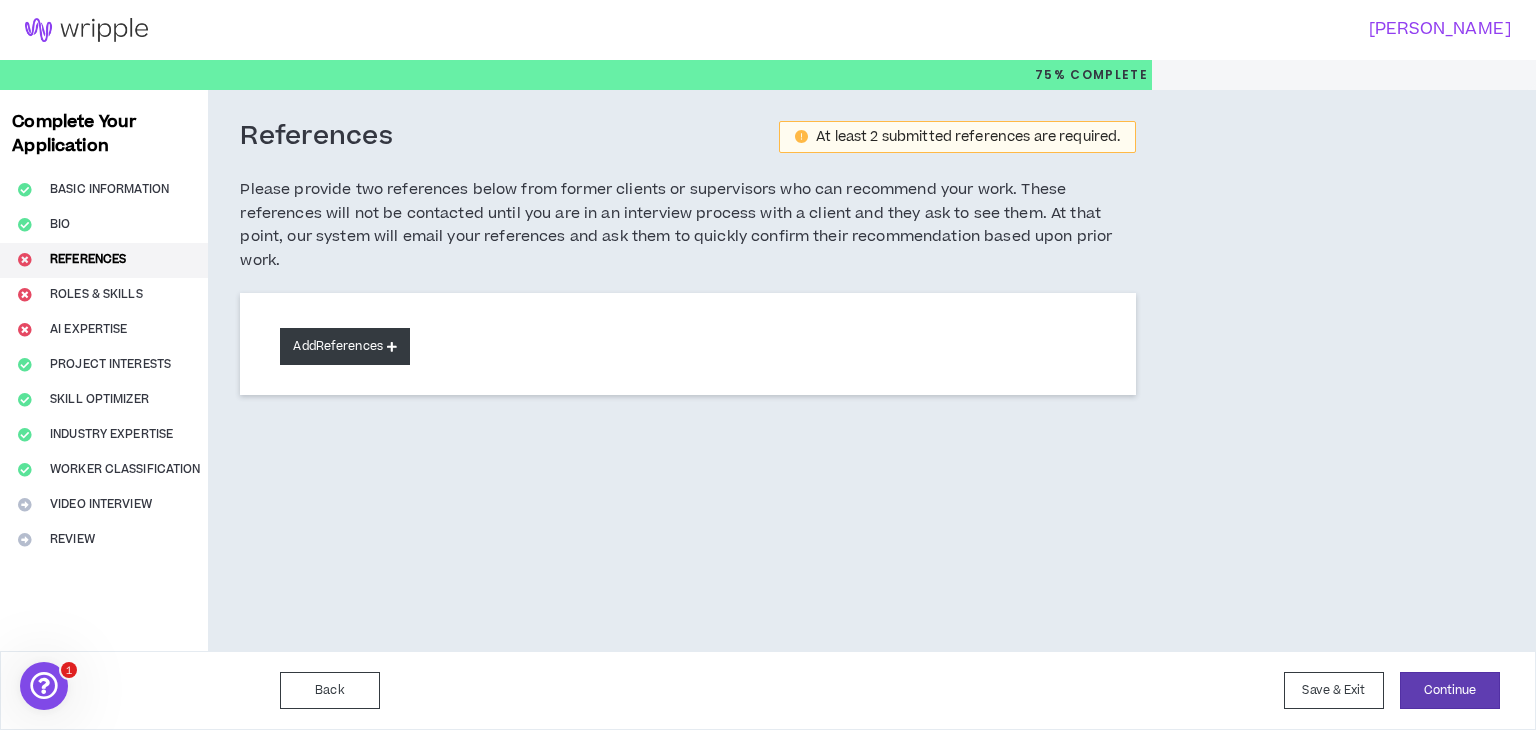 click on "Add  References" at bounding box center [345, 346] 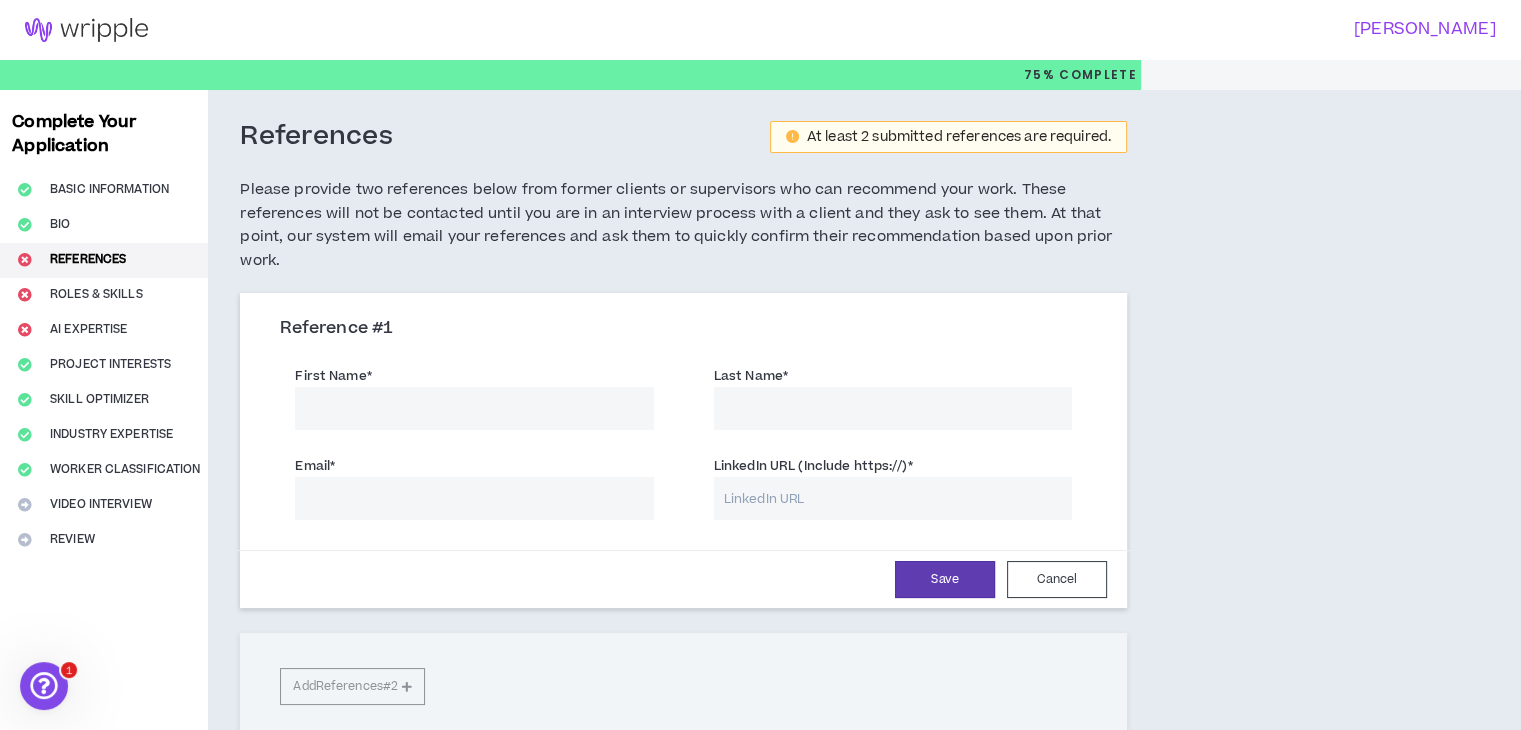 click on "First Name  *" at bounding box center [474, 408] 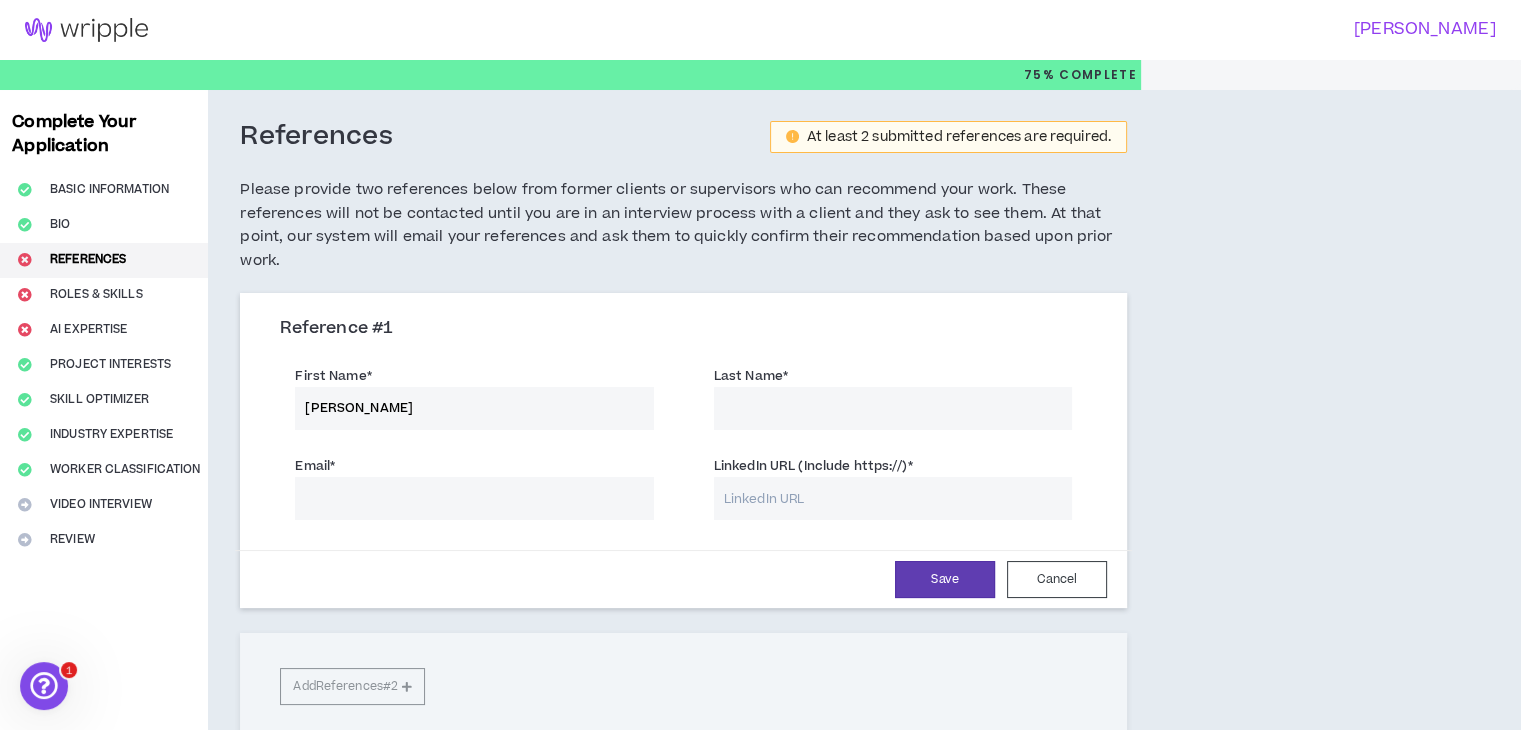 type on "[PERSON_NAME]" 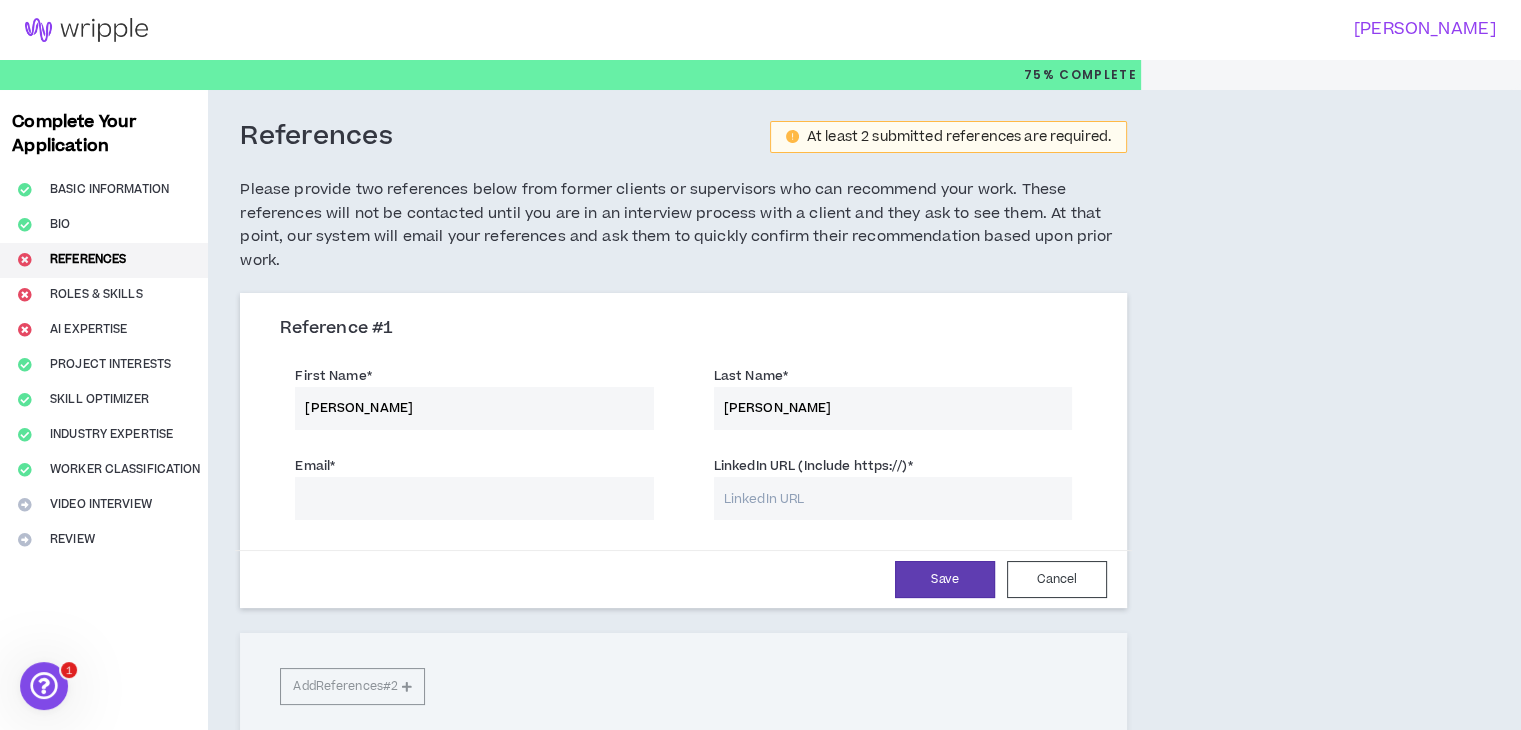 type on "[PERSON_NAME]" 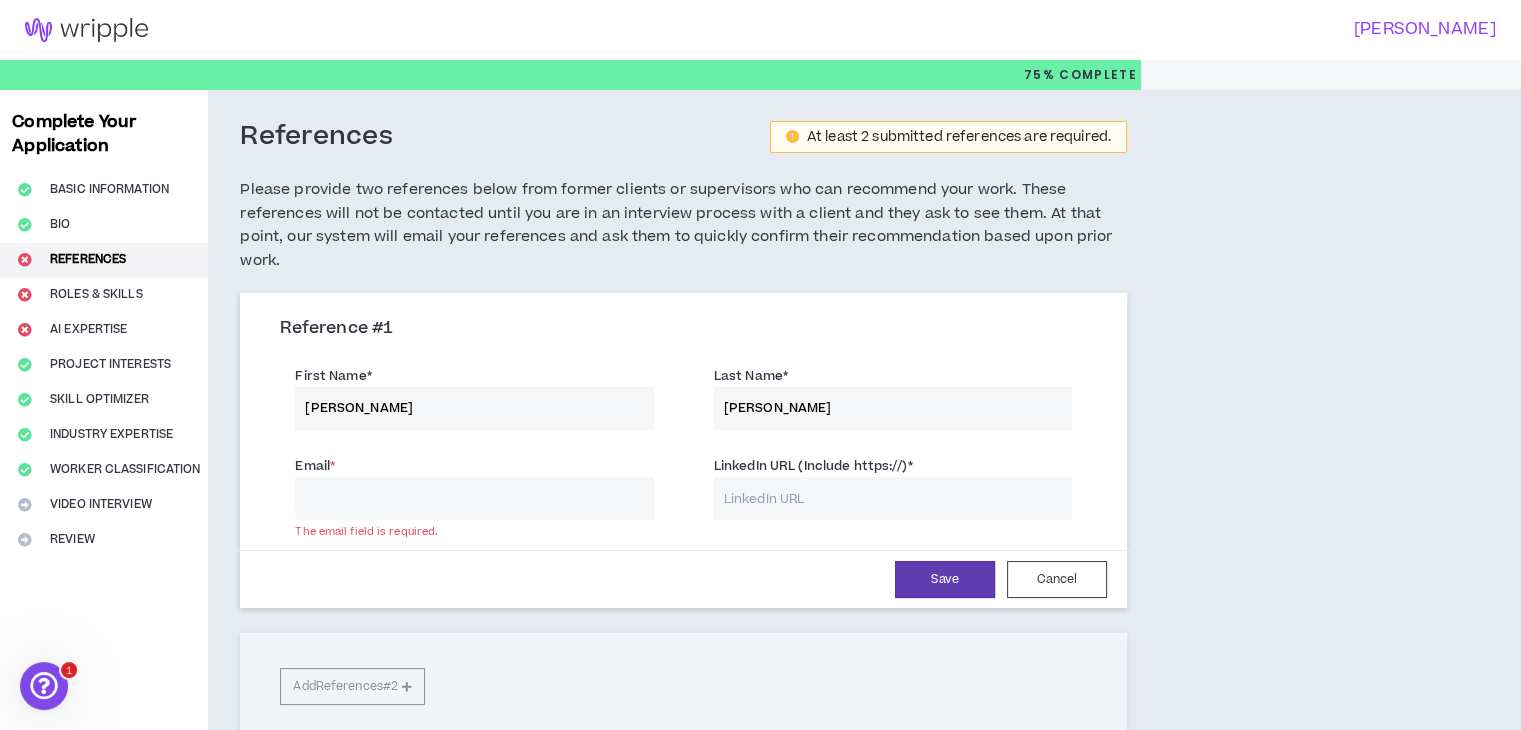 paste on "[EMAIL_ADDRESS][DOMAIN_NAME]" 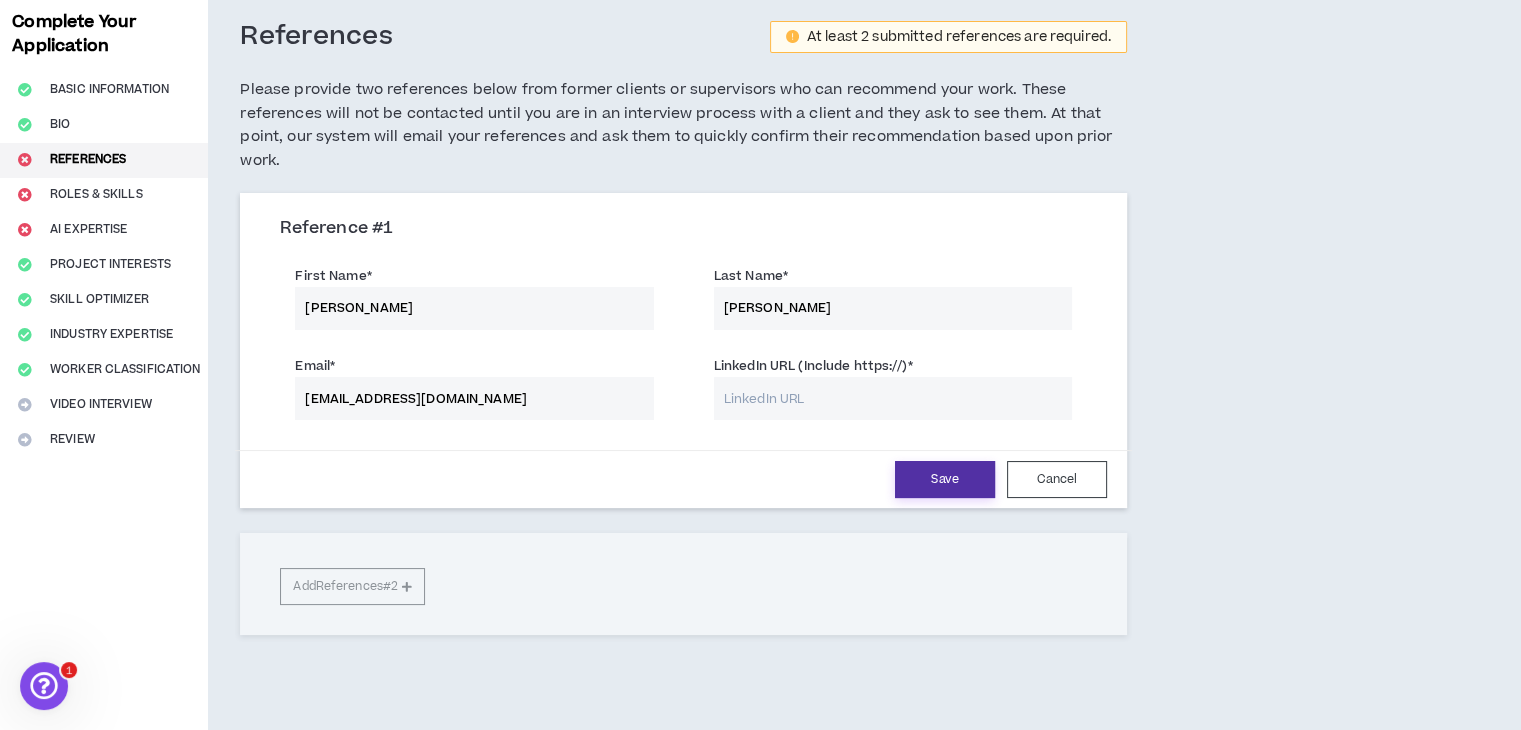 type on "[EMAIL_ADDRESS][DOMAIN_NAME]" 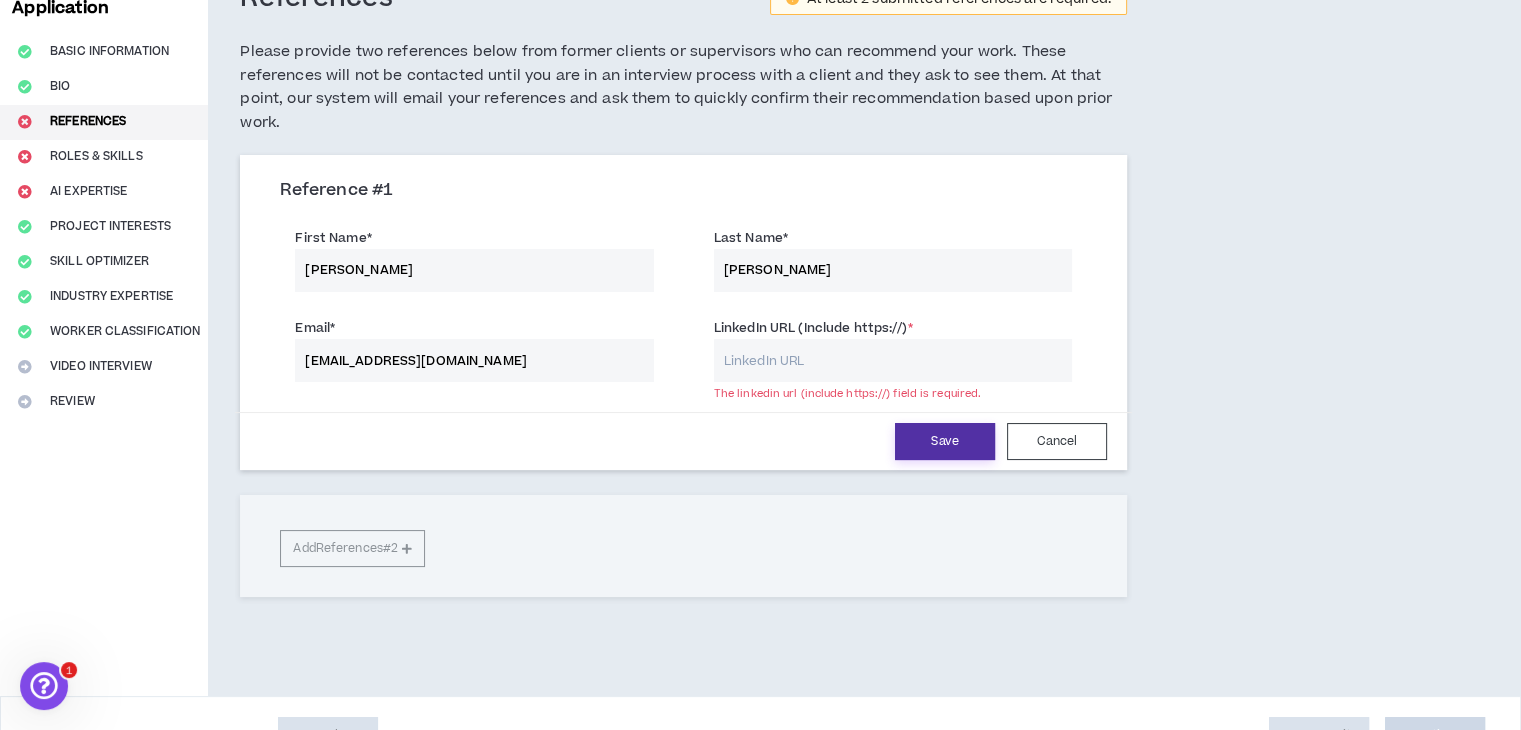 scroll, scrollTop: 181, scrollLeft: 0, axis: vertical 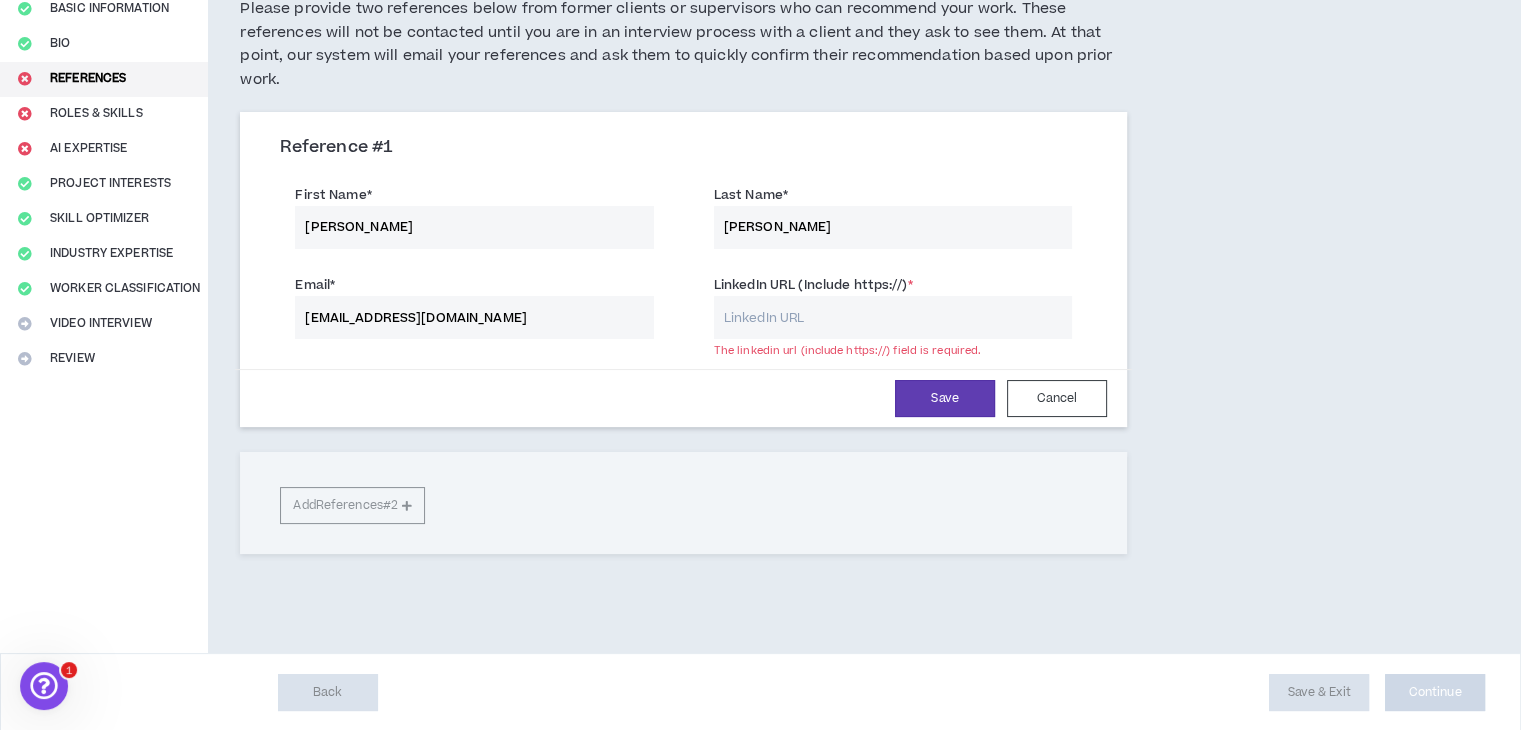 click on "LinkedIn URL (Include https://)  *" at bounding box center [893, 317] 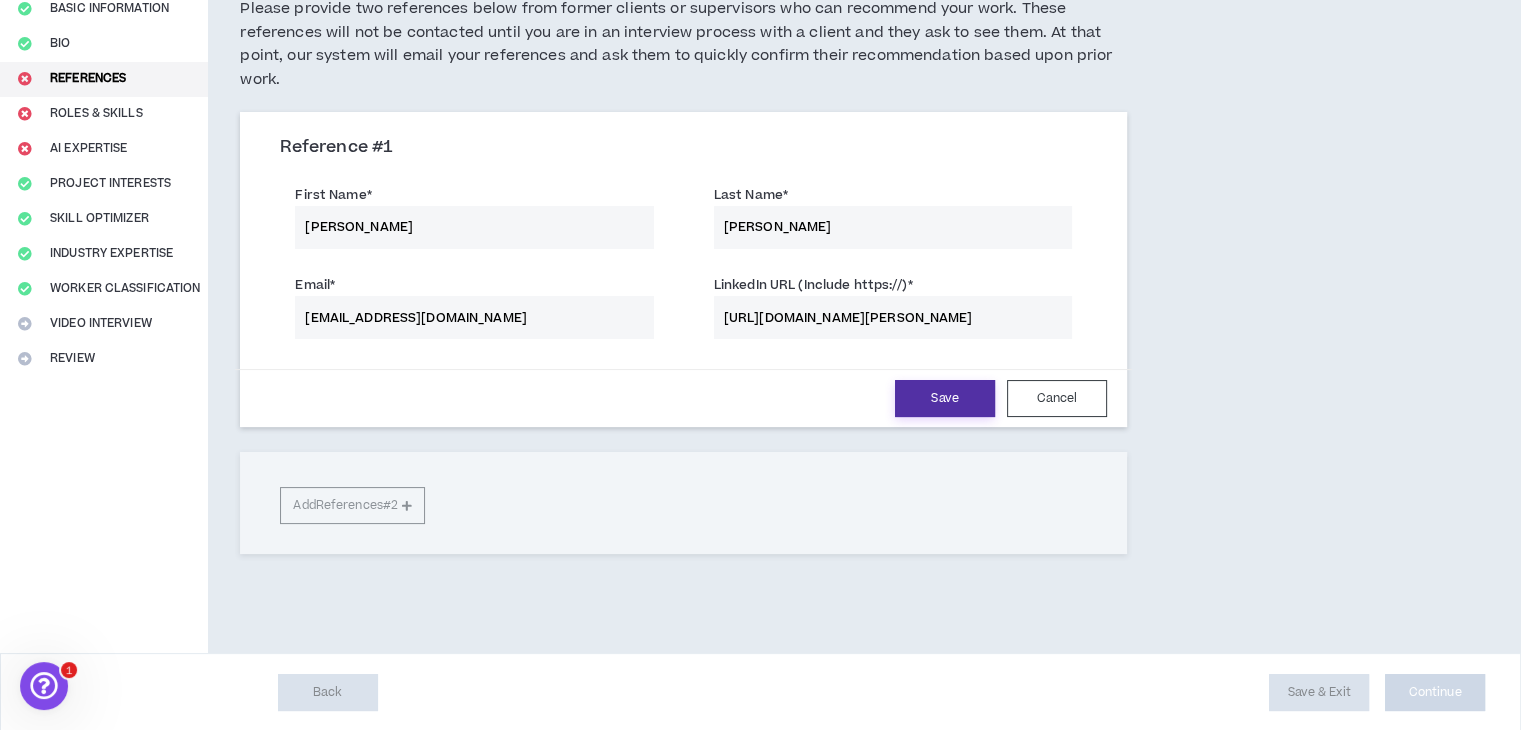 click on "Save" at bounding box center (945, 398) 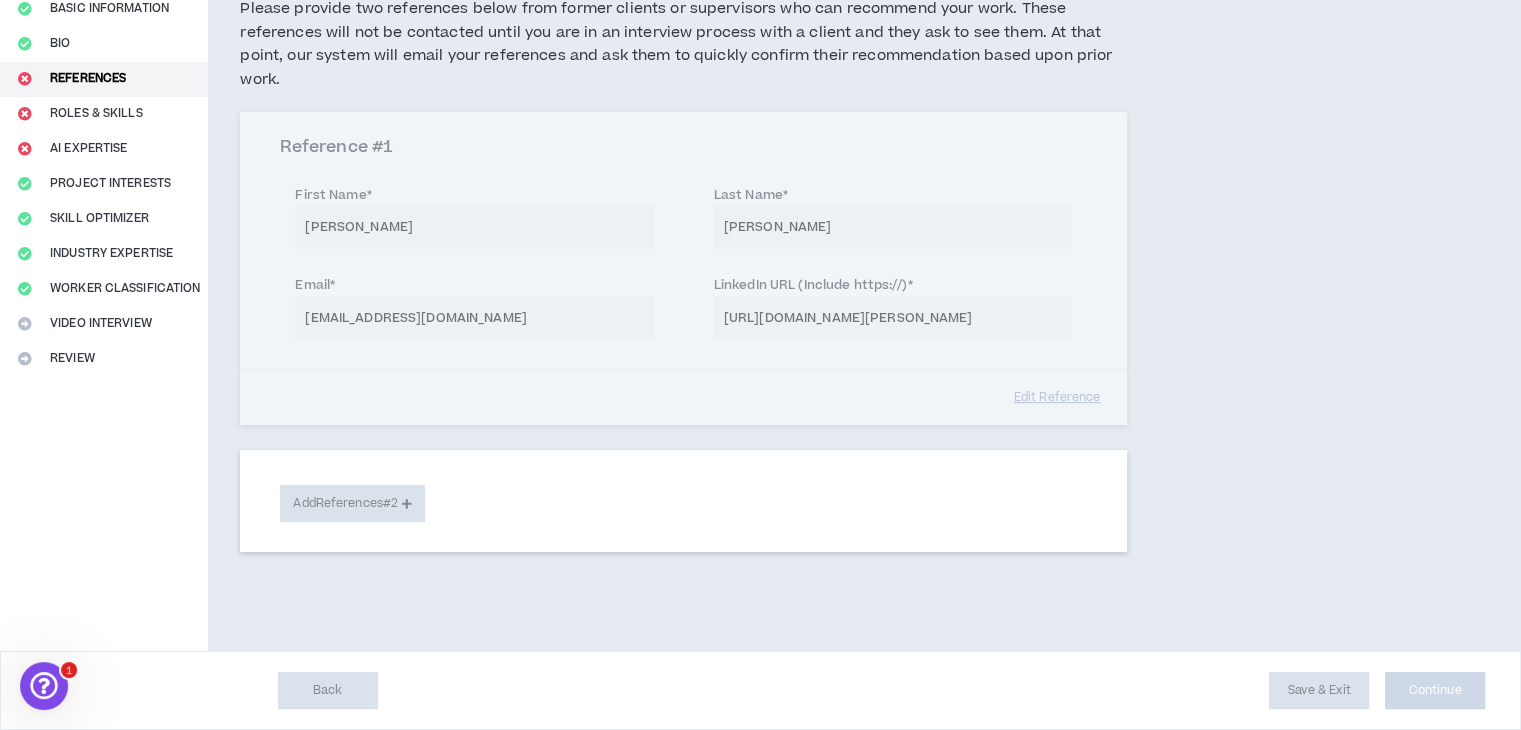 scroll, scrollTop: 180, scrollLeft: 0, axis: vertical 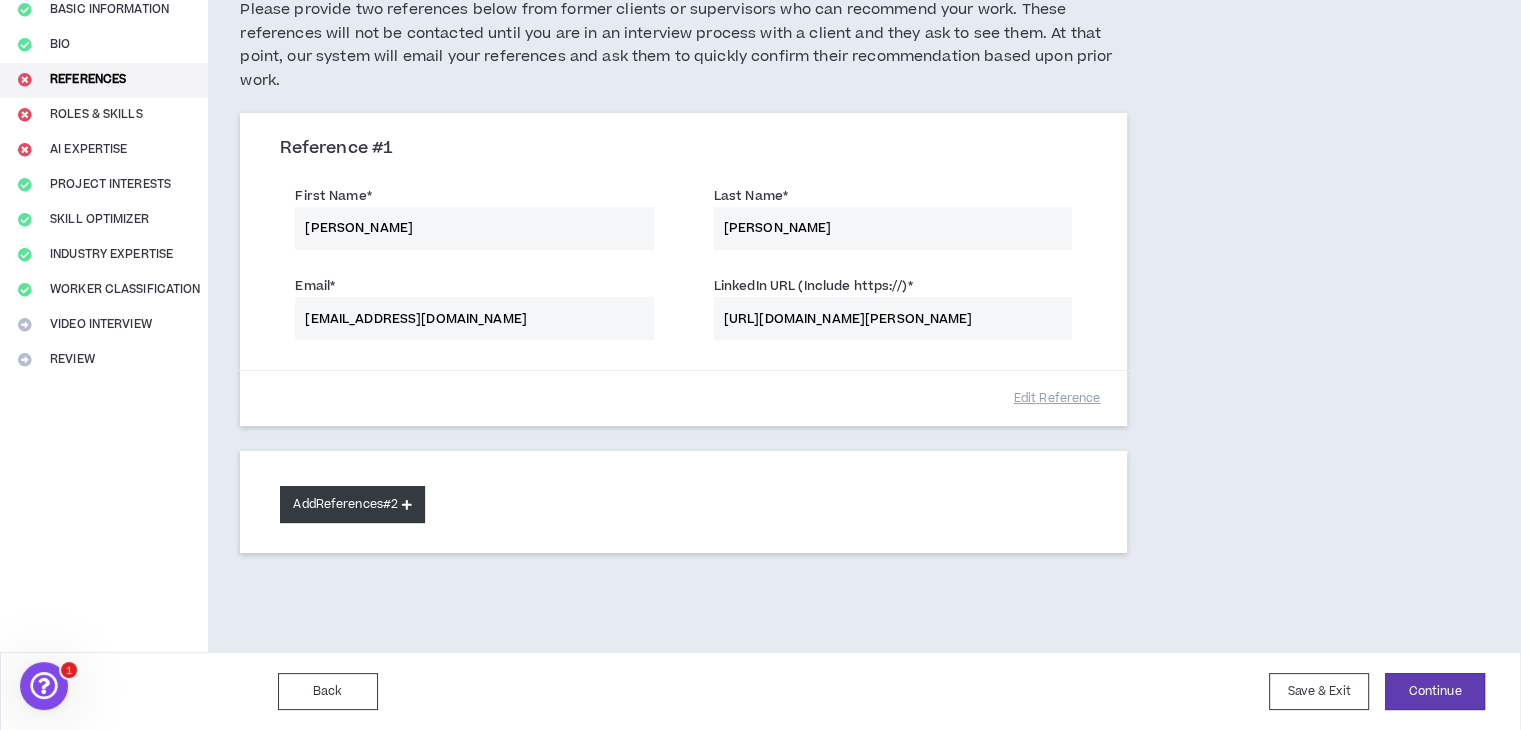 click on "Add  References  #2" at bounding box center (352, 504) 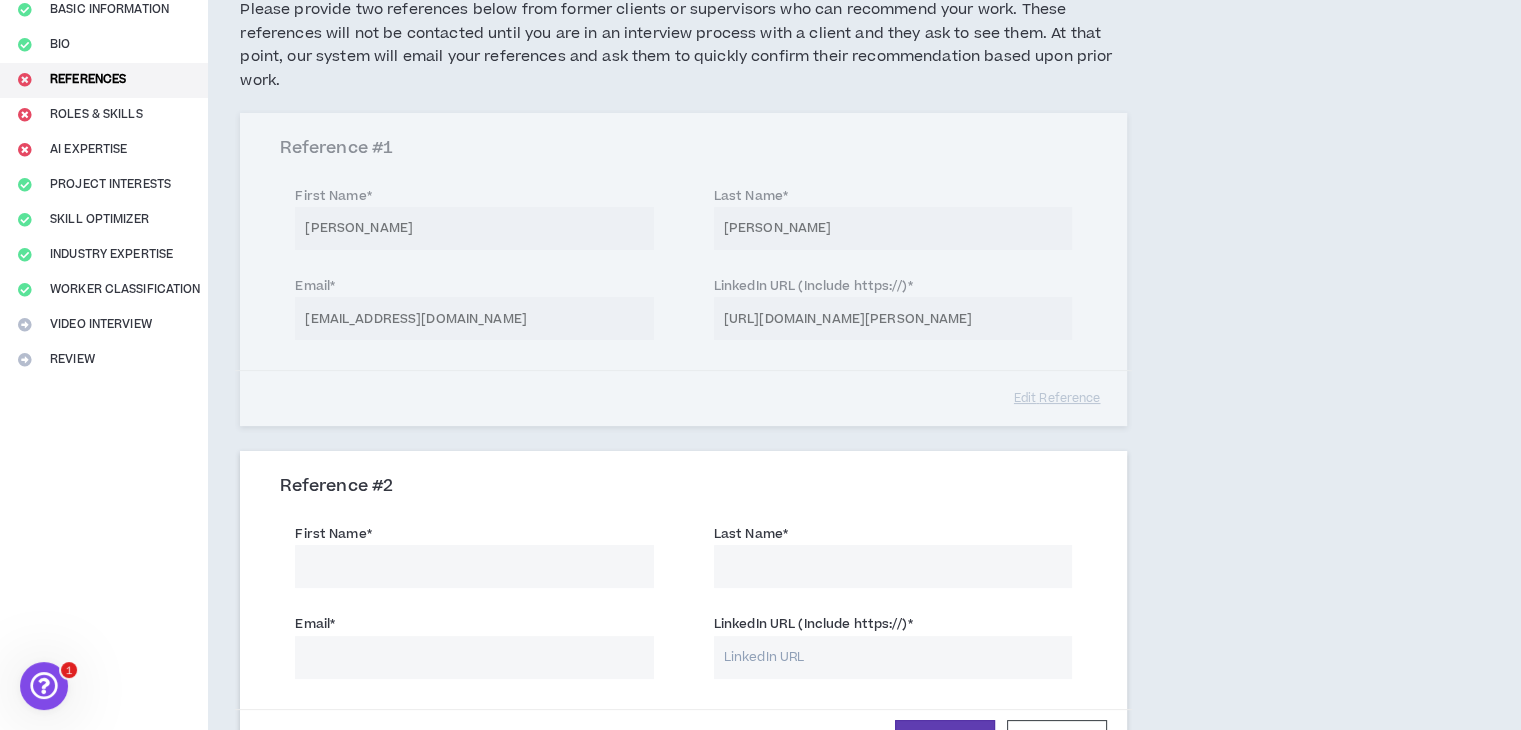 click on "First Name  *" at bounding box center (474, 566) 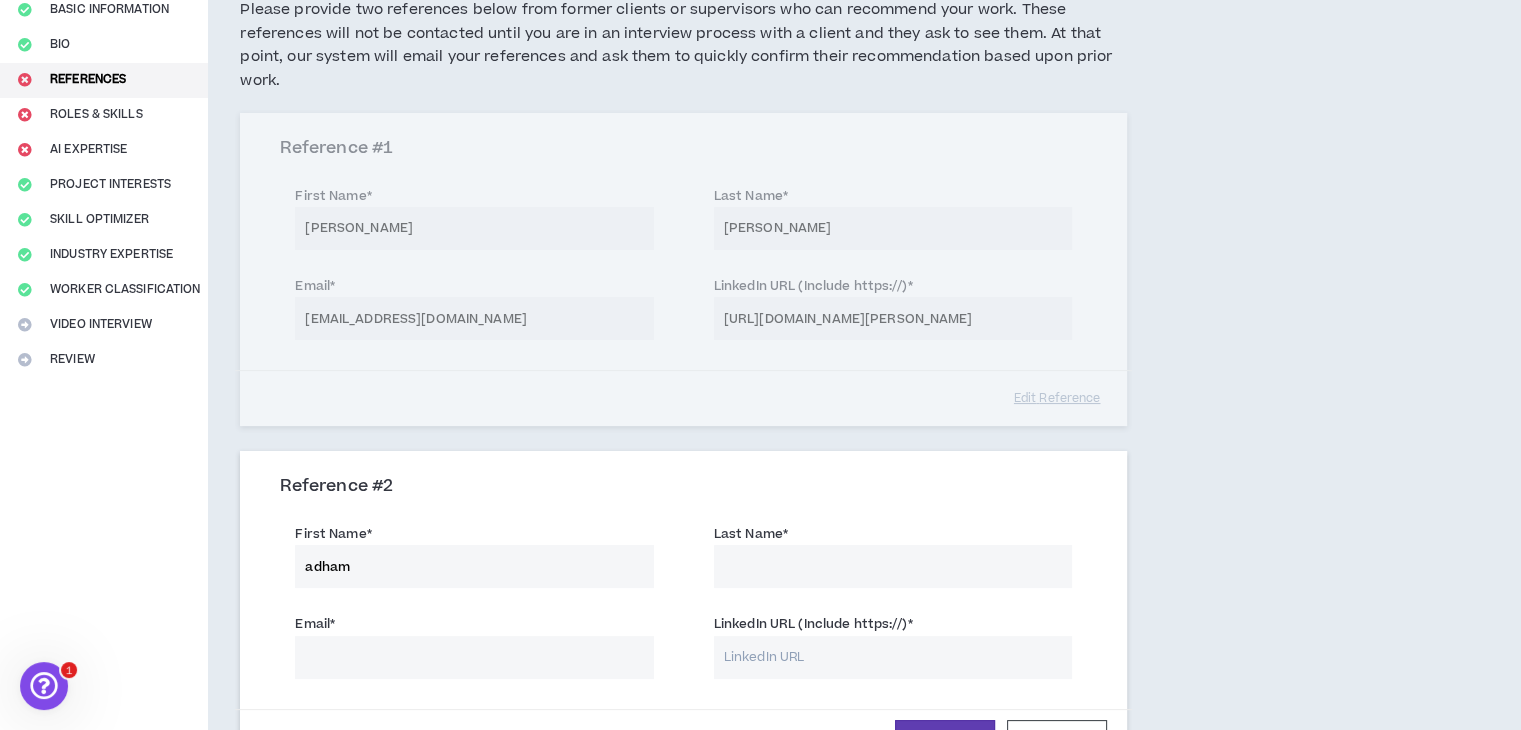 type on "adham" 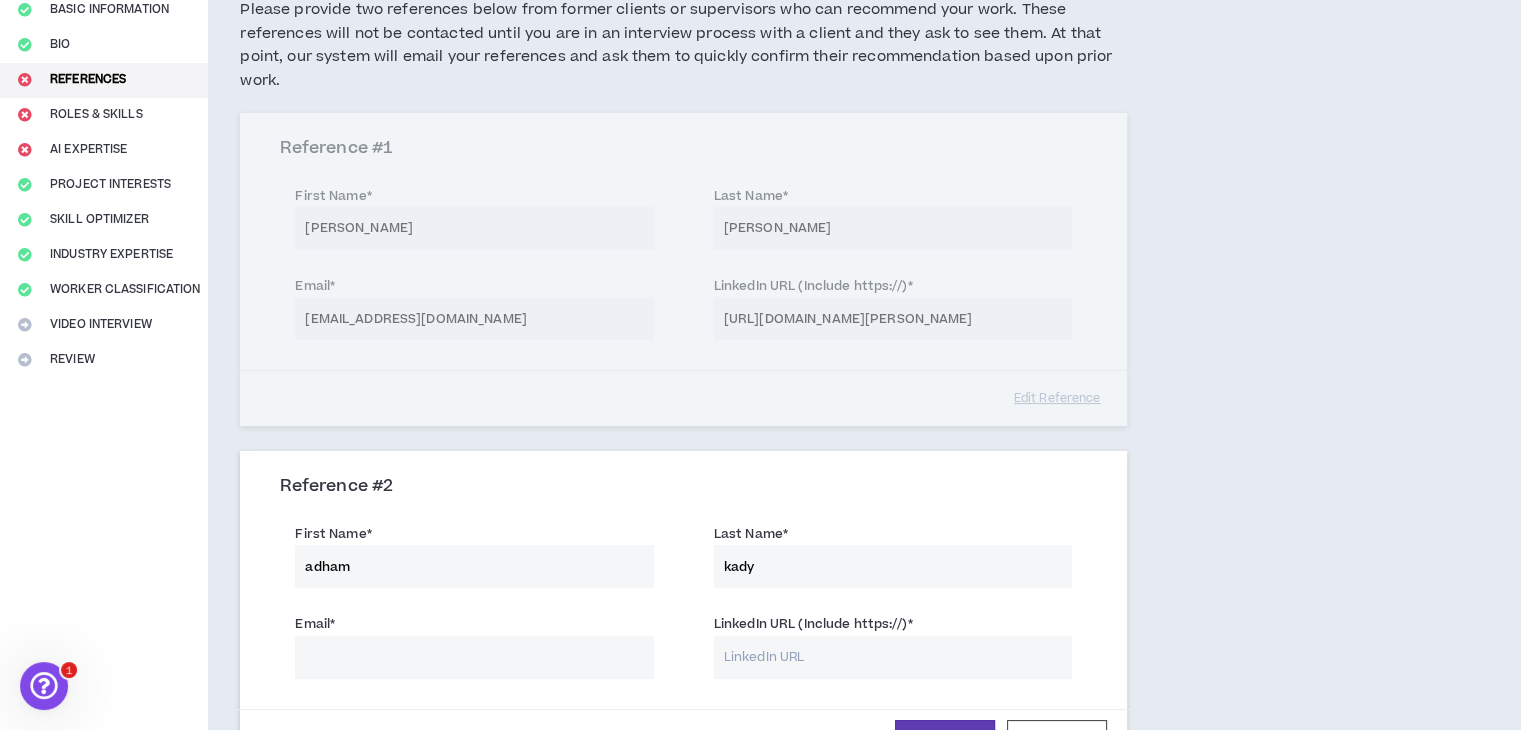 type on "kady" 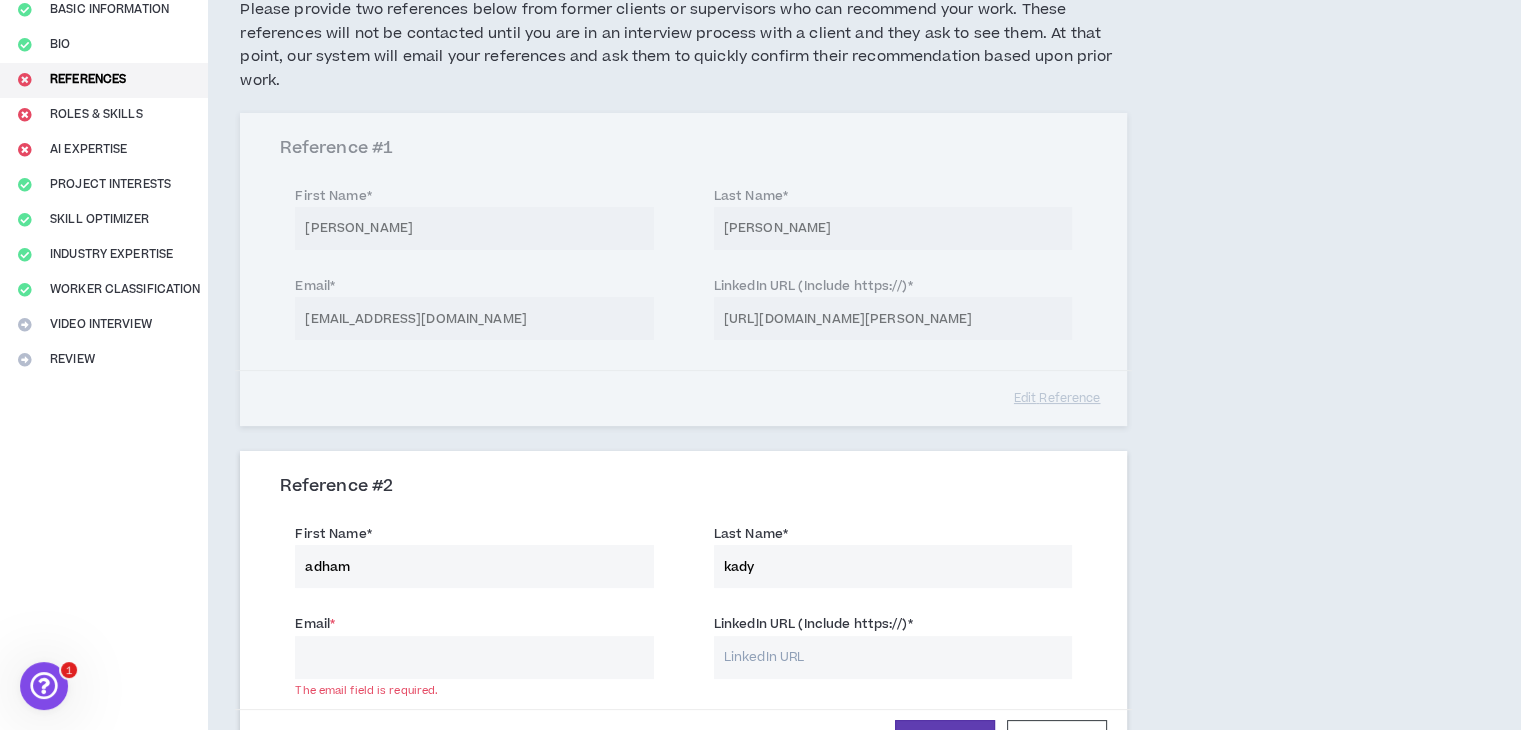 paste on "[EMAIL_ADDRESS][DOMAIN_NAME]" 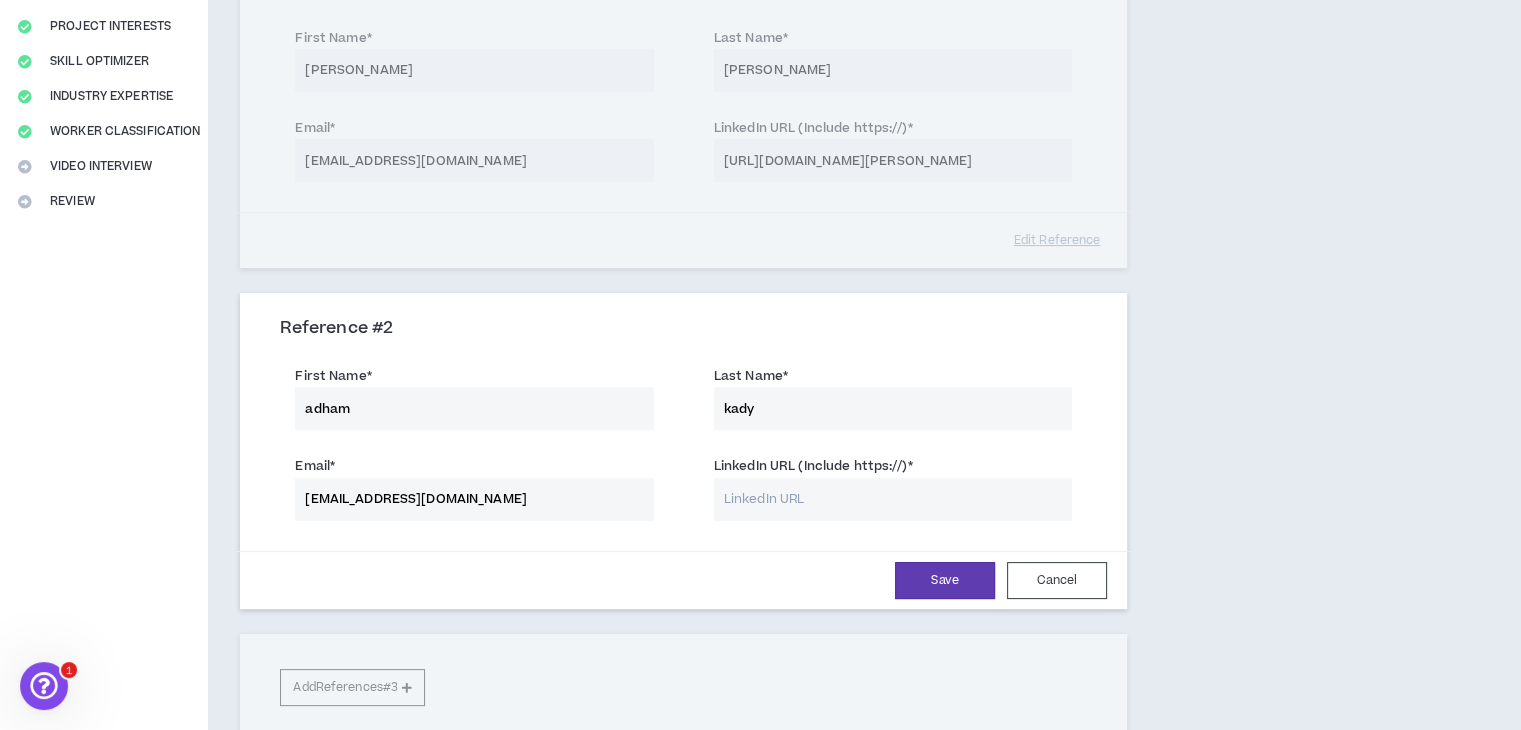 scroll, scrollTop: 380, scrollLeft: 0, axis: vertical 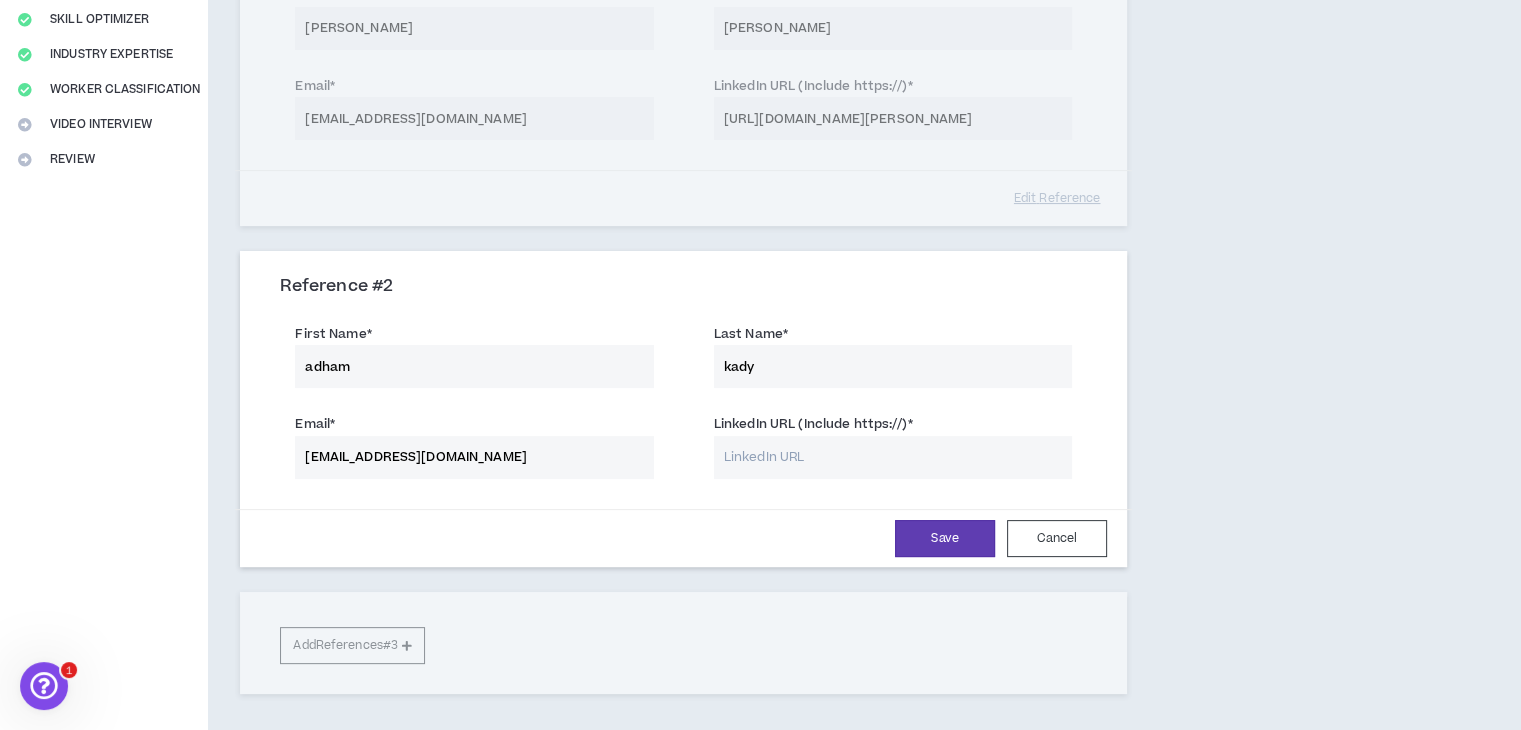 type on "[EMAIL_ADDRESS][DOMAIN_NAME]" 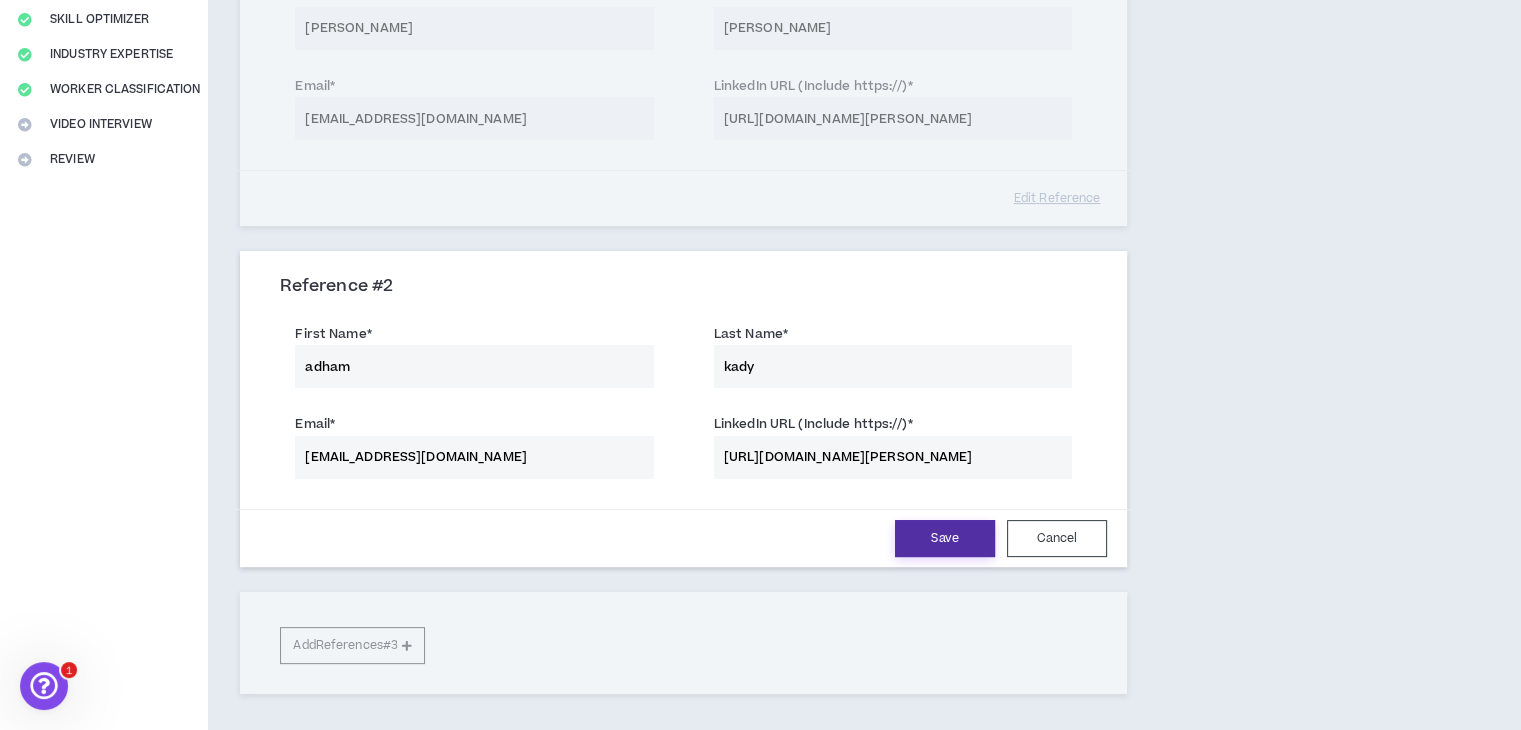 click on "Save" at bounding box center (945, 538) 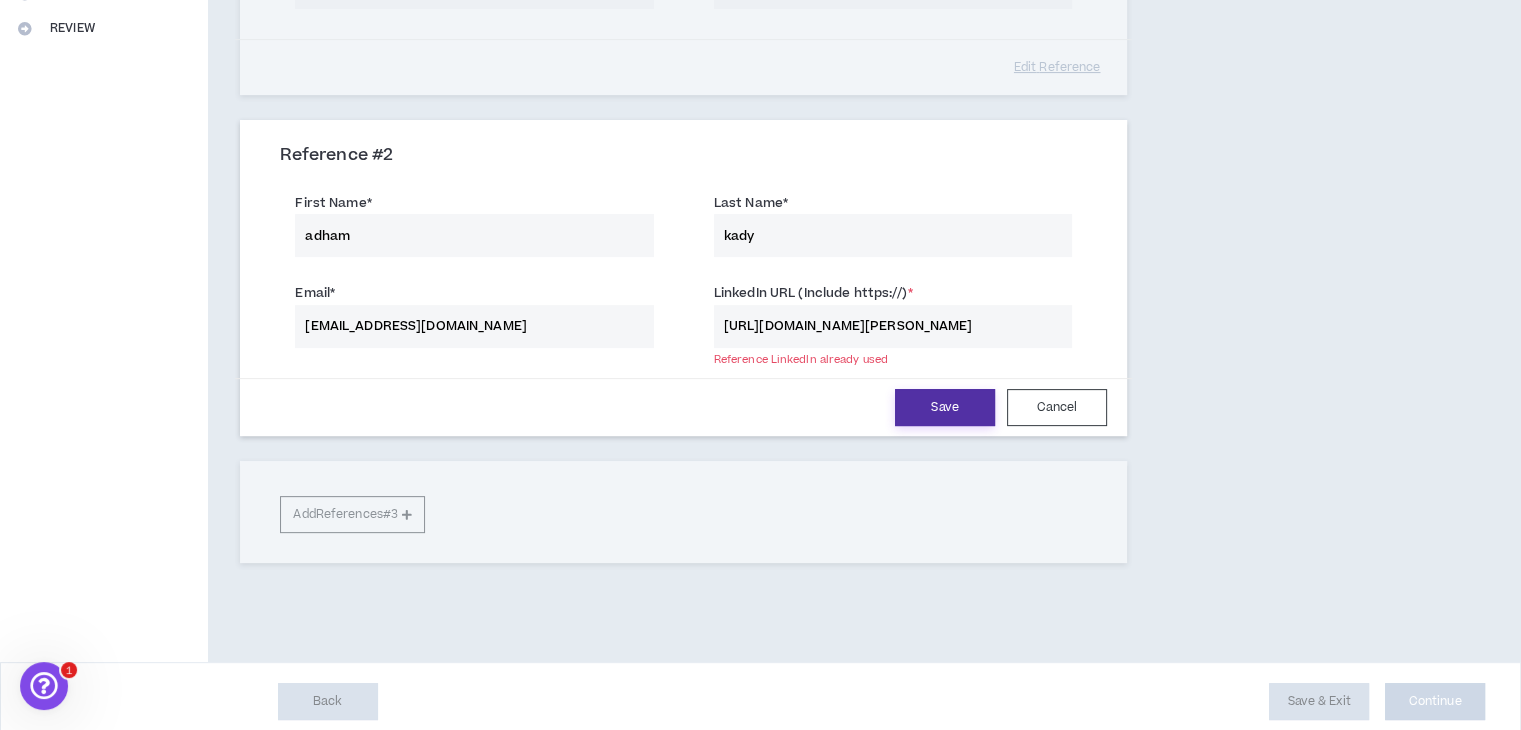 scroll, scrollTop: 519, scrollLeft: 0, axis: vertical 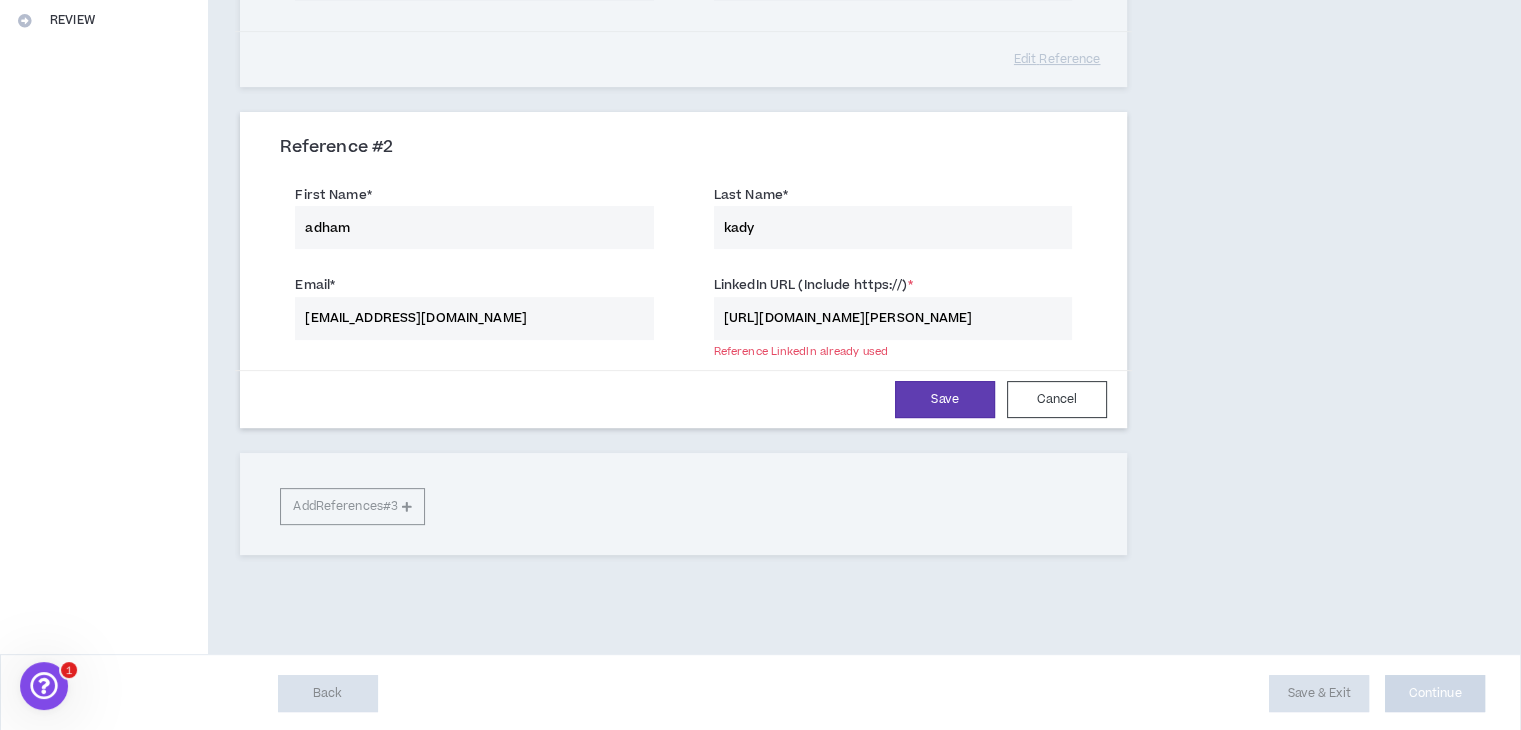 click on "[URL][DOMAIN_NAME][PERSON_NAME]" at bounding box center (893, 318) 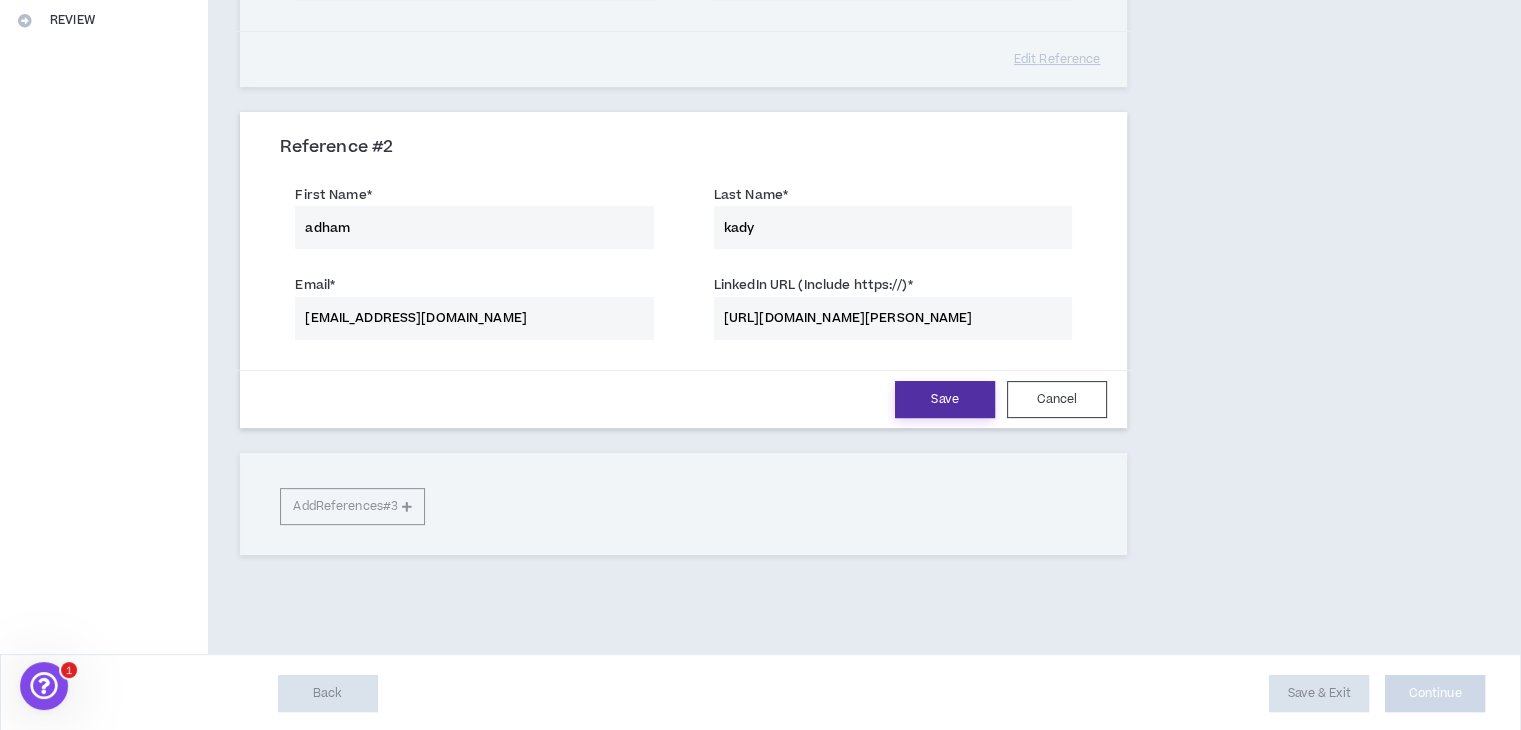 type on "[URL][DOMAIN_NAME][PERSON_NAME]" 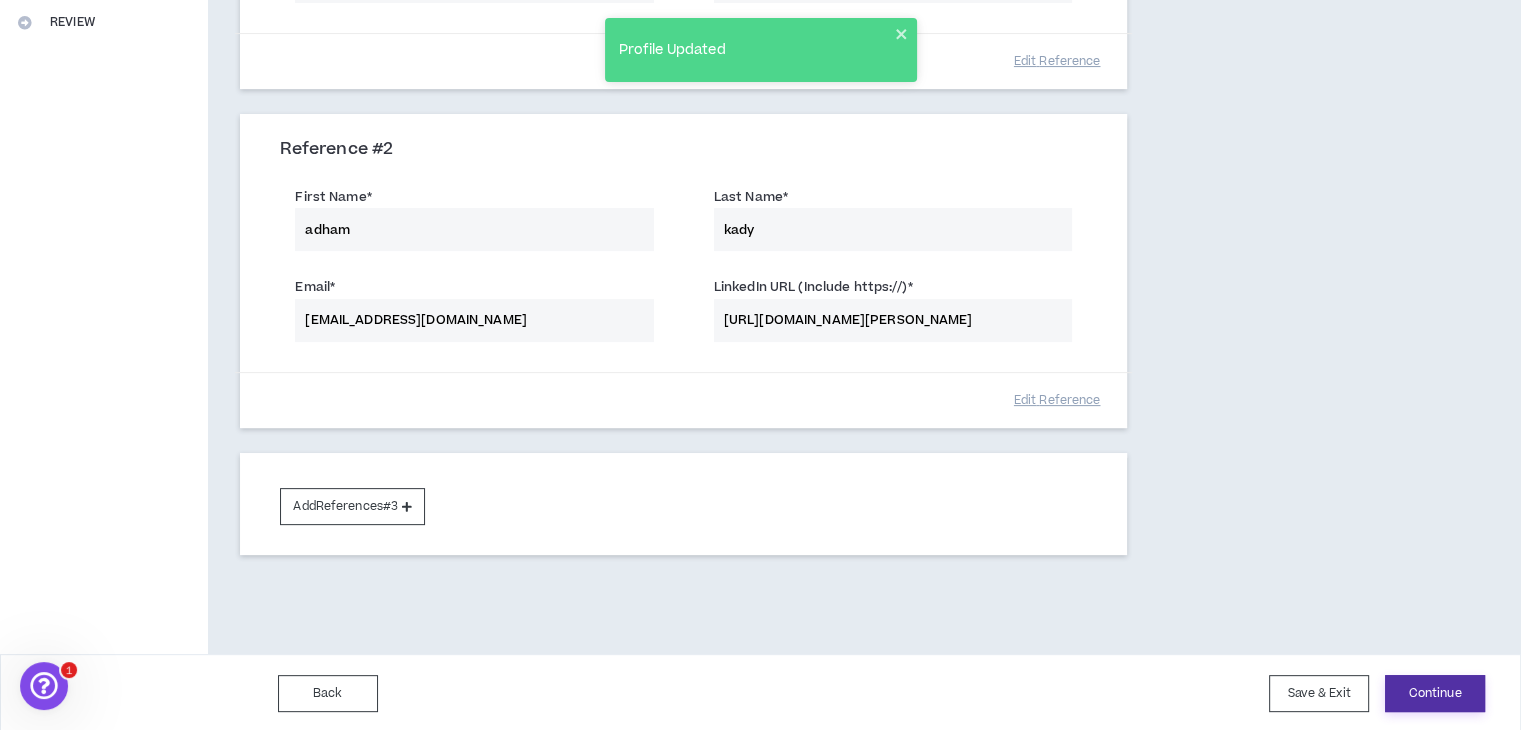 click on "Continue" at bounding box center [1435, 693] 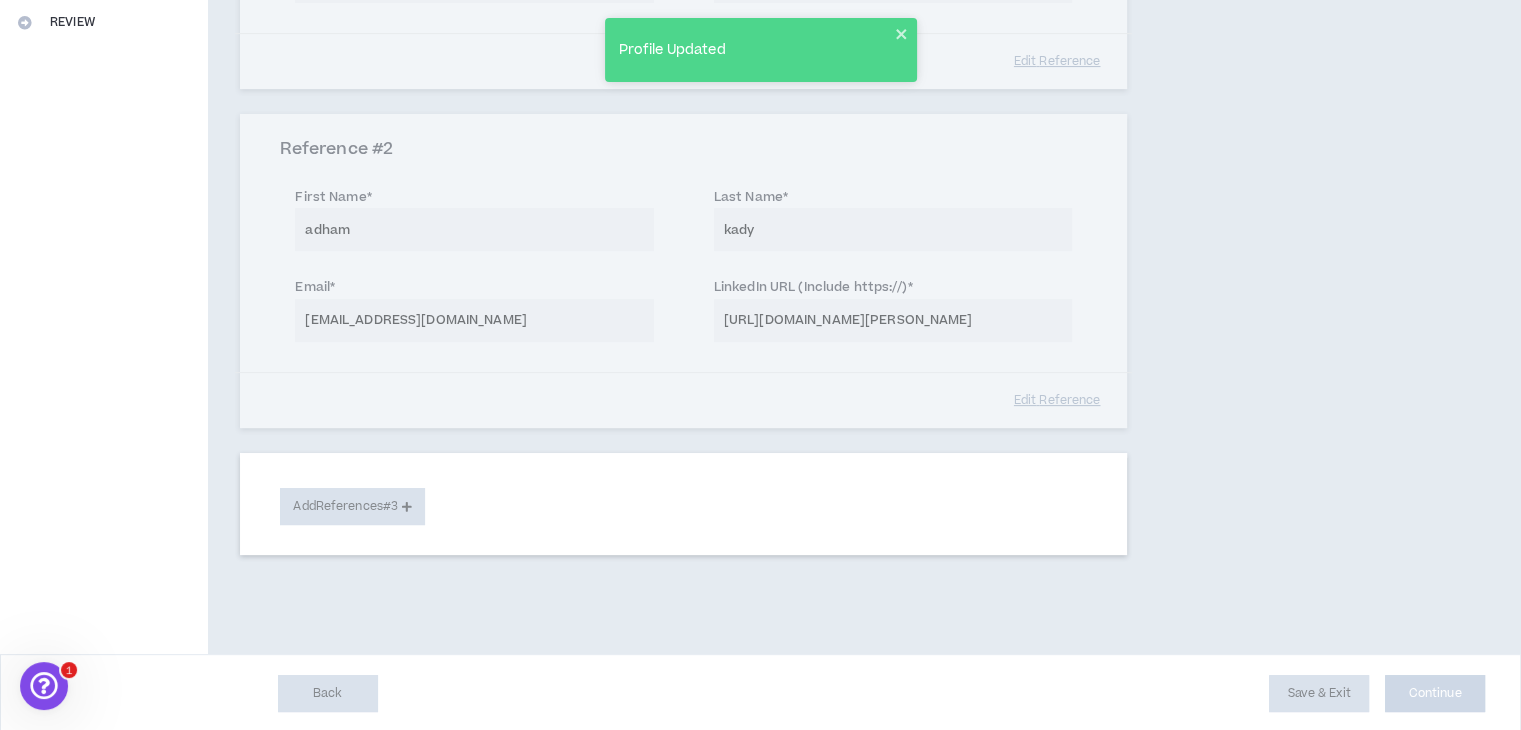 select on "**" 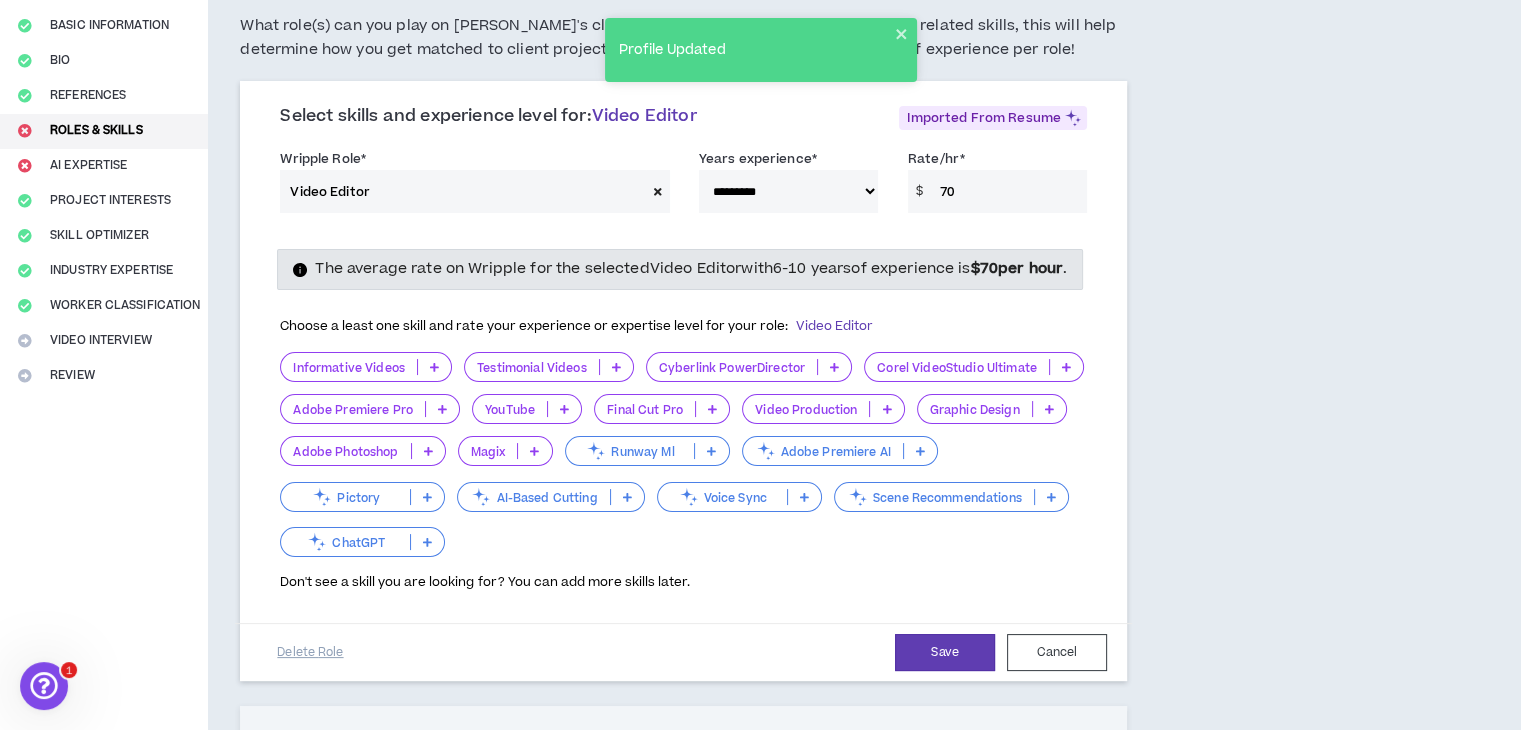 scroll, scrollTop: 0, scrollLeft: 0, axis: both 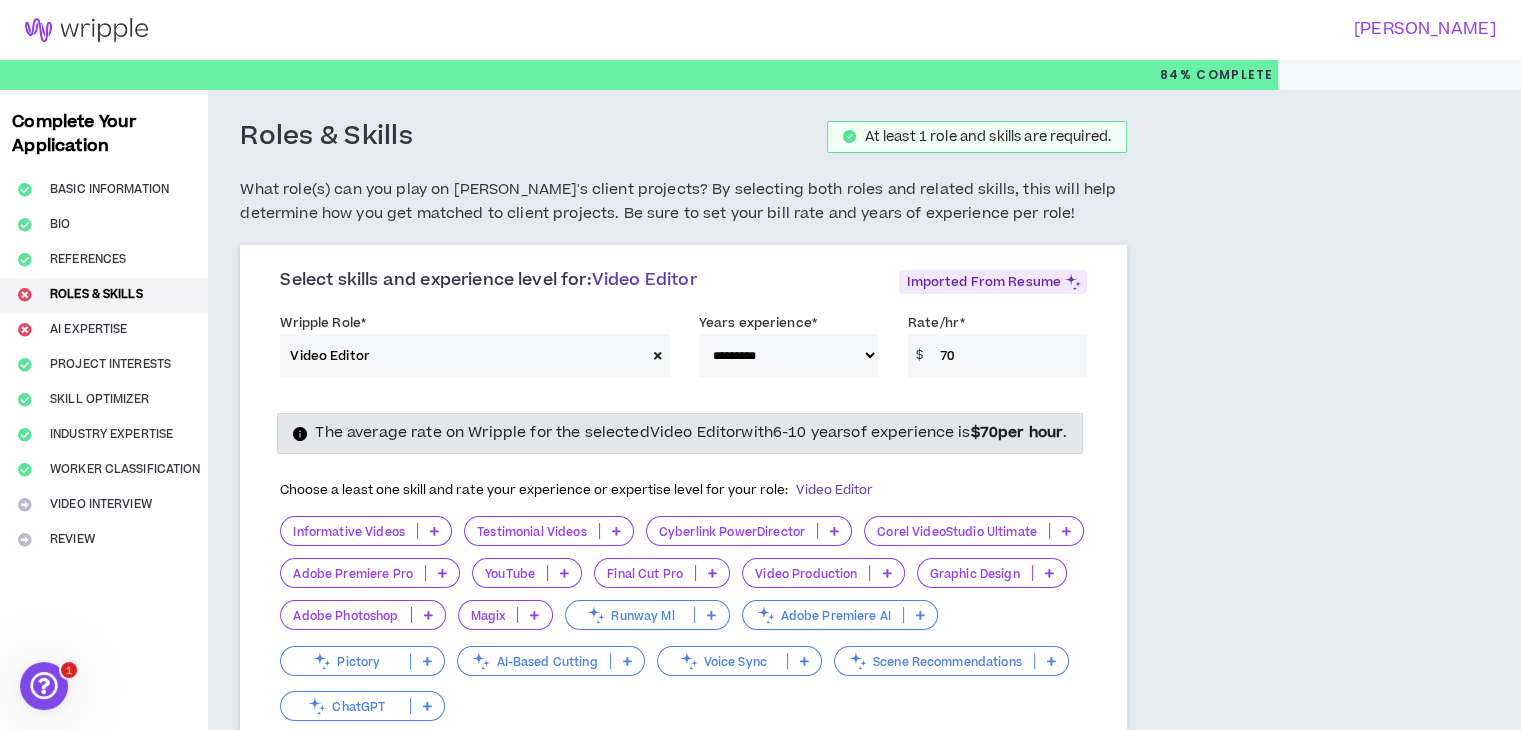 click on "70" at bounding box center (1008, 355) 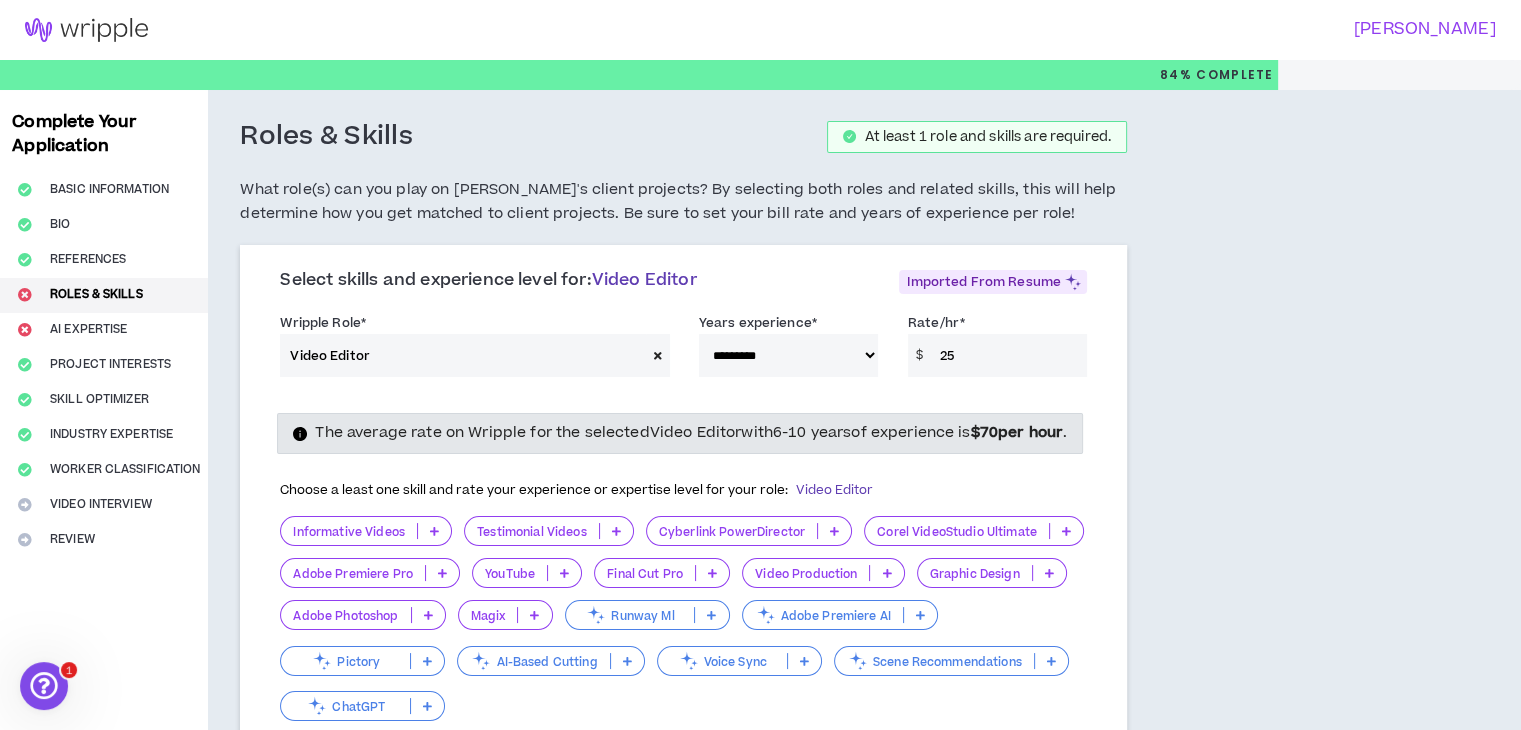 click on "25" at bounding box center (1008, 355) 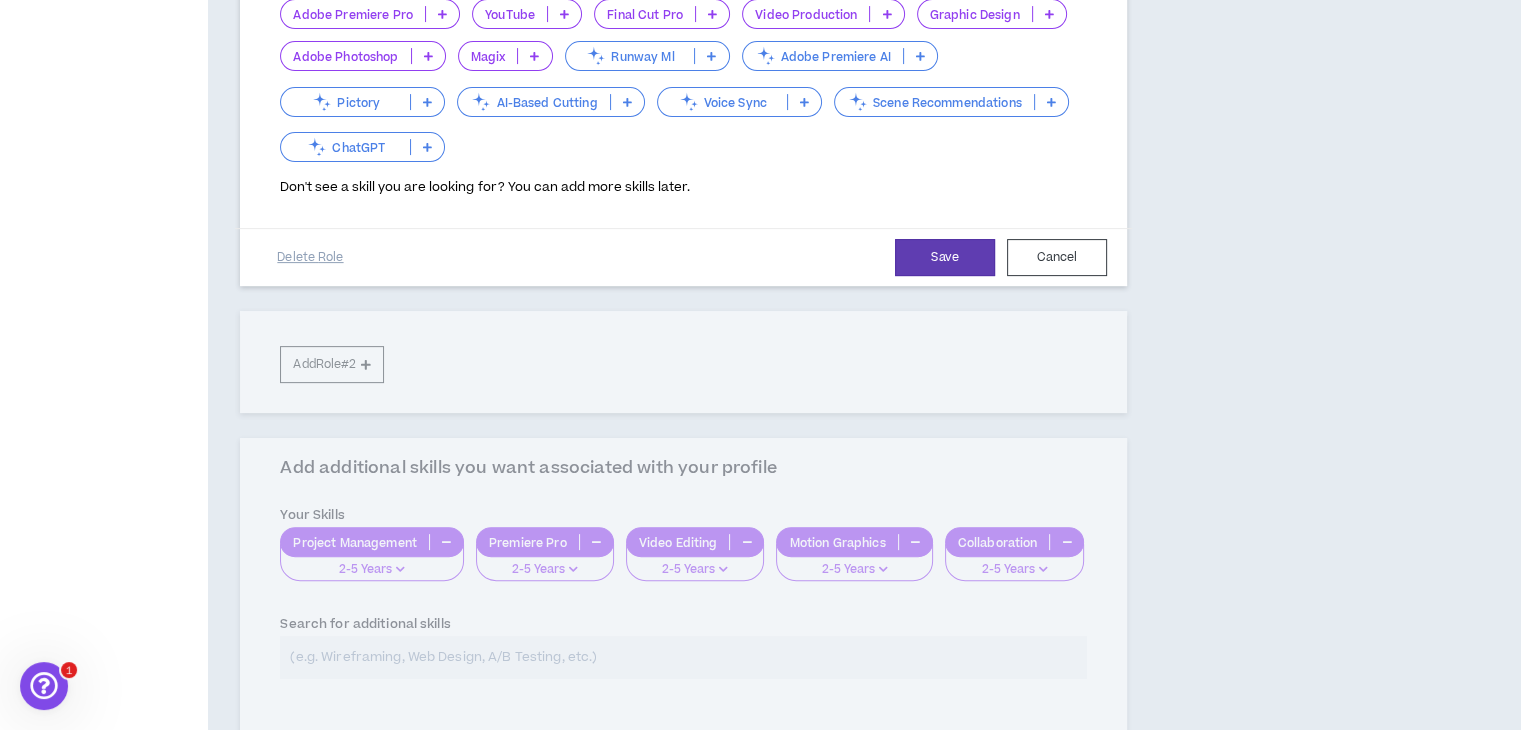 scroll, scrollTop: 776, scrollLeft: 0, axis: vertical 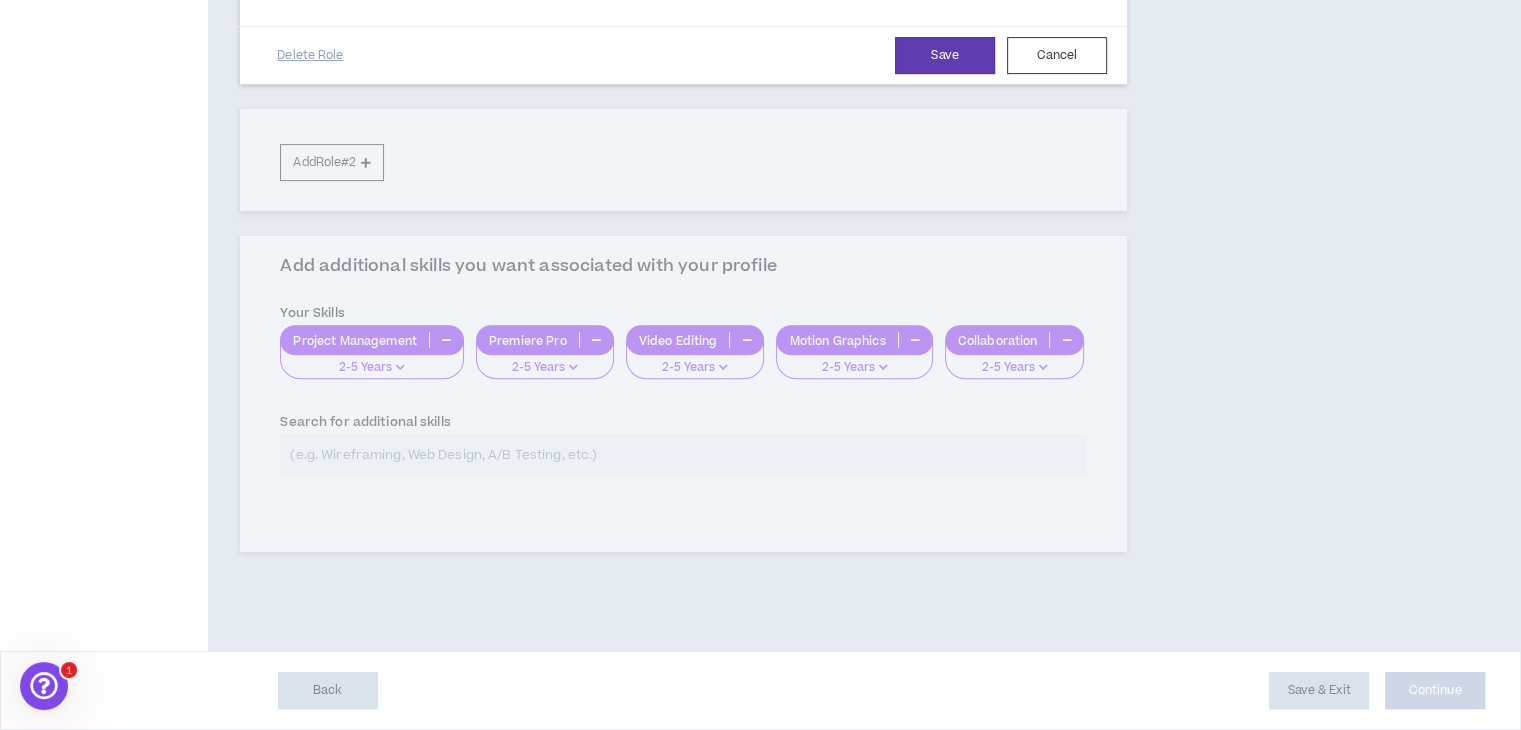 type on "40" 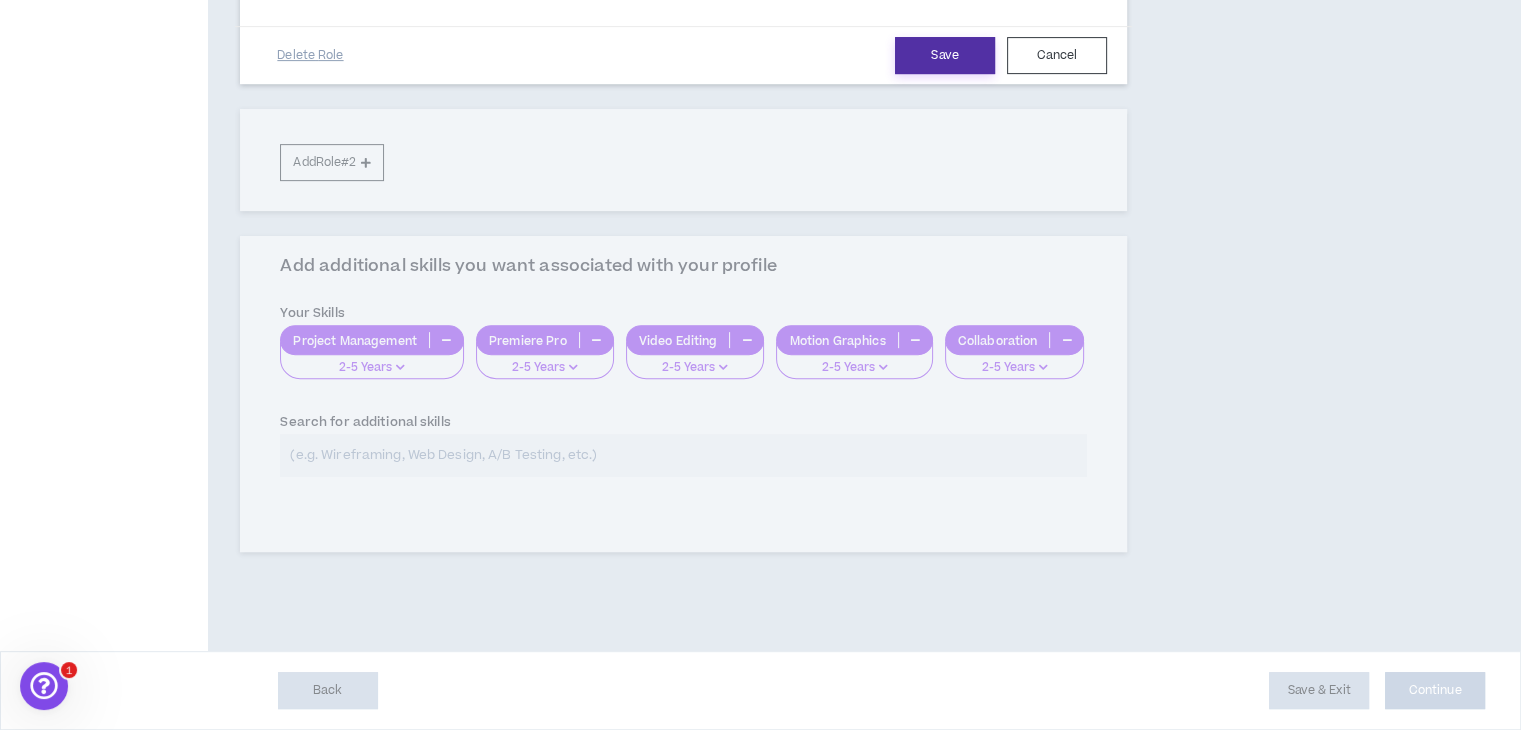 click on "Save" at bounding box center [945, 55] 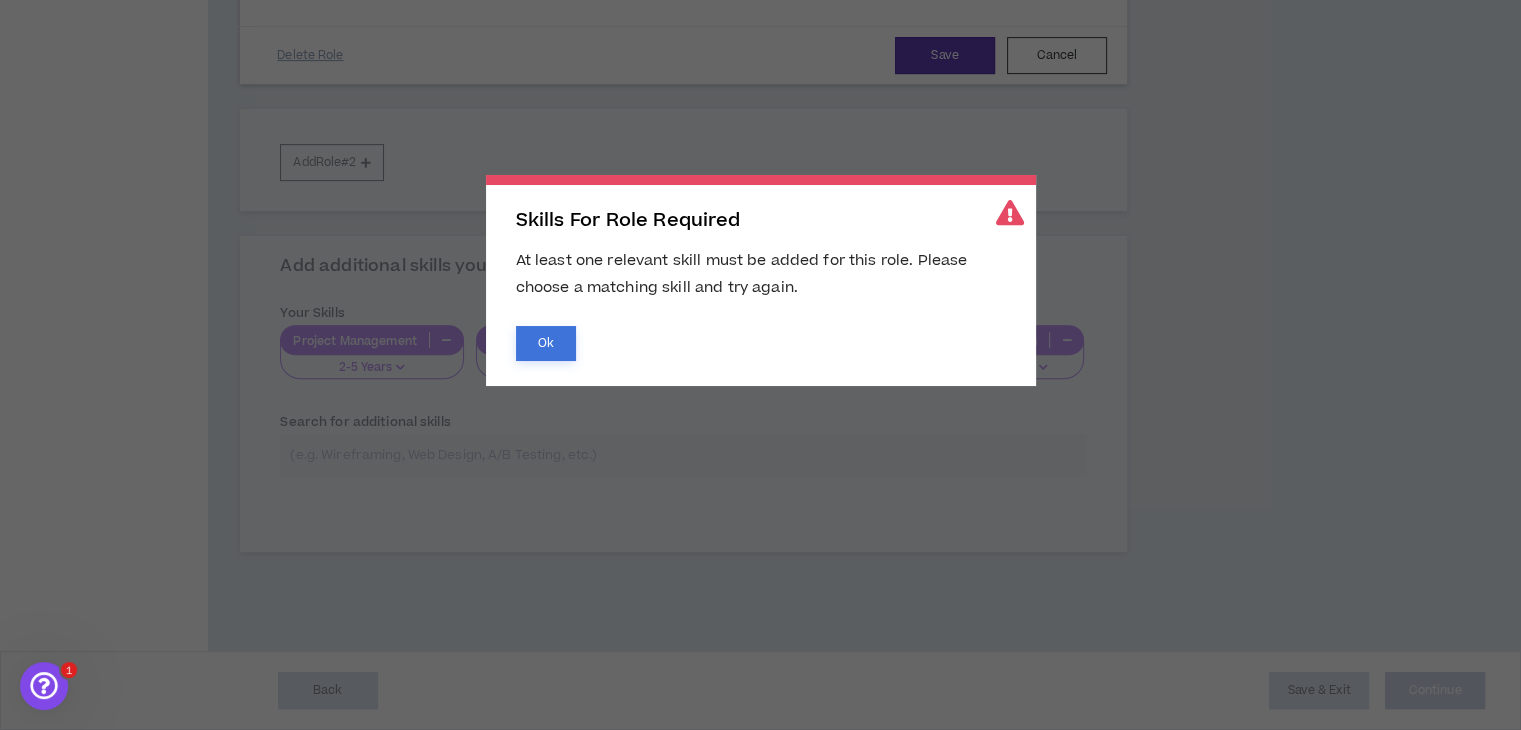 click on "Ok" at bounding box center [546, 343] 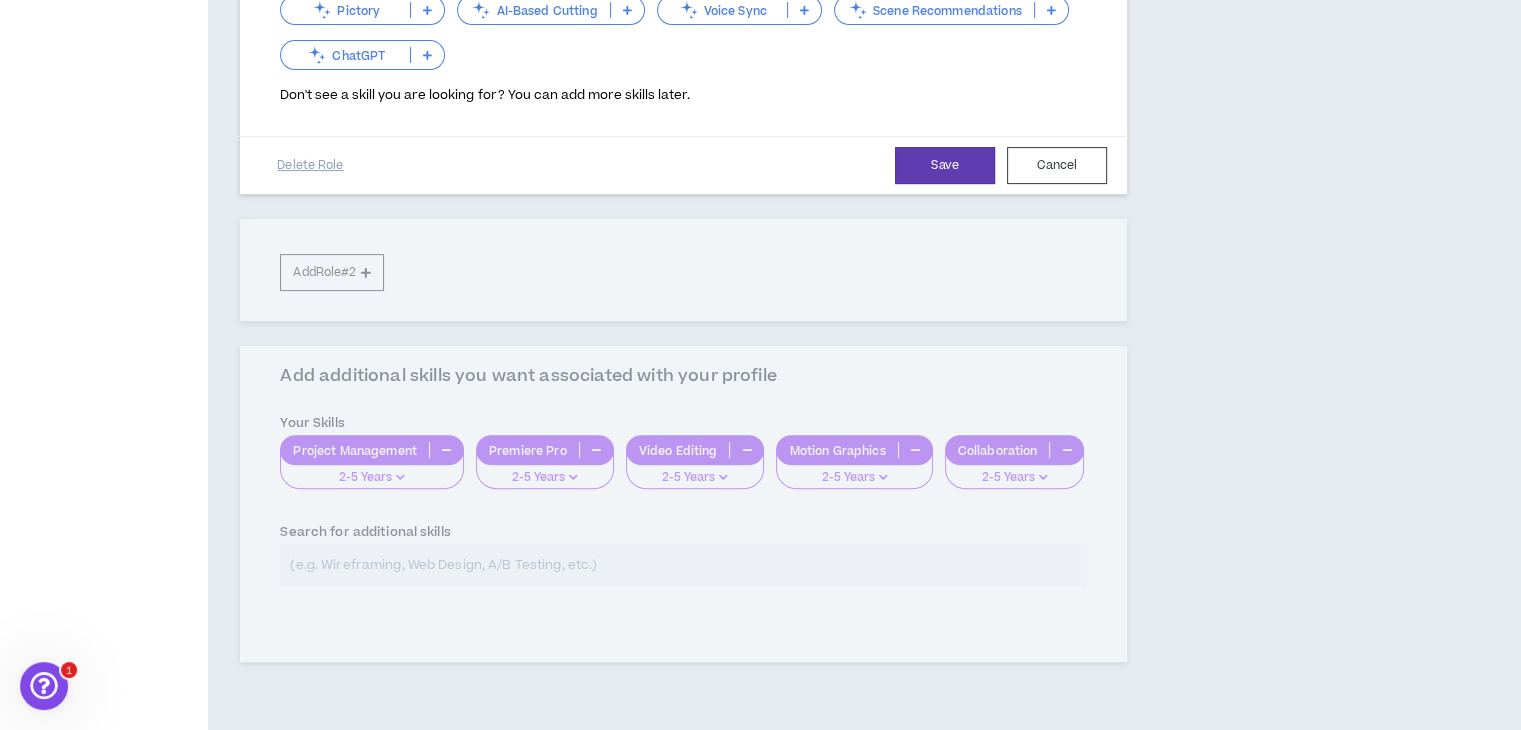 scroll, scrollTop: 376, scrollLeft: 0, axis: vertical 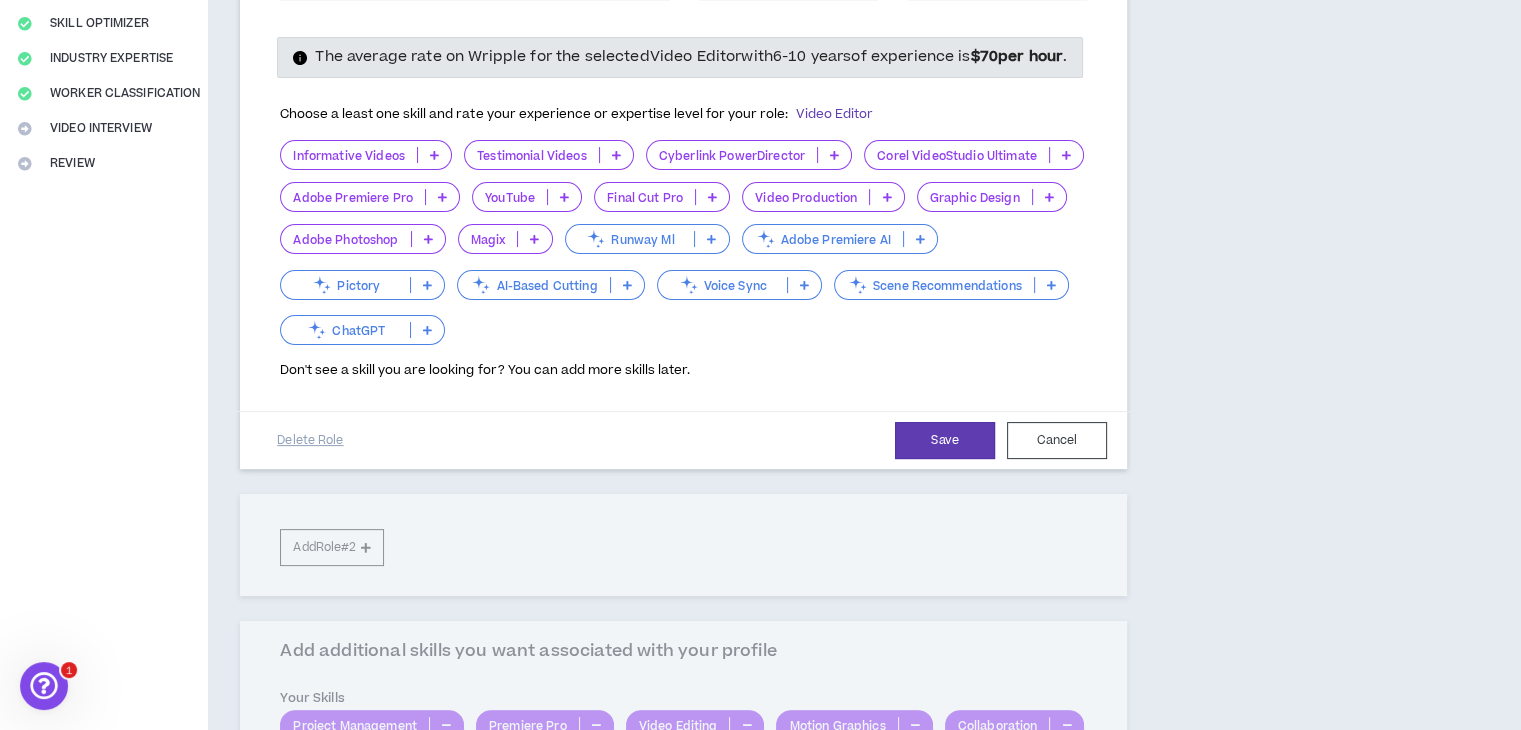 click at bounding box center (442, 197) 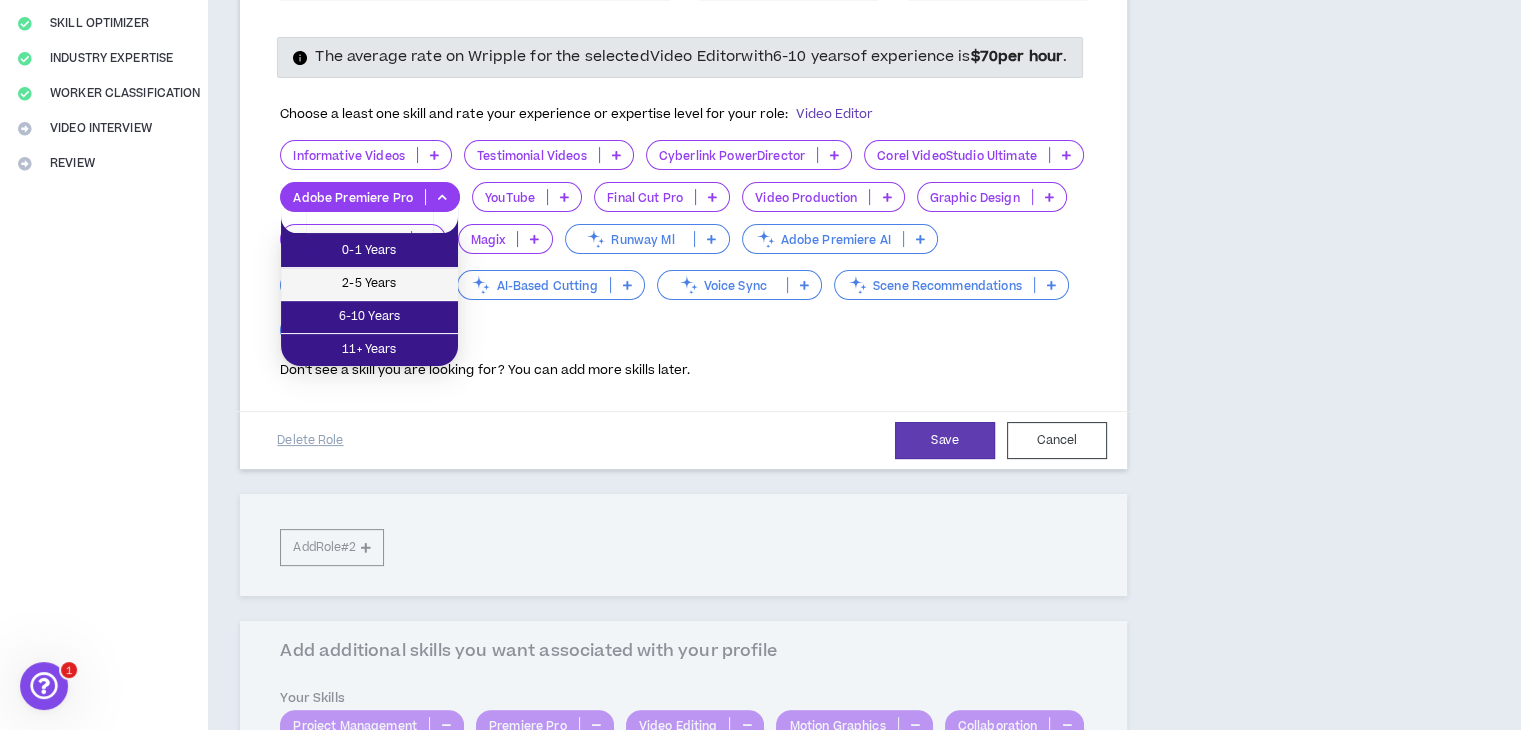 click on "2-5 Years" at bounding box center (369, 284) 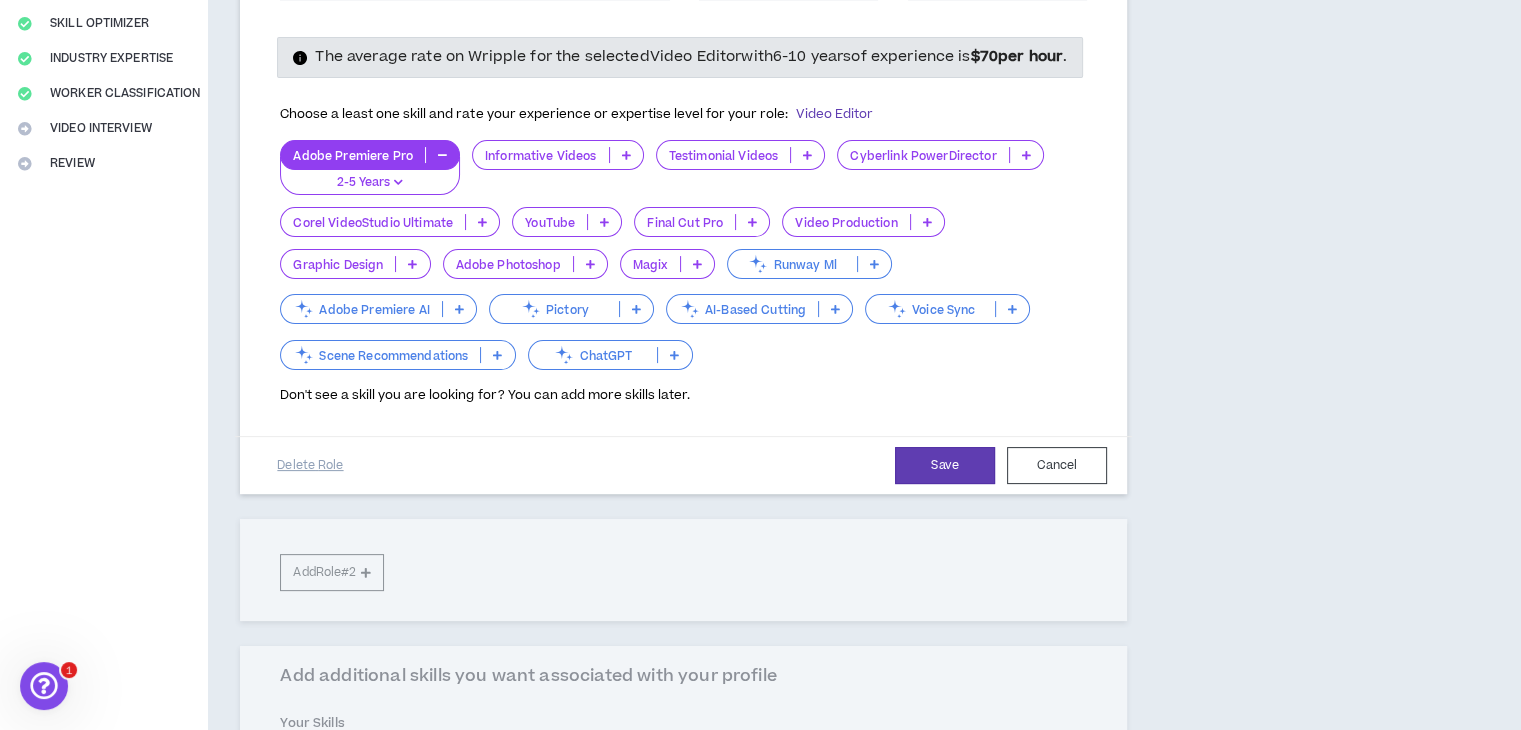click at bounding box center [626, 155] 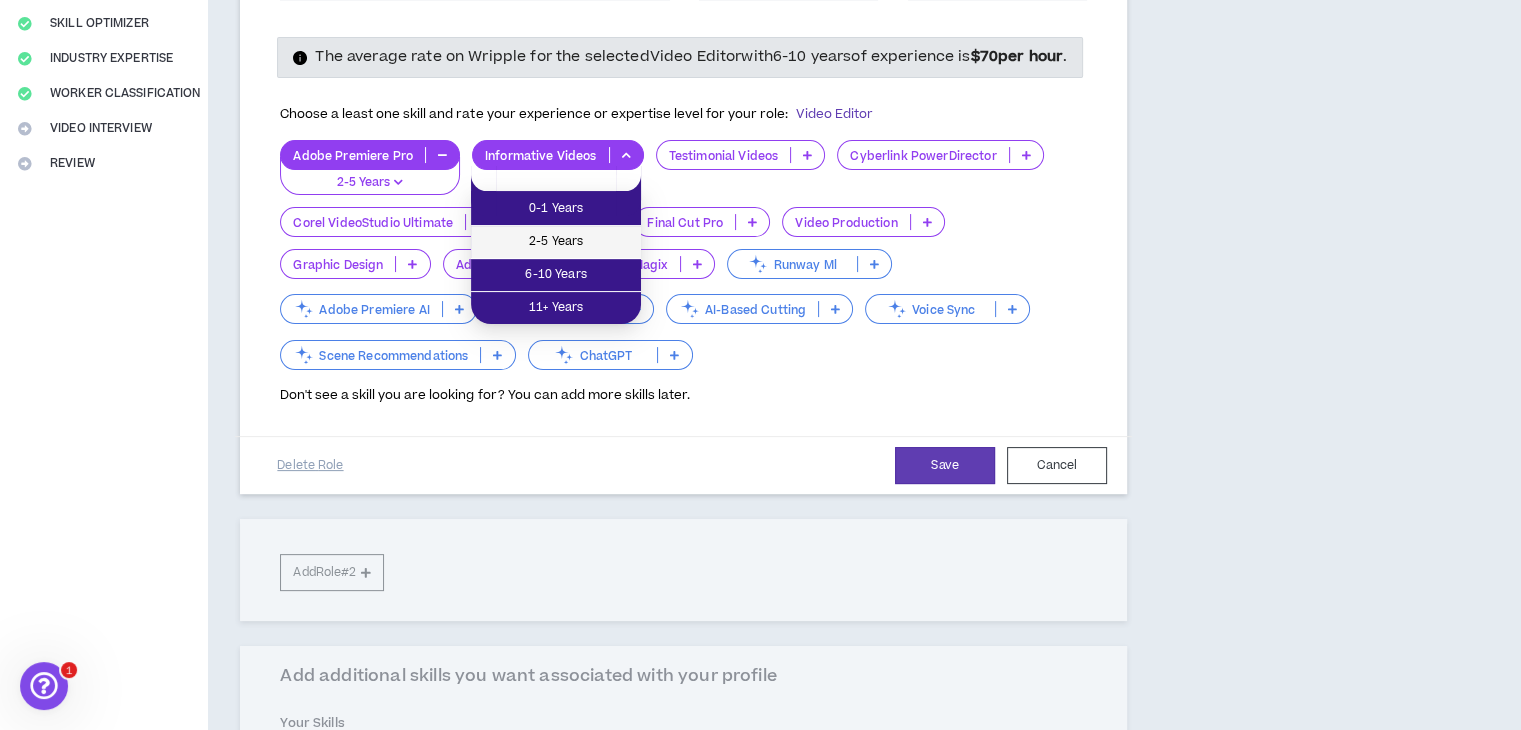 click on "2-5 Years" at bounding box center [556, 242] 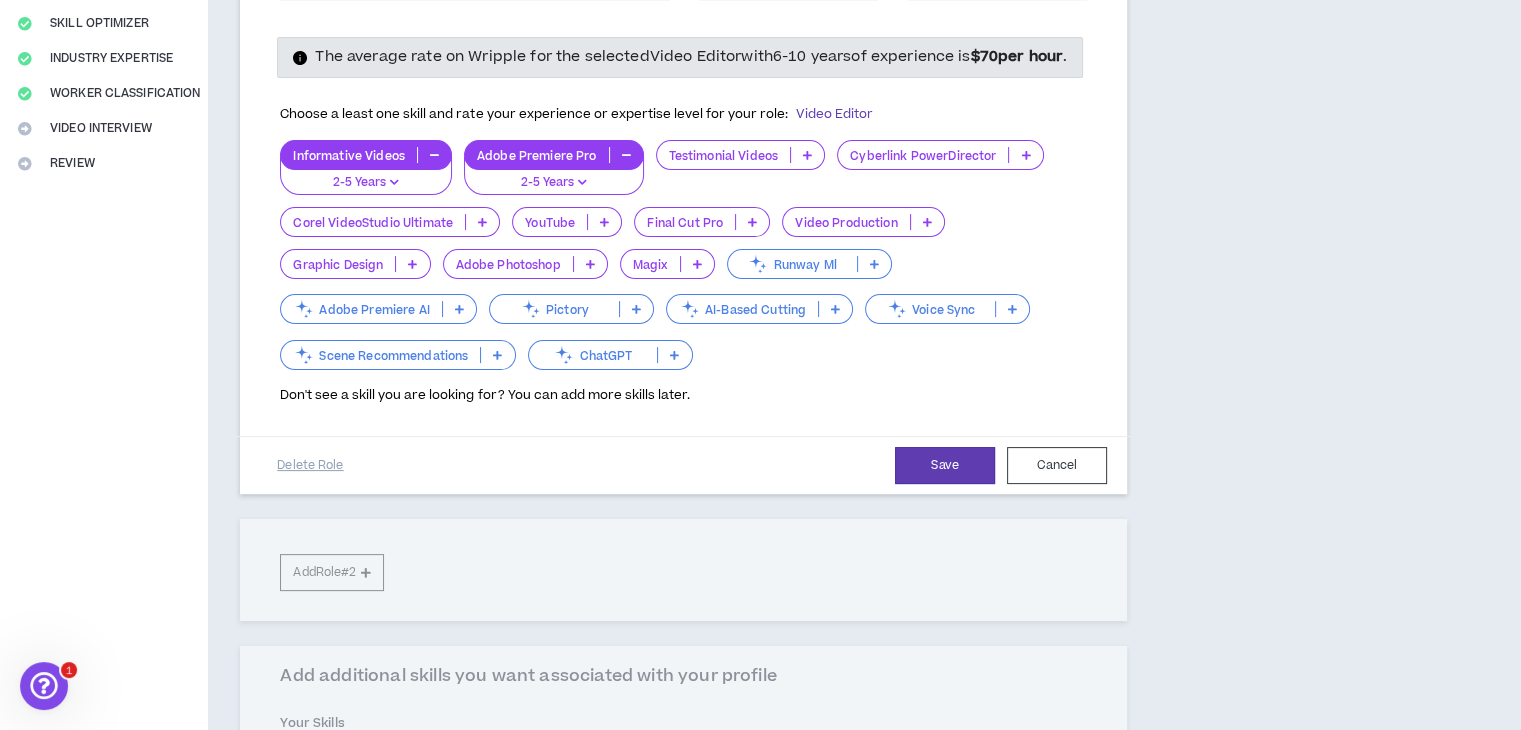 click at bounding box center (807, 155) 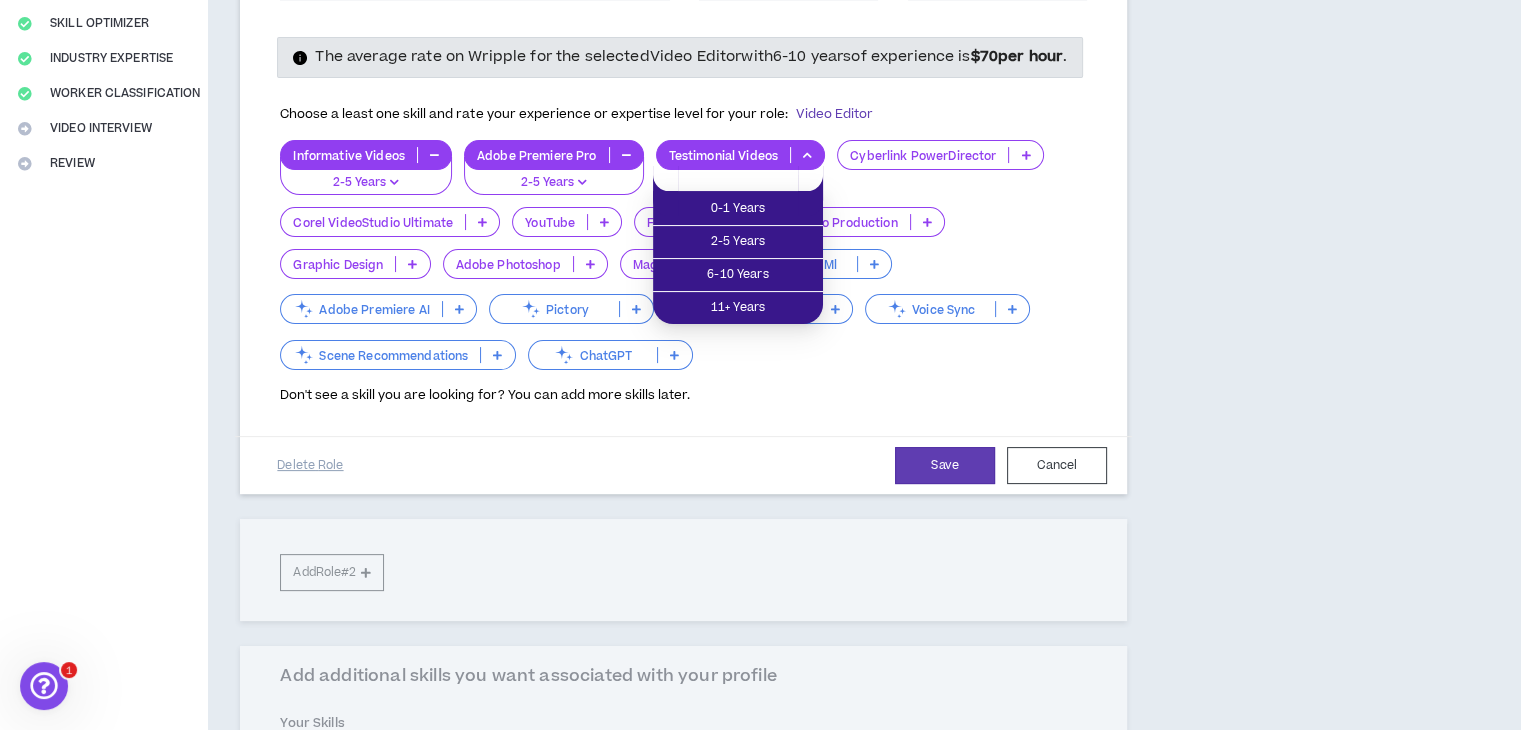 click on "Informative Videos 2-5 Years Adobe Premiere Pro 2-5 Years Testimonial Videos Cyberlink PowerDirector Corel VideoStudio Ultimate YouTube Final Cut Pro Video Production Graphic Design Adobe Photoshop Magix Runway Ml Adobe Premiere AI Pictory AI-Based Cutting Voice Sync Scene Recommendations ChatGPT" at bounding box center [683, 256] 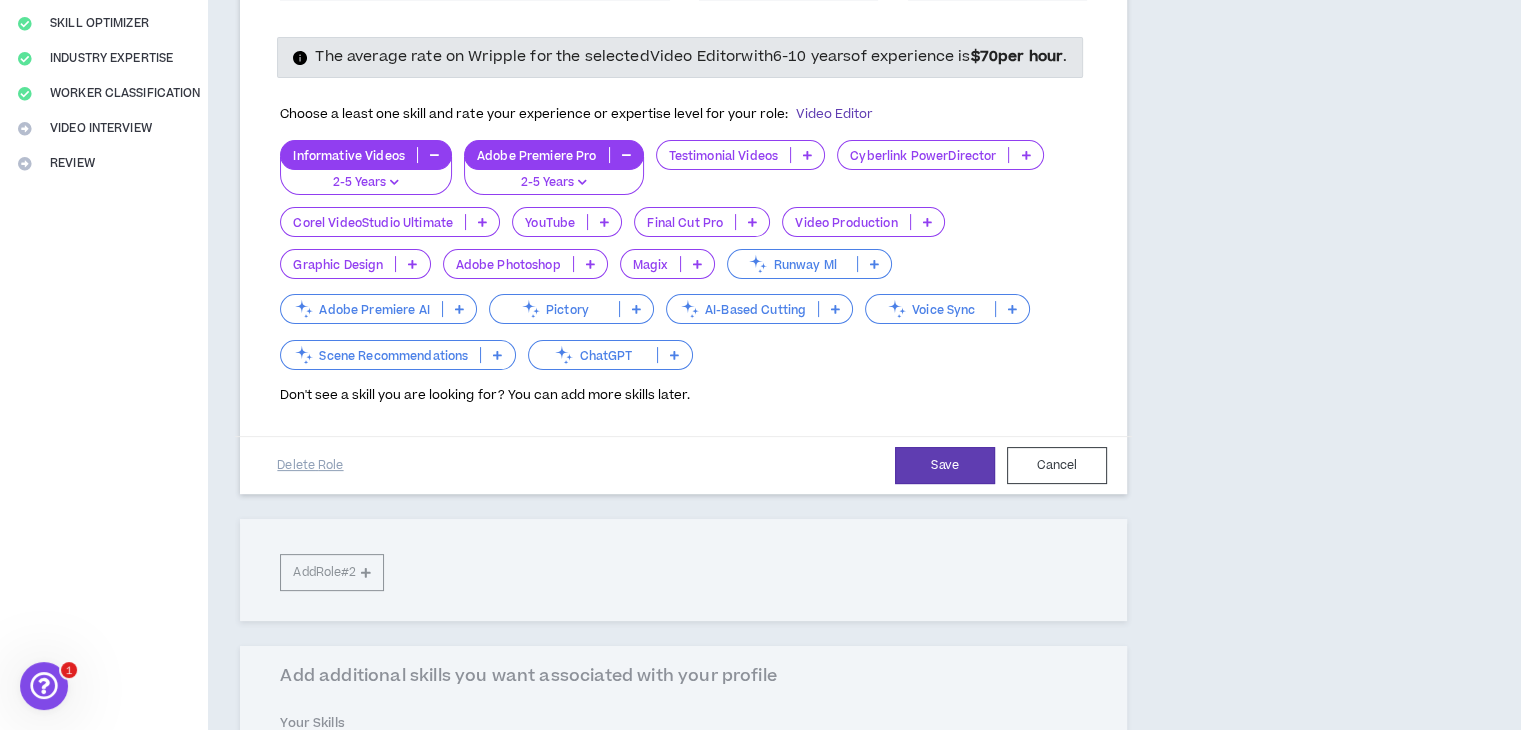 click at bounding box center (752, 222) 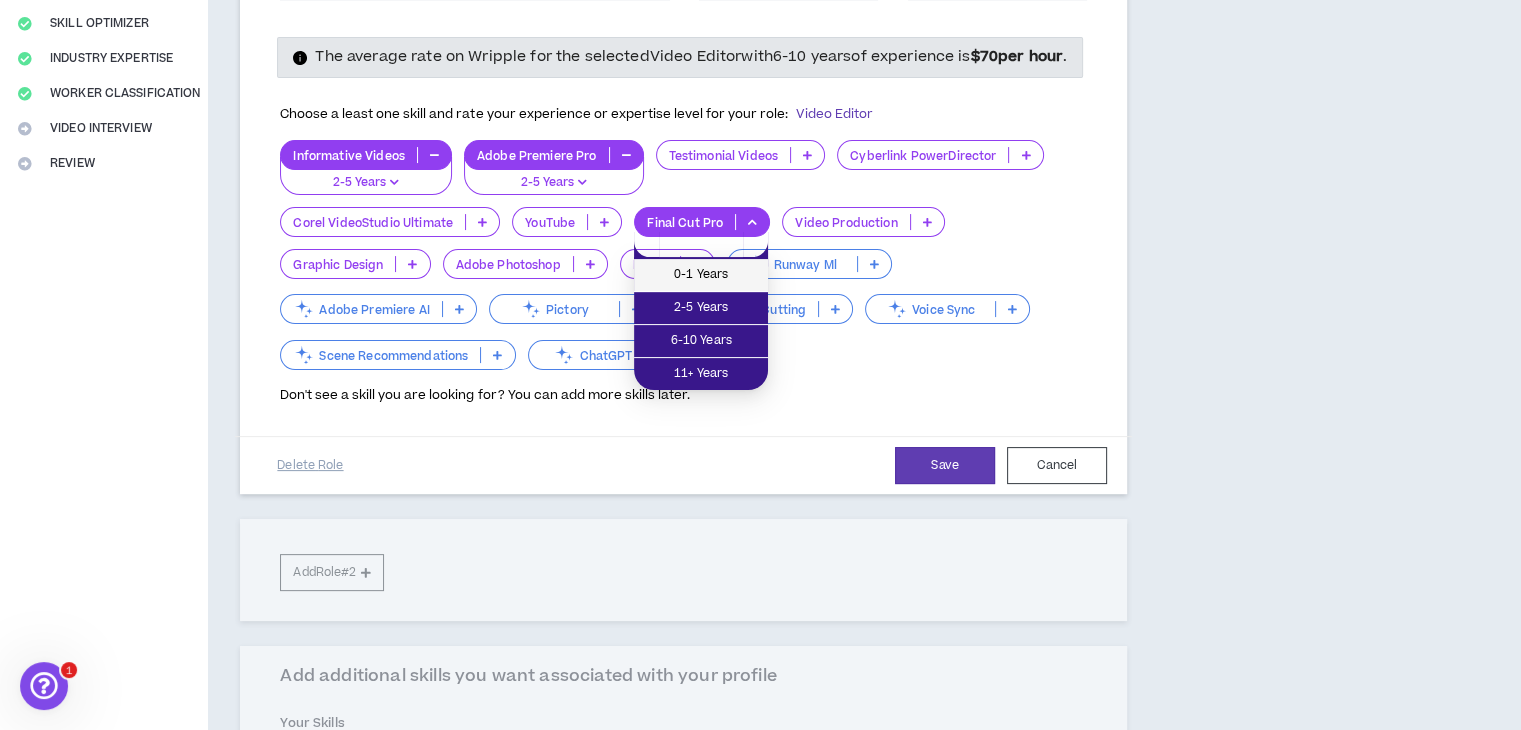 click on "0-1 Years" at bounding box center (701, 275) 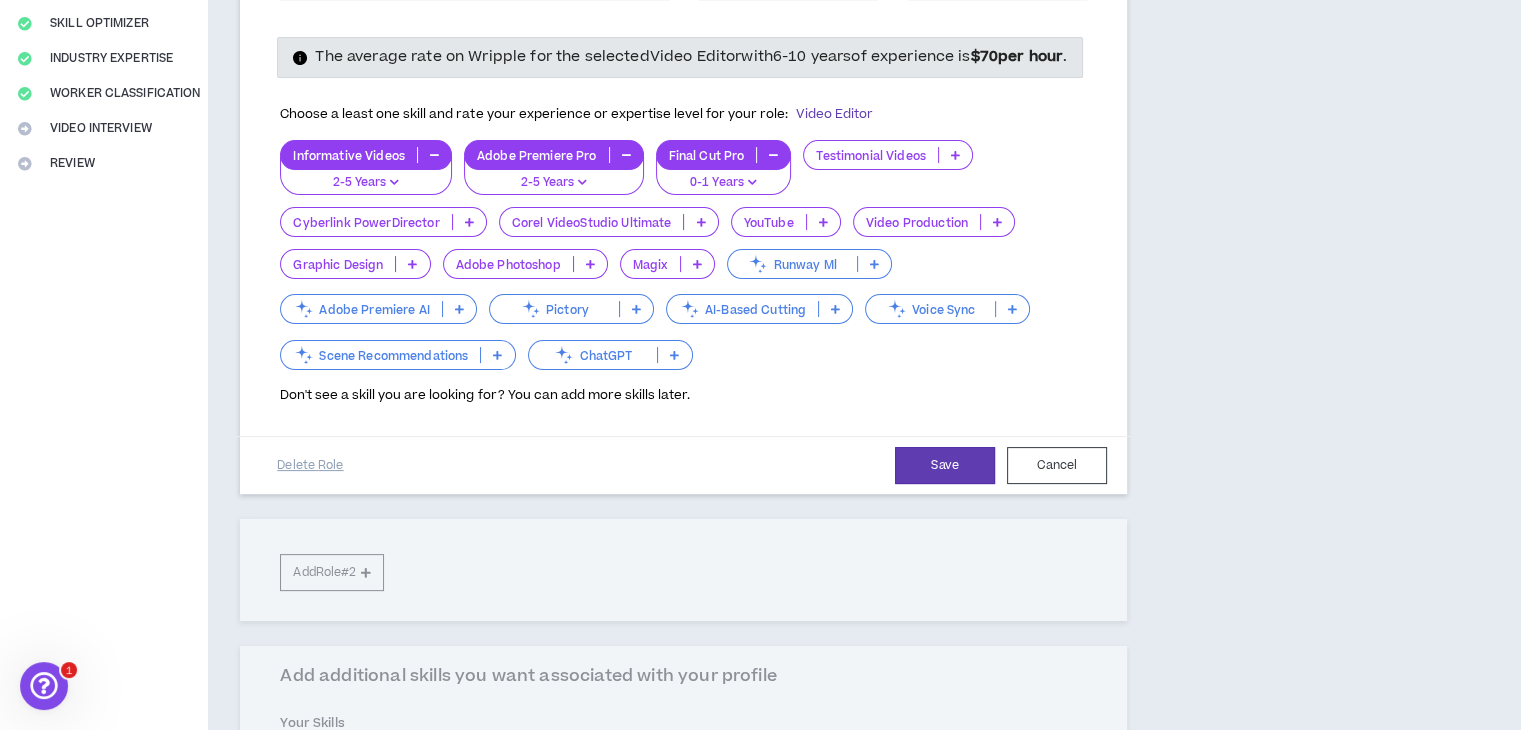 click at bounding box center [412, 264] 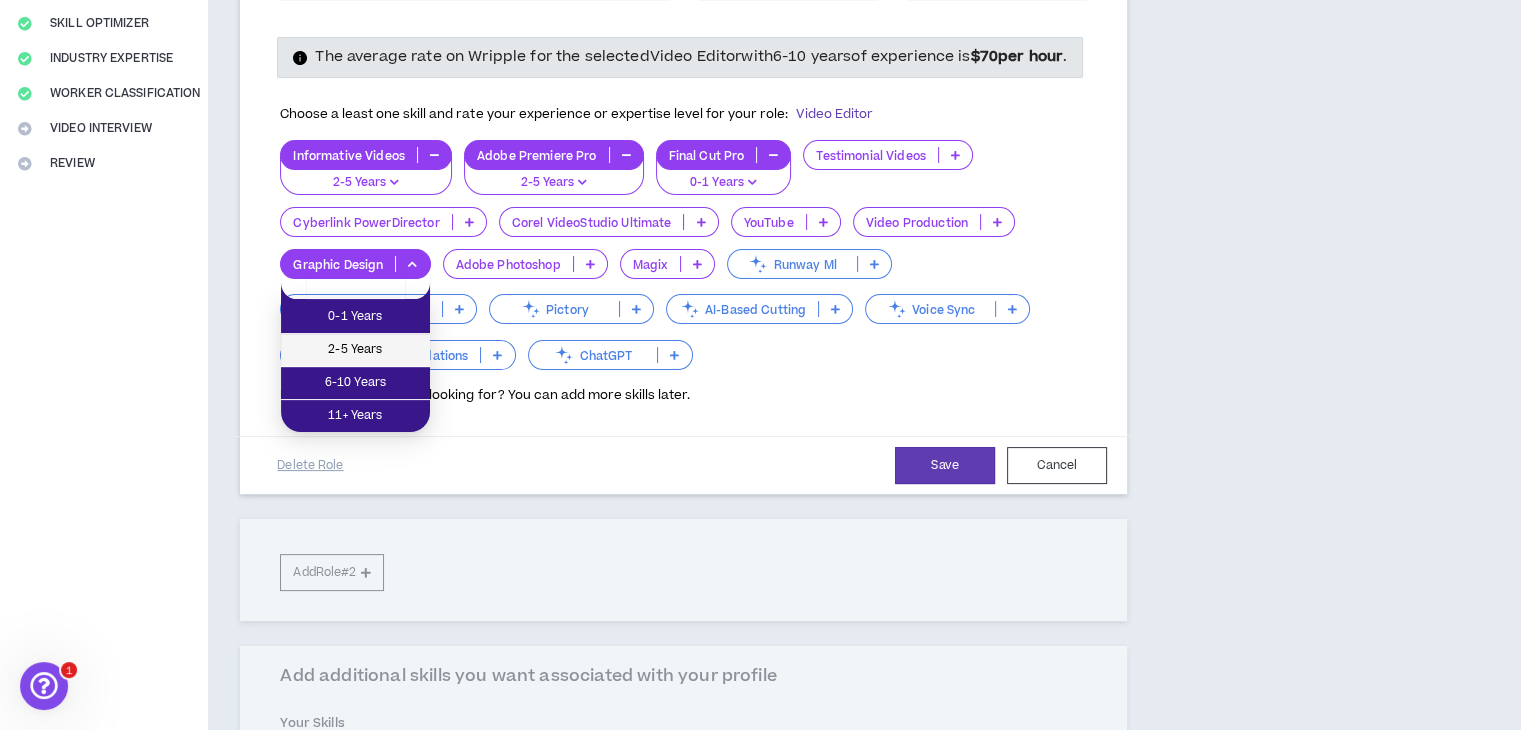 click on "2-5 Years" at bounding box center [355, 350] 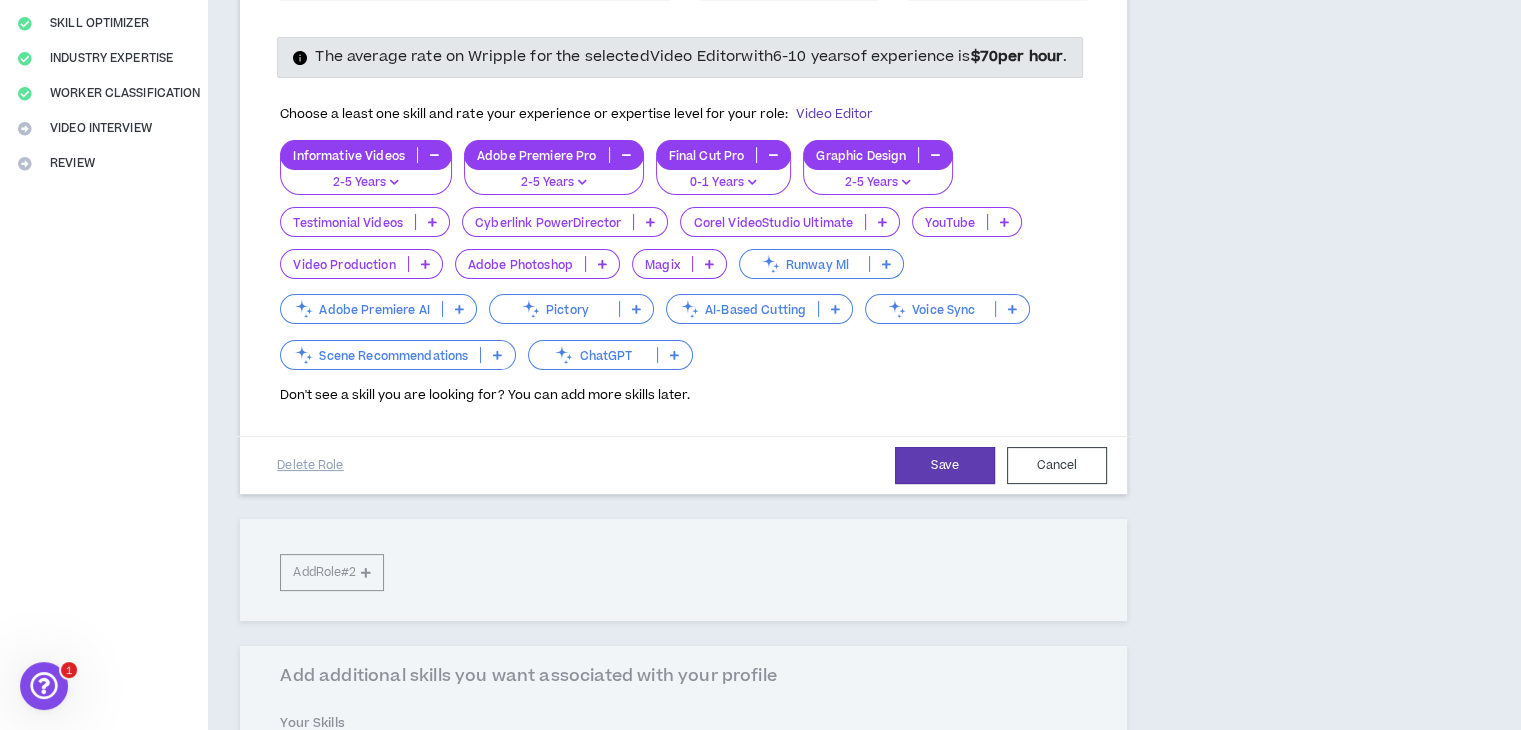 click at bounding box center [602, 264] 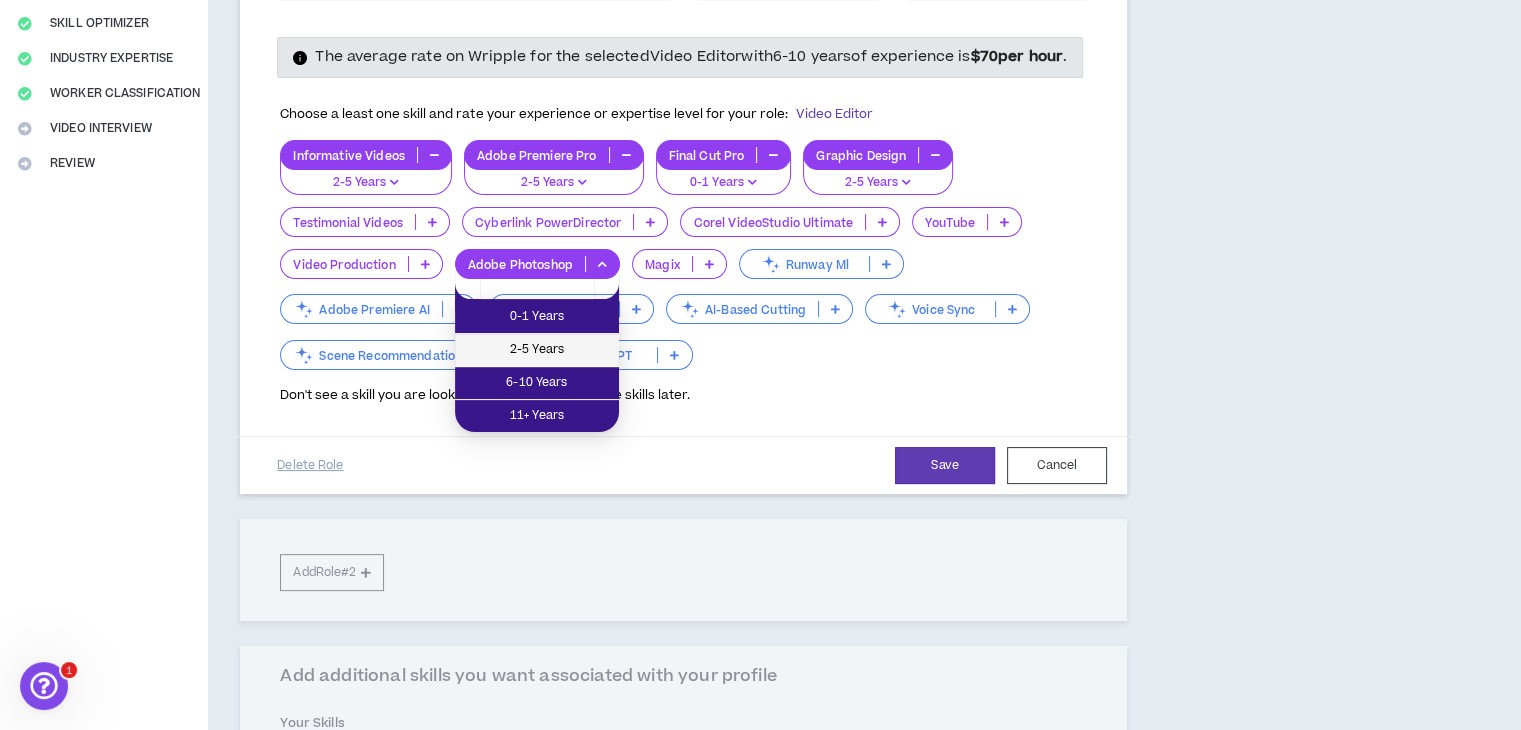click on "2-5 Years" at bounding box center [537, 350] 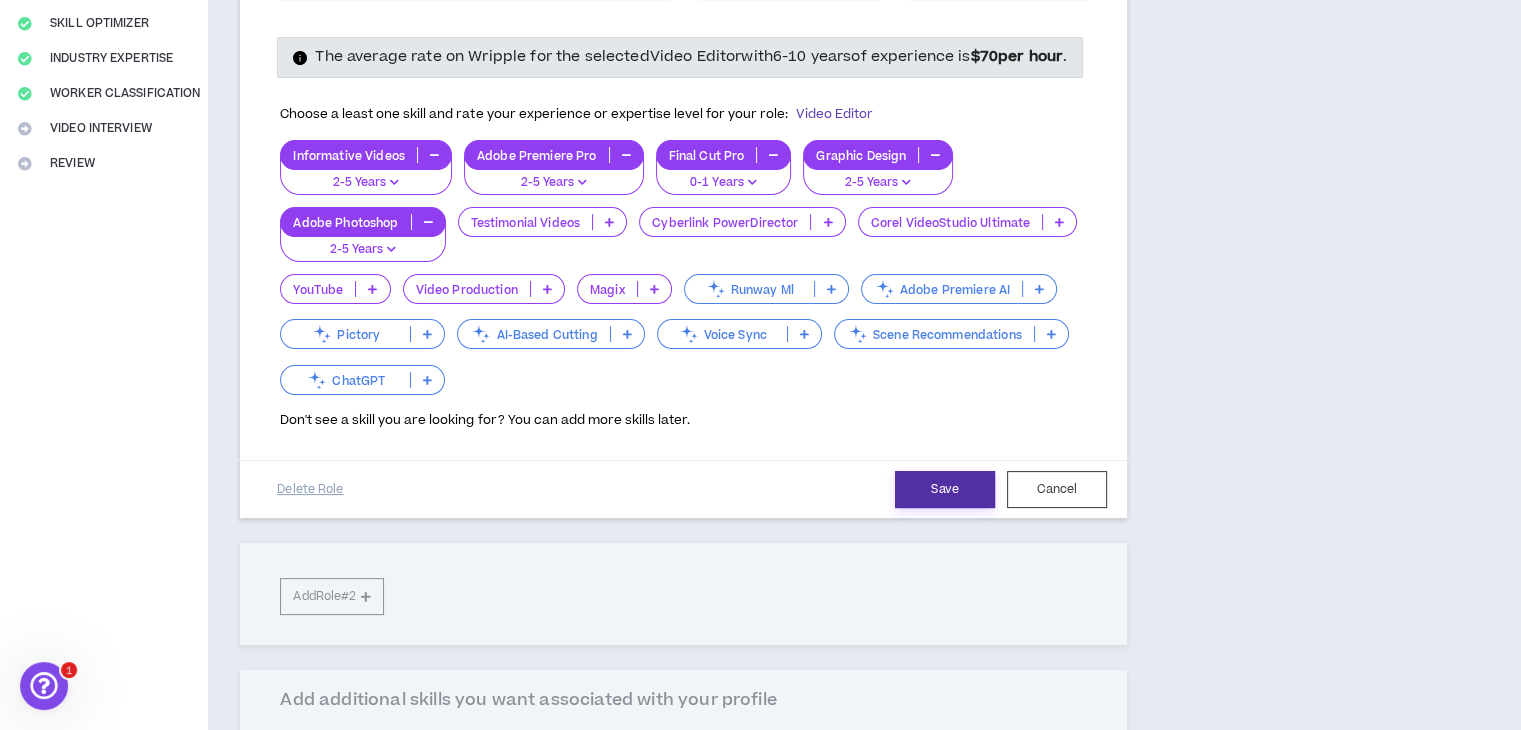 click on "Save" at bounding box center (945, 489) 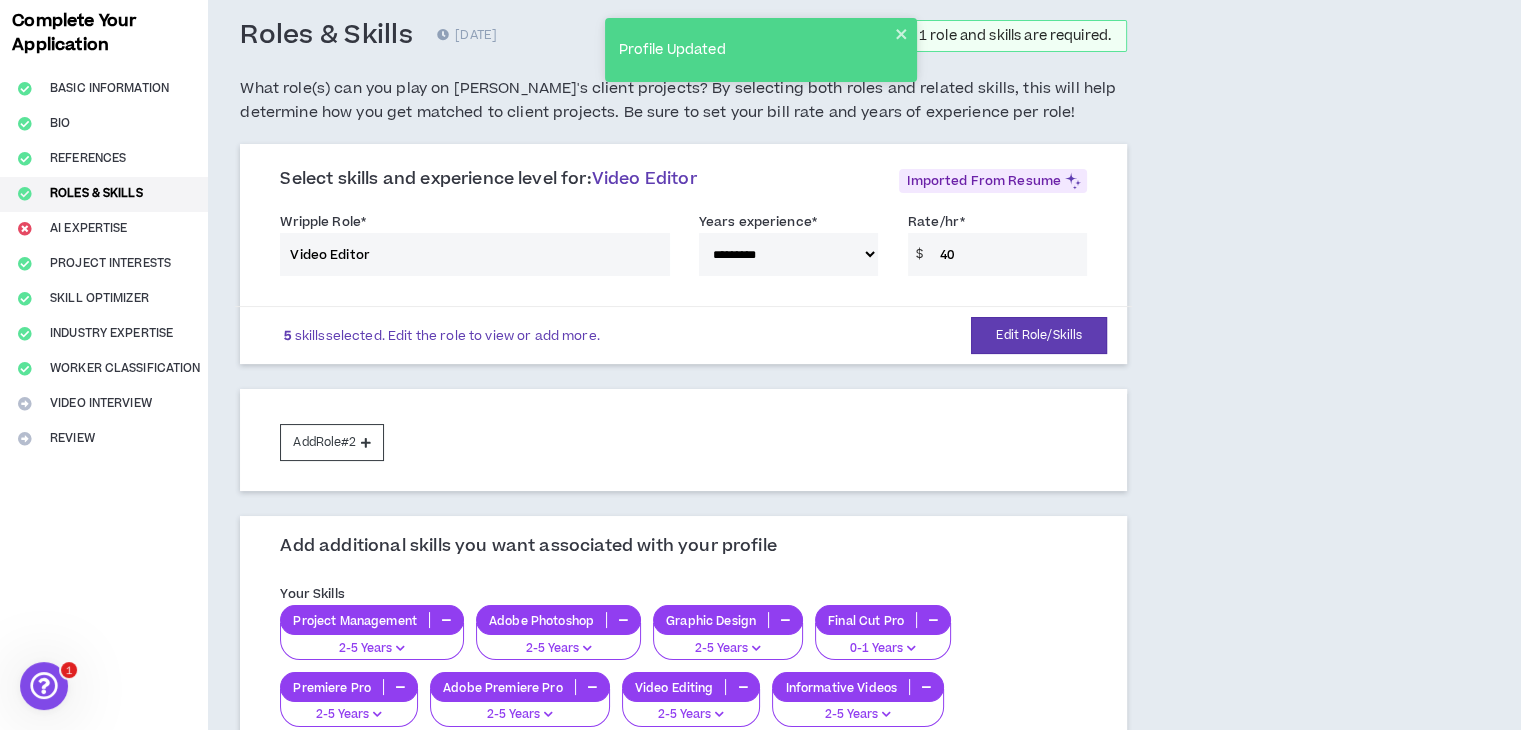 scroll, scrollTop: 500, scrollLeft: 0, axis: vertical 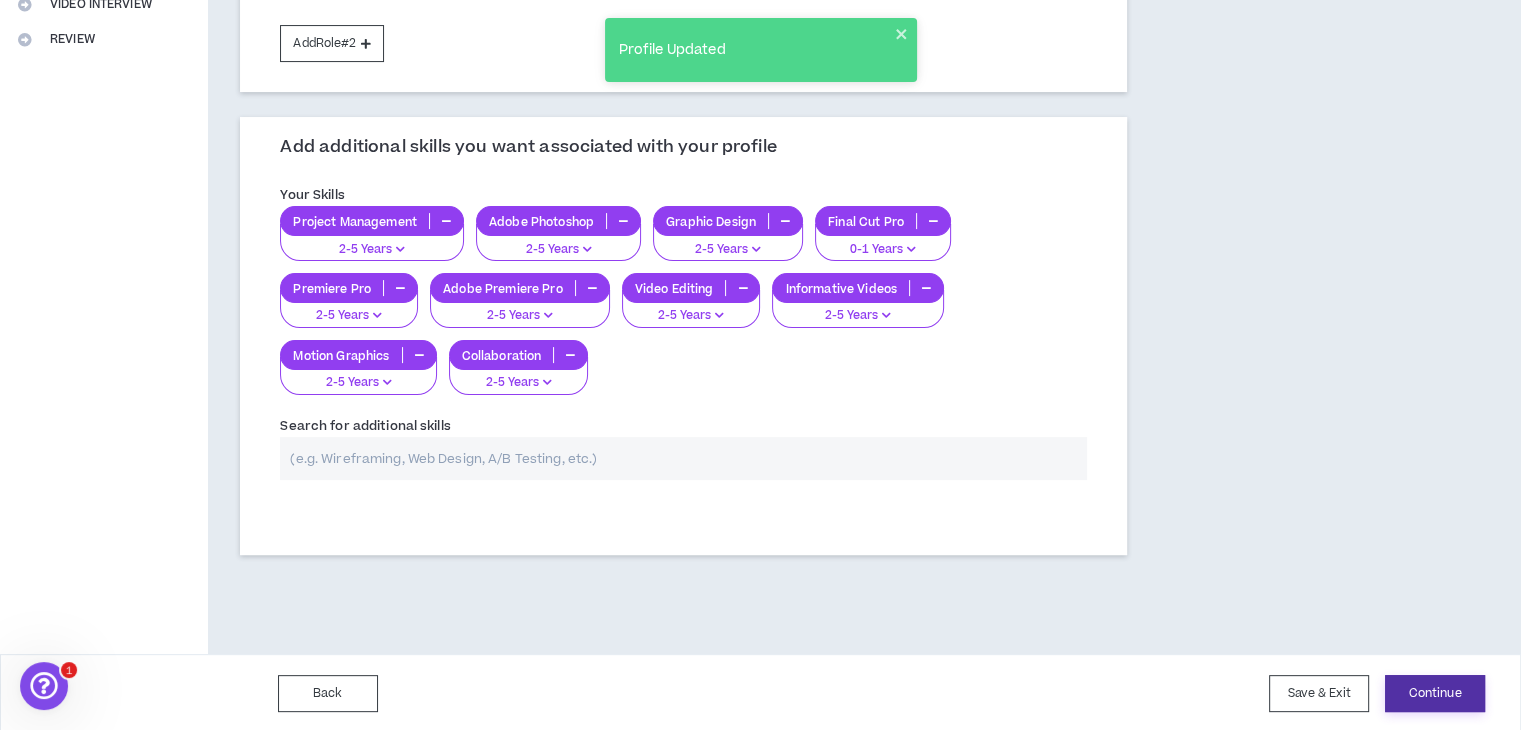 click on "Continue" at bounding box center [1435, 693] 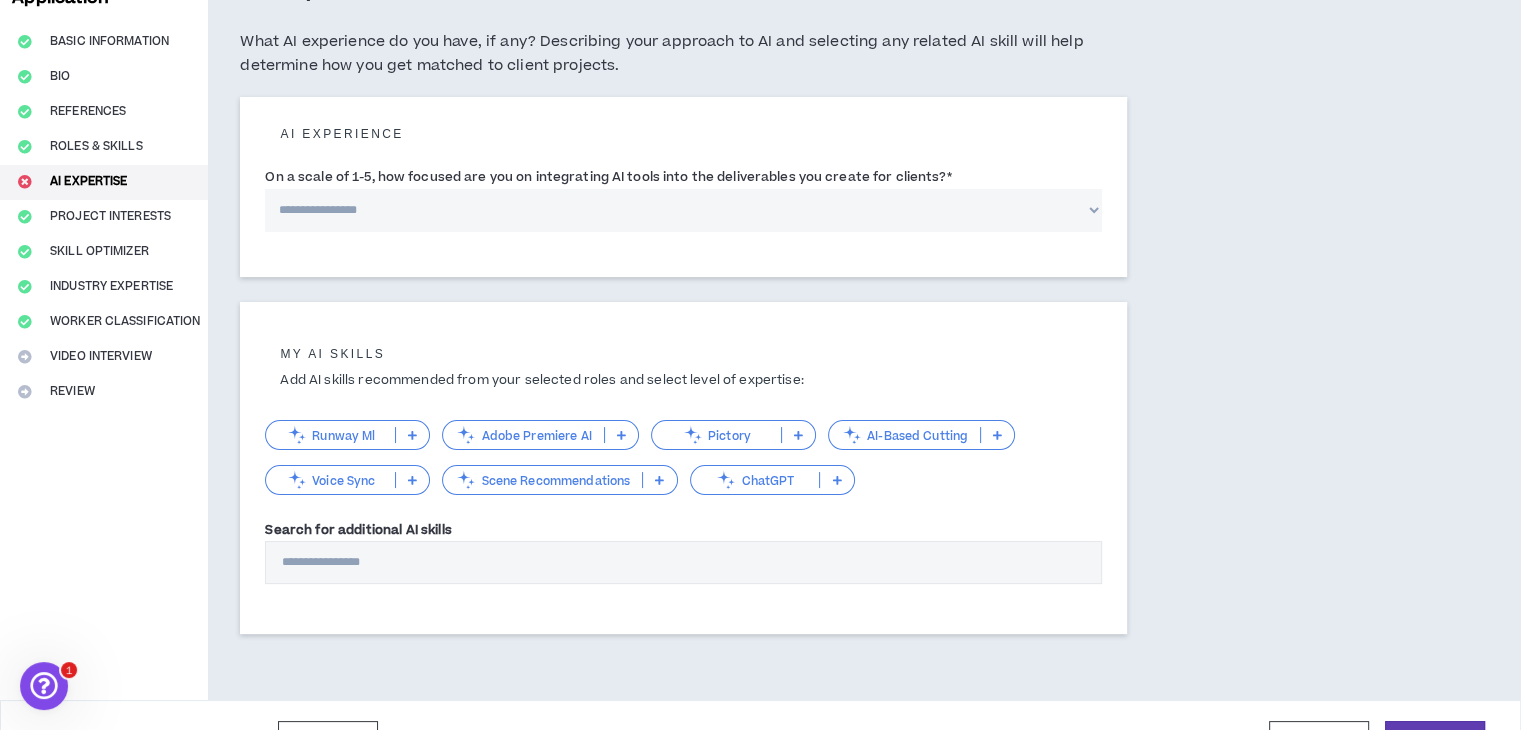 scroll, scrollTop: 94, scrollLeft: 0, axis: vertical 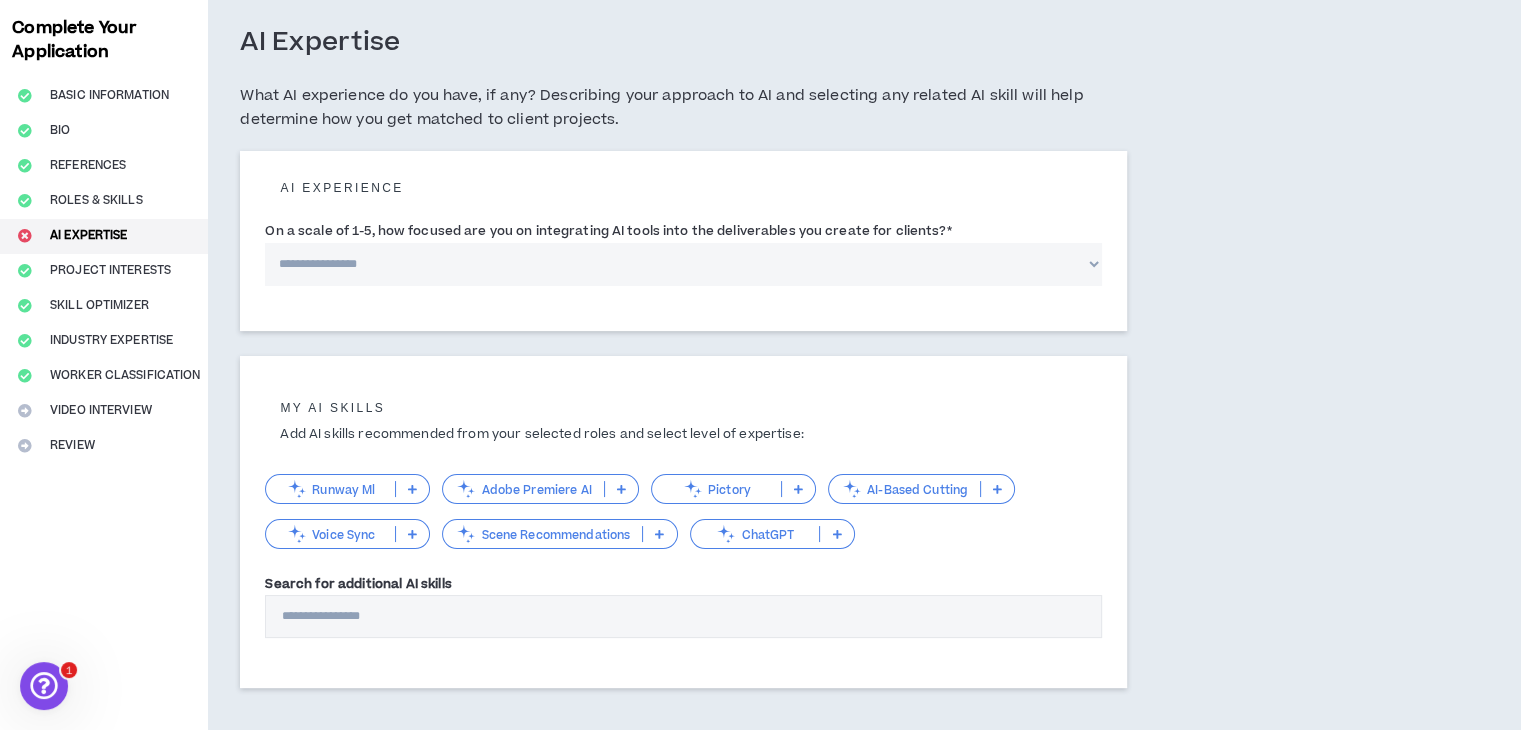 click on "**********" at bounding box center [683, 264] 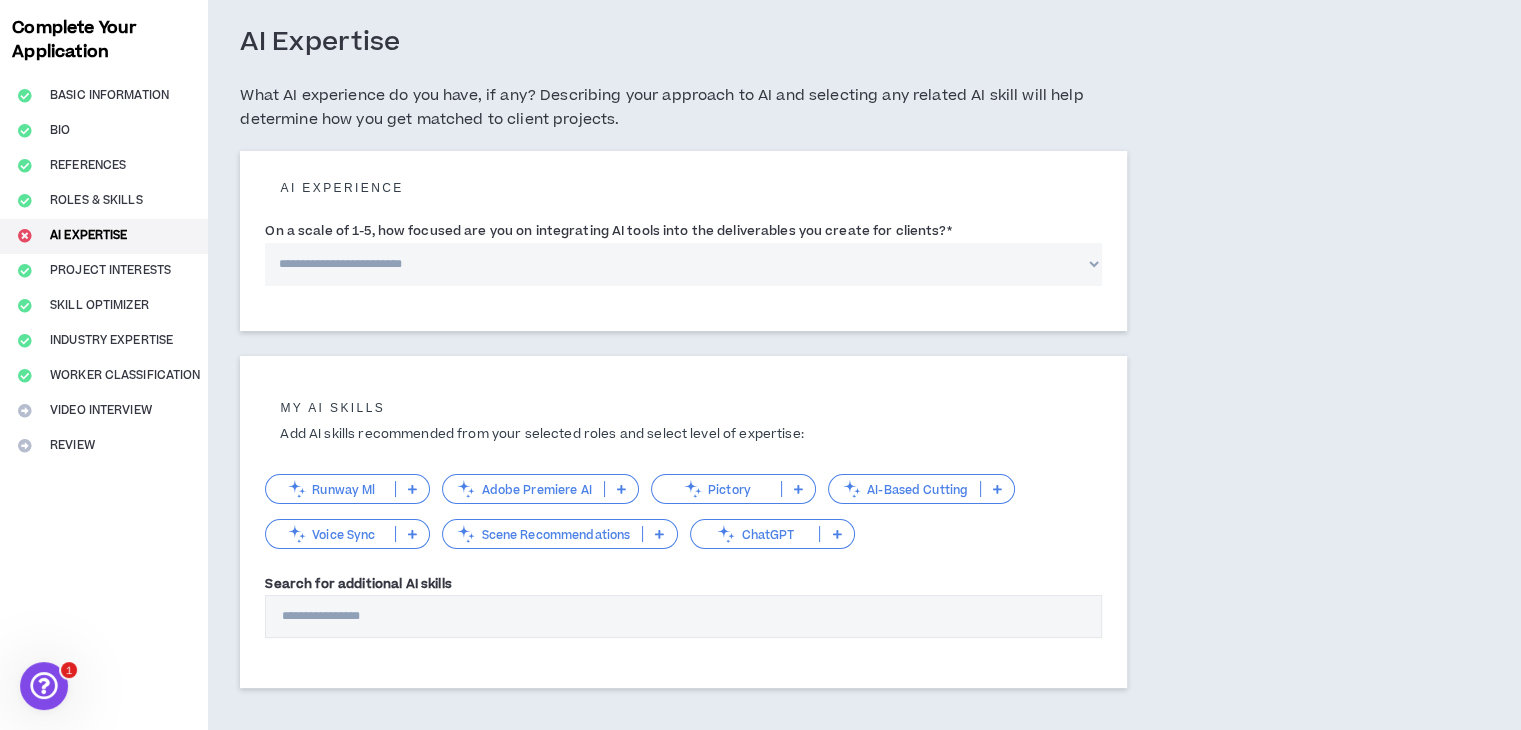 click on "**********" at bounding box center (683, 264) 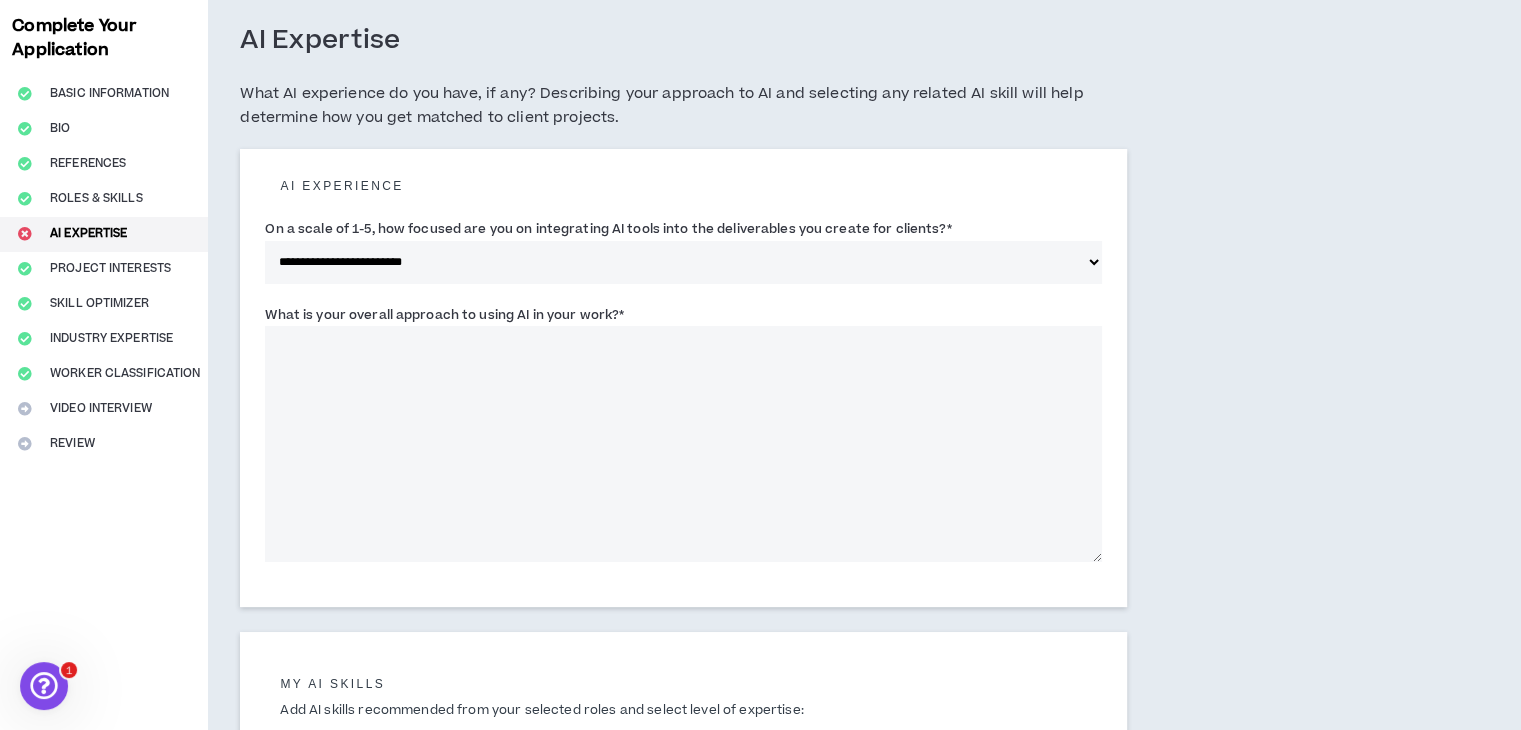 scroll, scrollTop: 94, scrollLeft: 0, axis: vertical 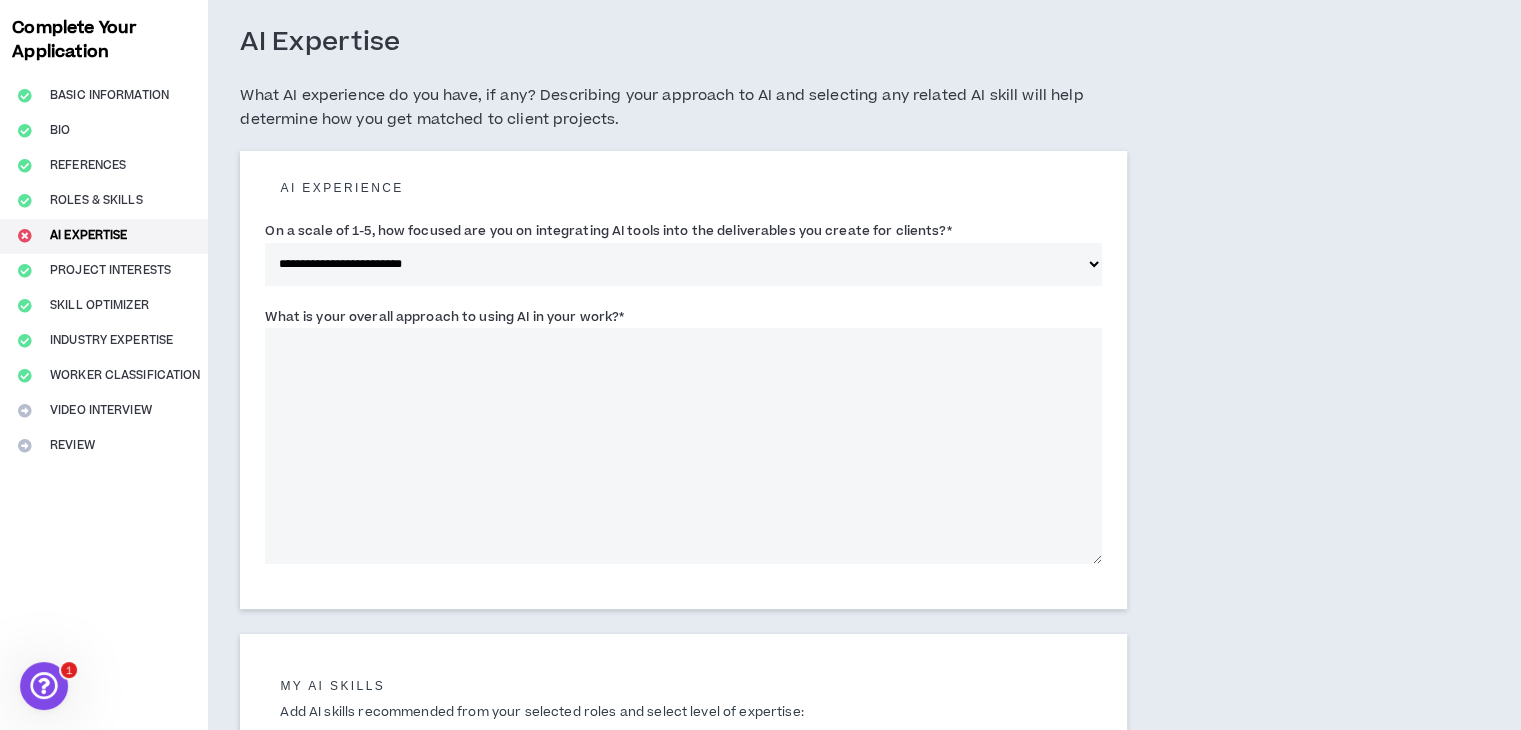 click on "What is your overall approach to using AI in your work?  *" at bounding box center (683, 446) 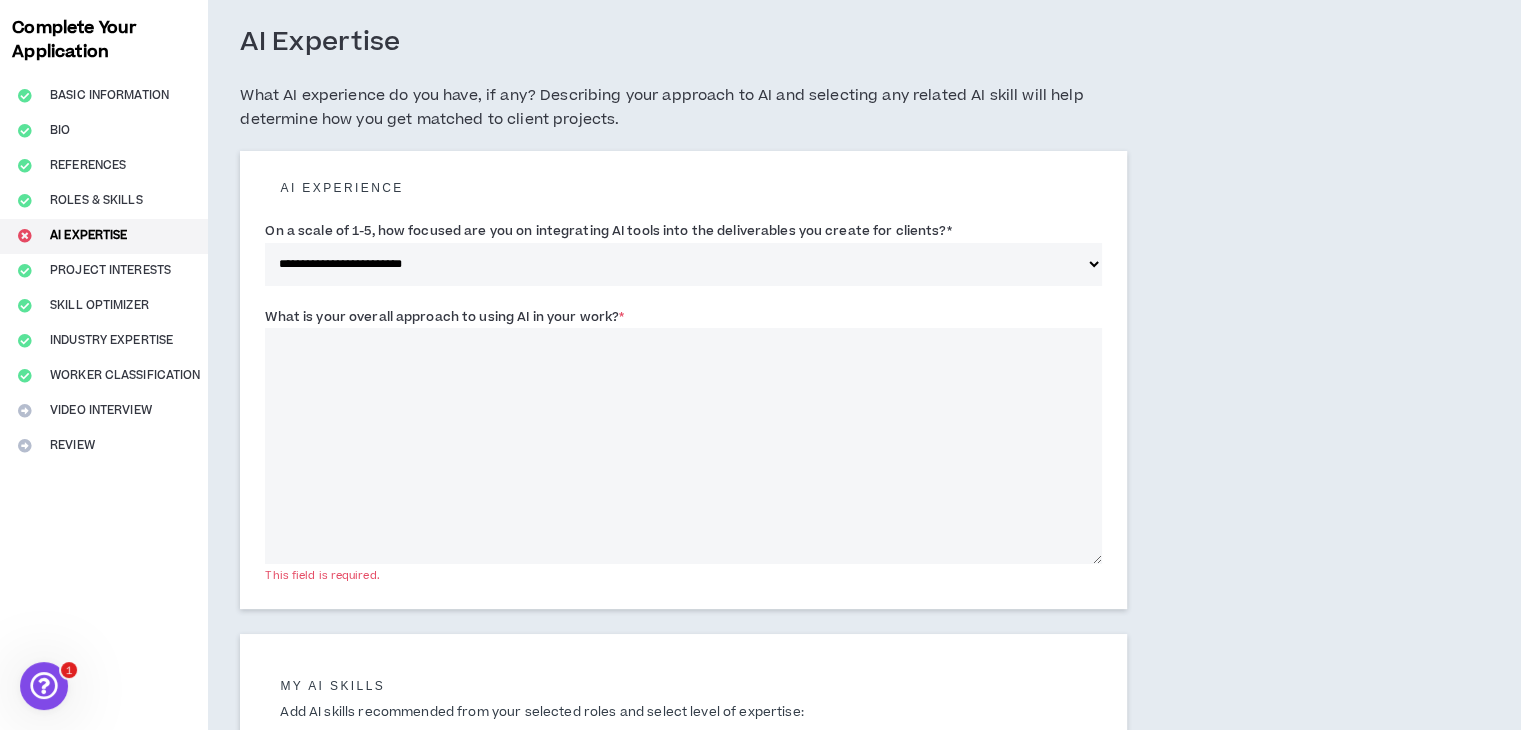 drag, startPoint x: 627, startPoint y: 313, endPoint x: 248, endPoint y: 311, distance: 379.00528 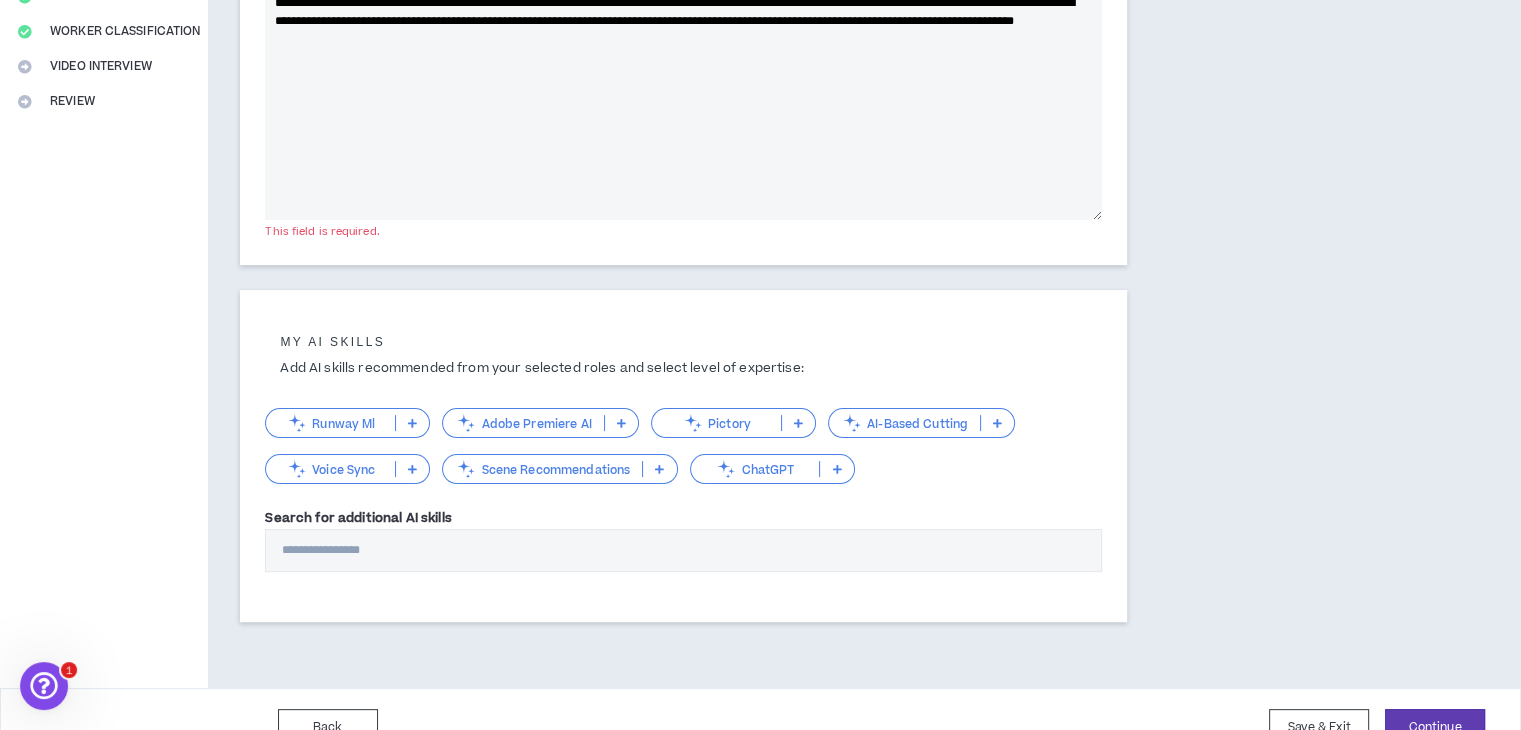 scroll, scrollTop: 472, scrollLeft: 0, axis: vertical 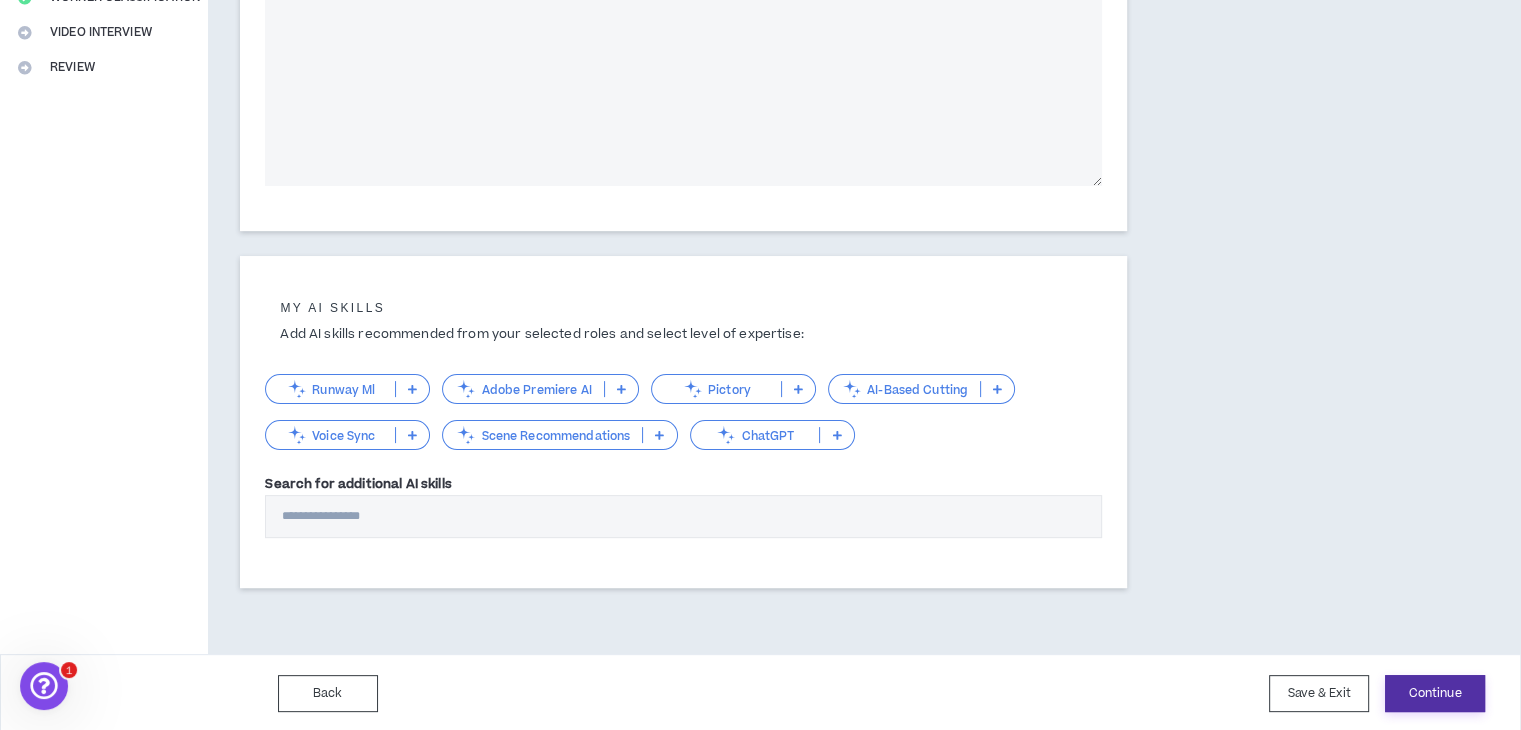 type on "**********" 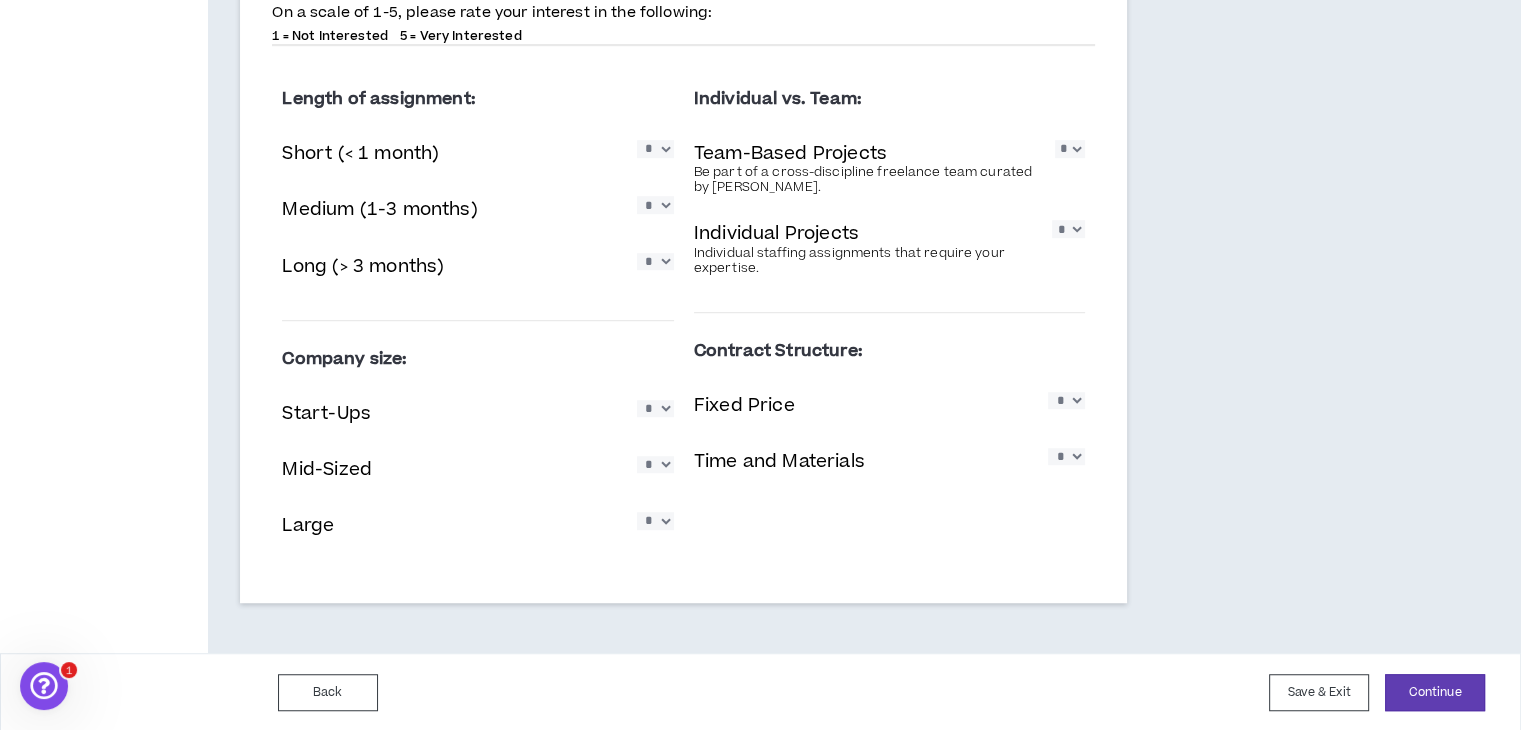 scroll, scrollTop: 1250, scrollLeft: 0, axis: vertical 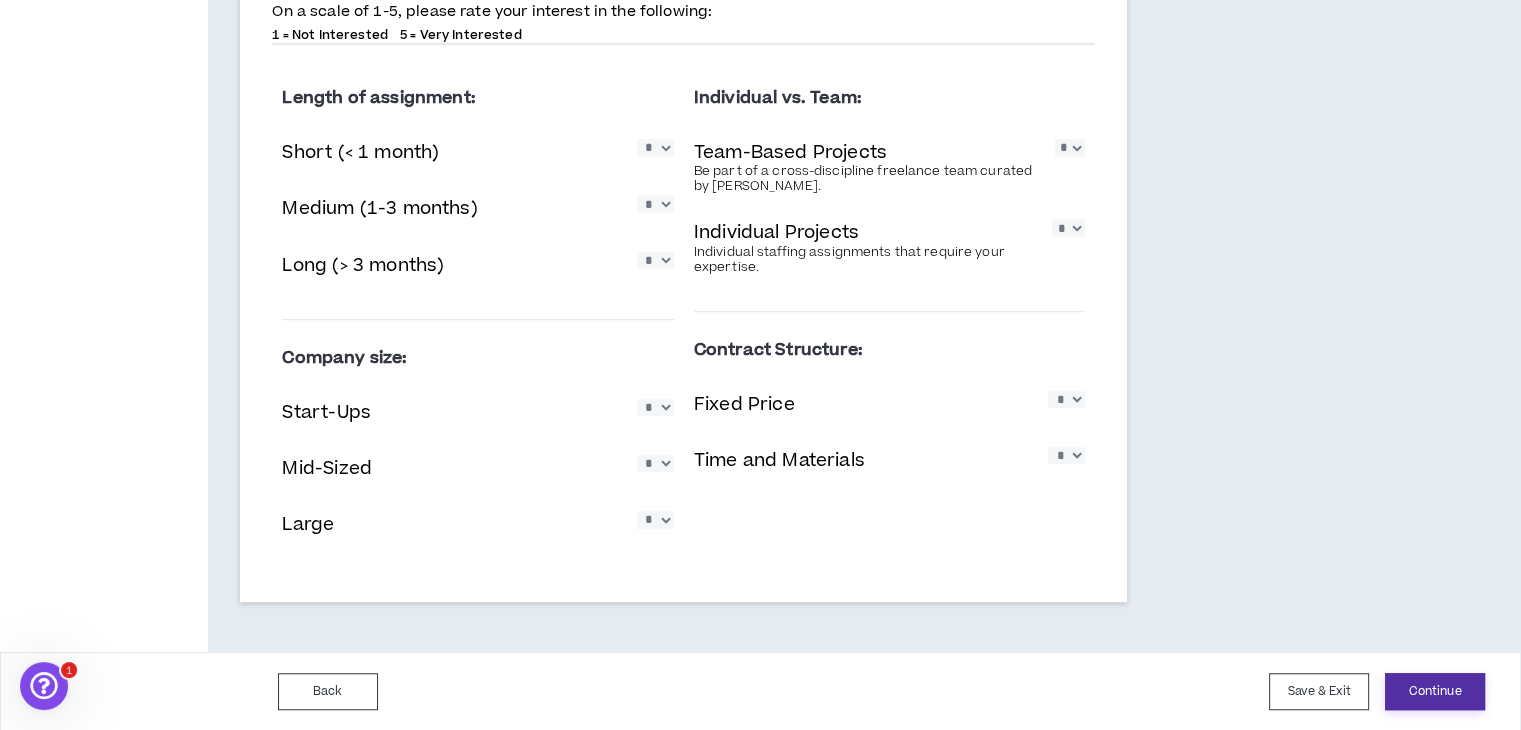 click on "Continue" at bounding box center [1435, 691] 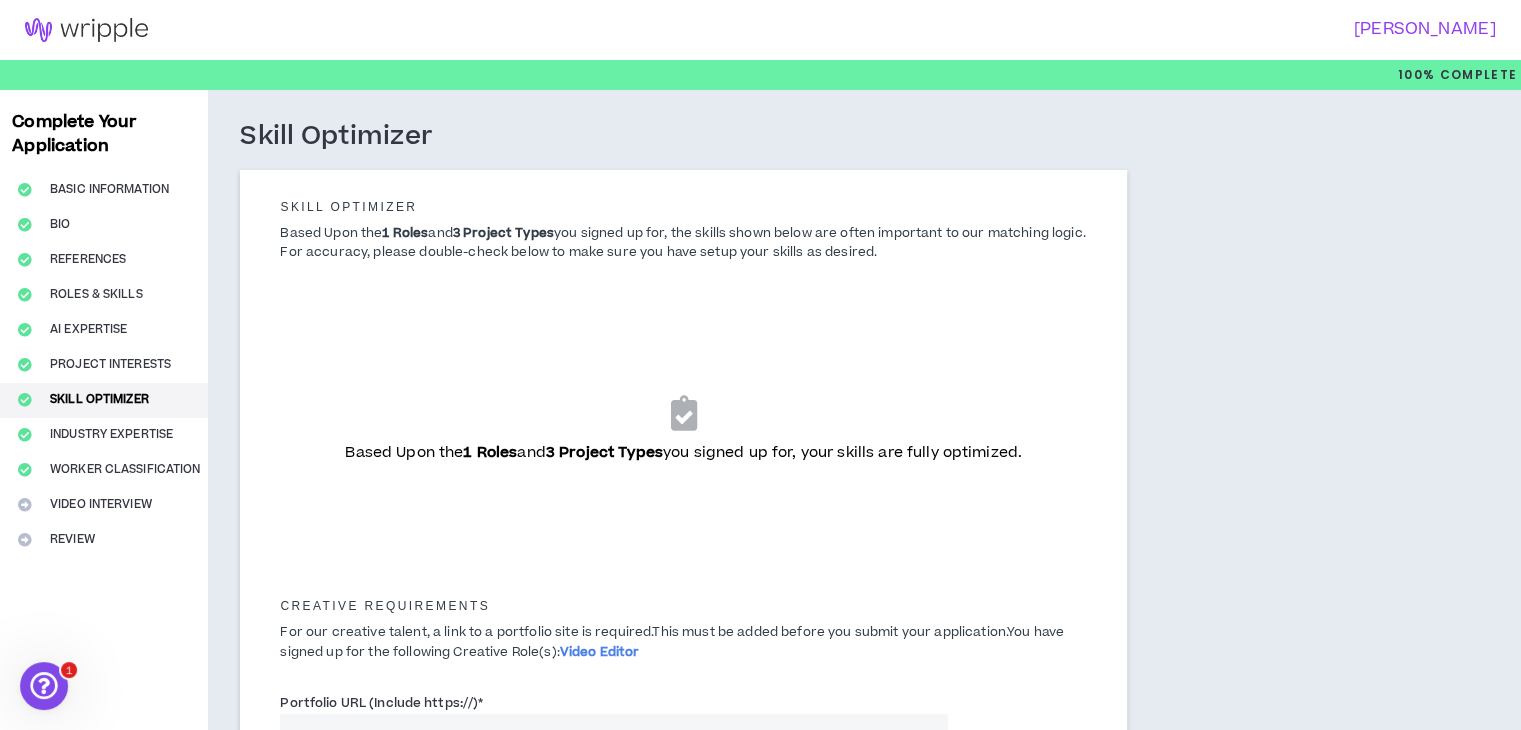 scroll, scrollTop: 282, scrollLeft: 0, axis: vertical 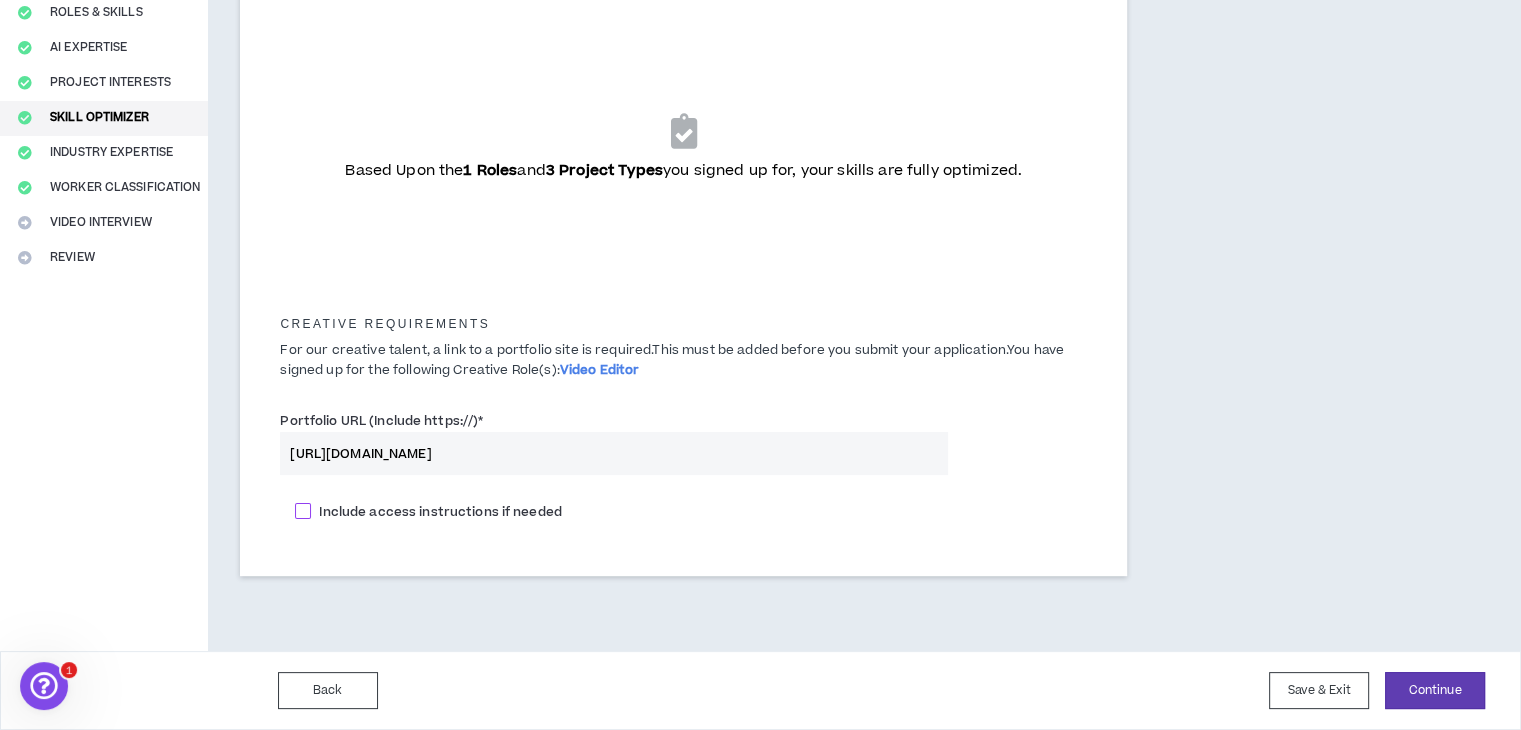 click on "Include access instructions if needed" at bounding box center (440, 512) 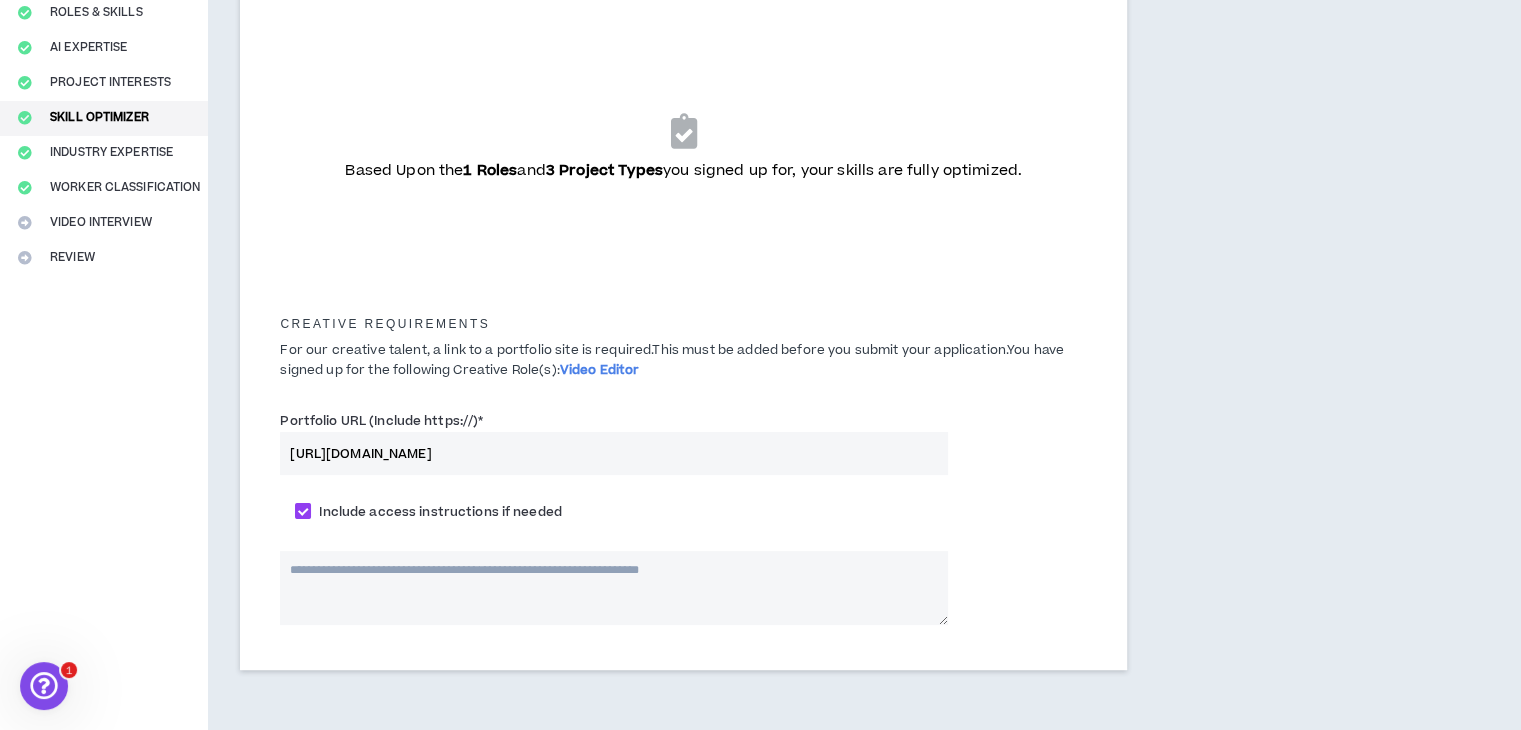 click on "Include access instructions if needed" at bounding box center (683, 515) 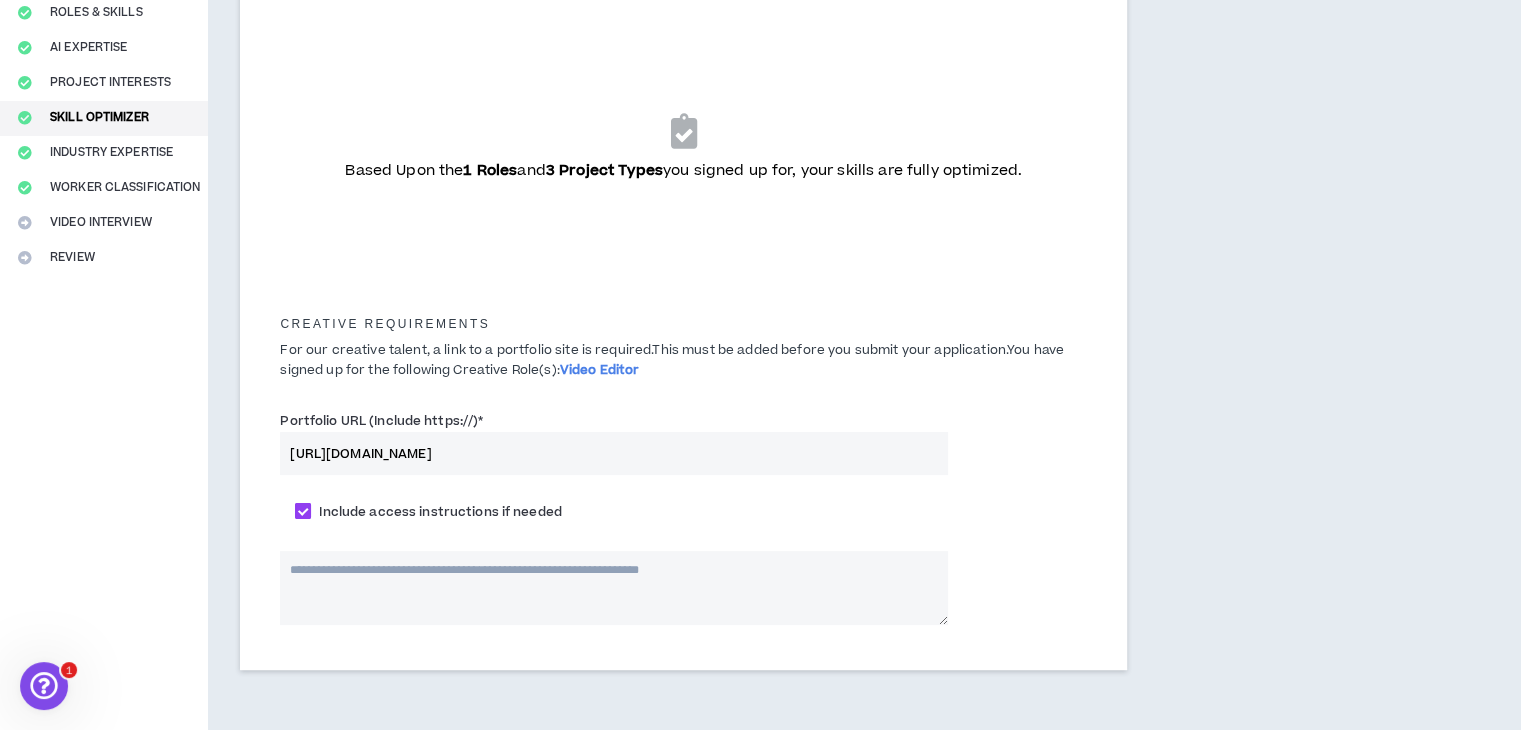 click on "Include access instructions if needed" at bounding box center [440, 512] 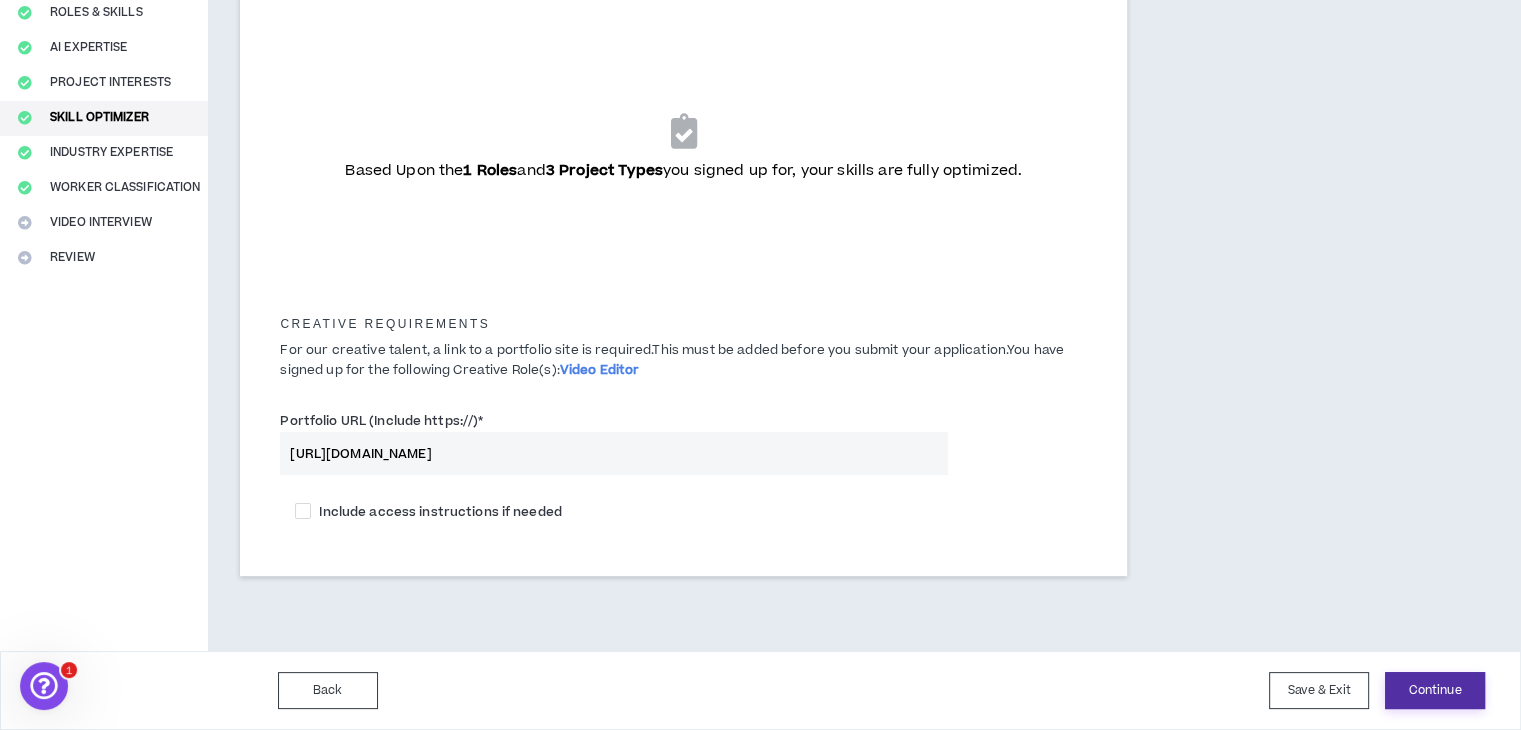 click on "Continue" at bounding box center [1435, 690] 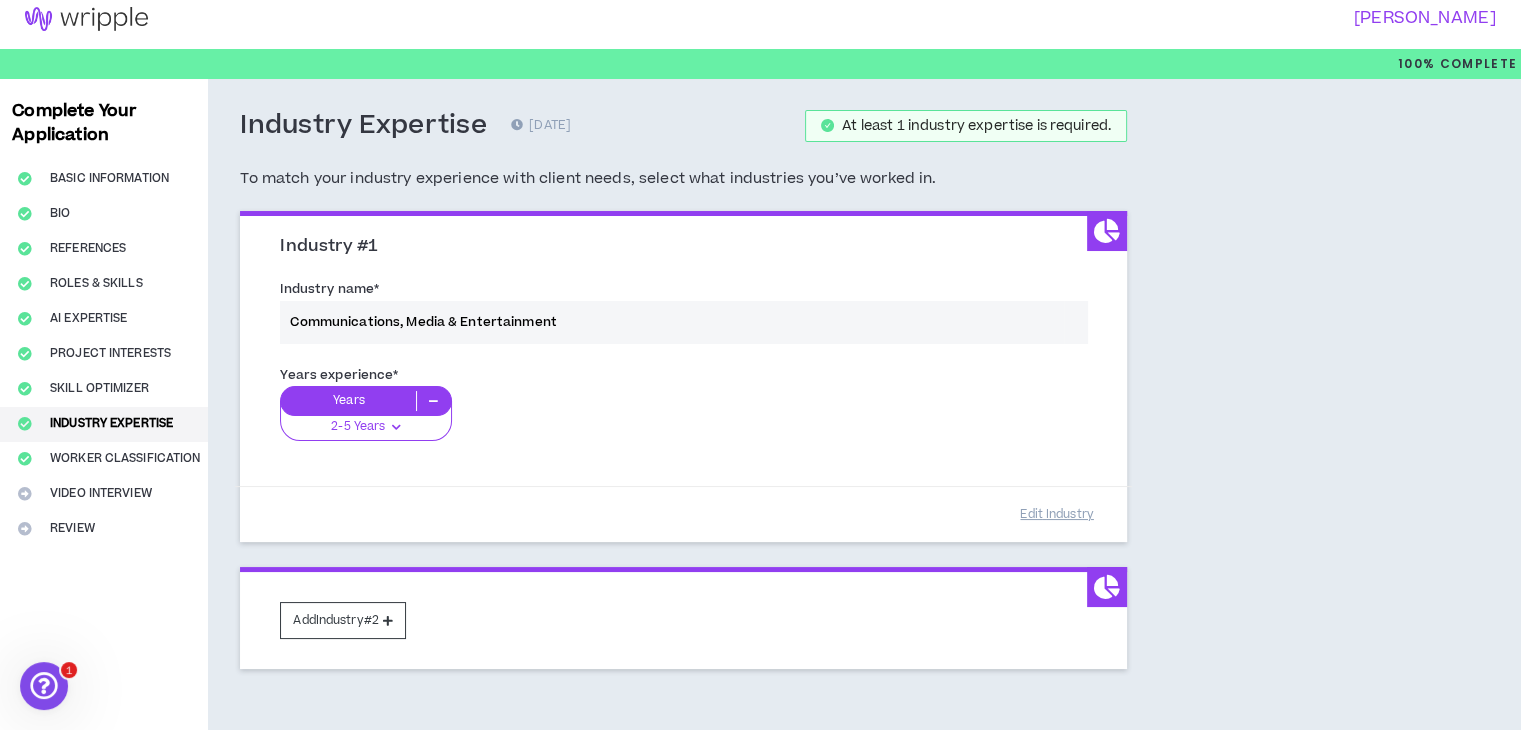 scroll, scrollTop: 0, scrollLeft: 0, axis: both 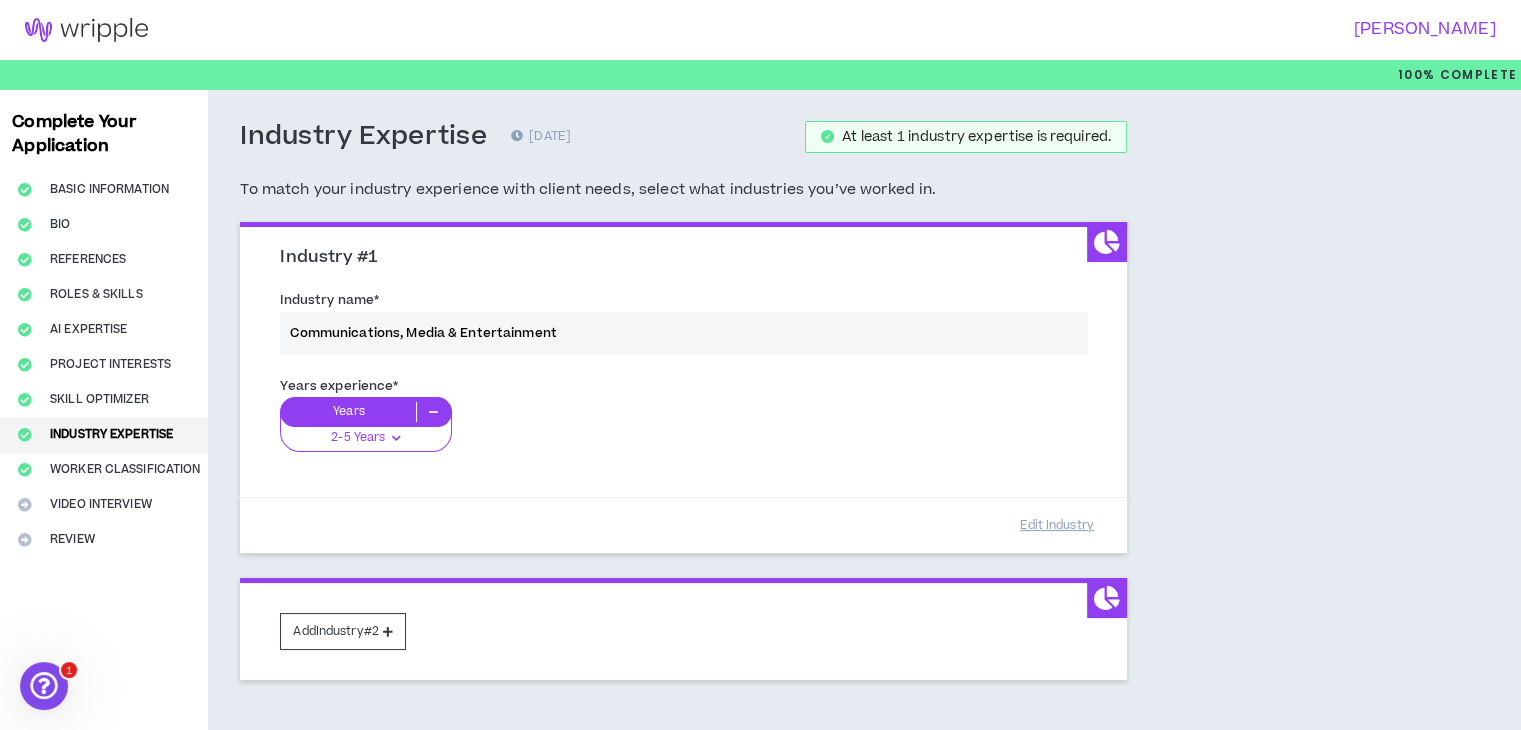 click on "Industry name  * Communications, Media & Entertainment" at bounding box center [683, 326] 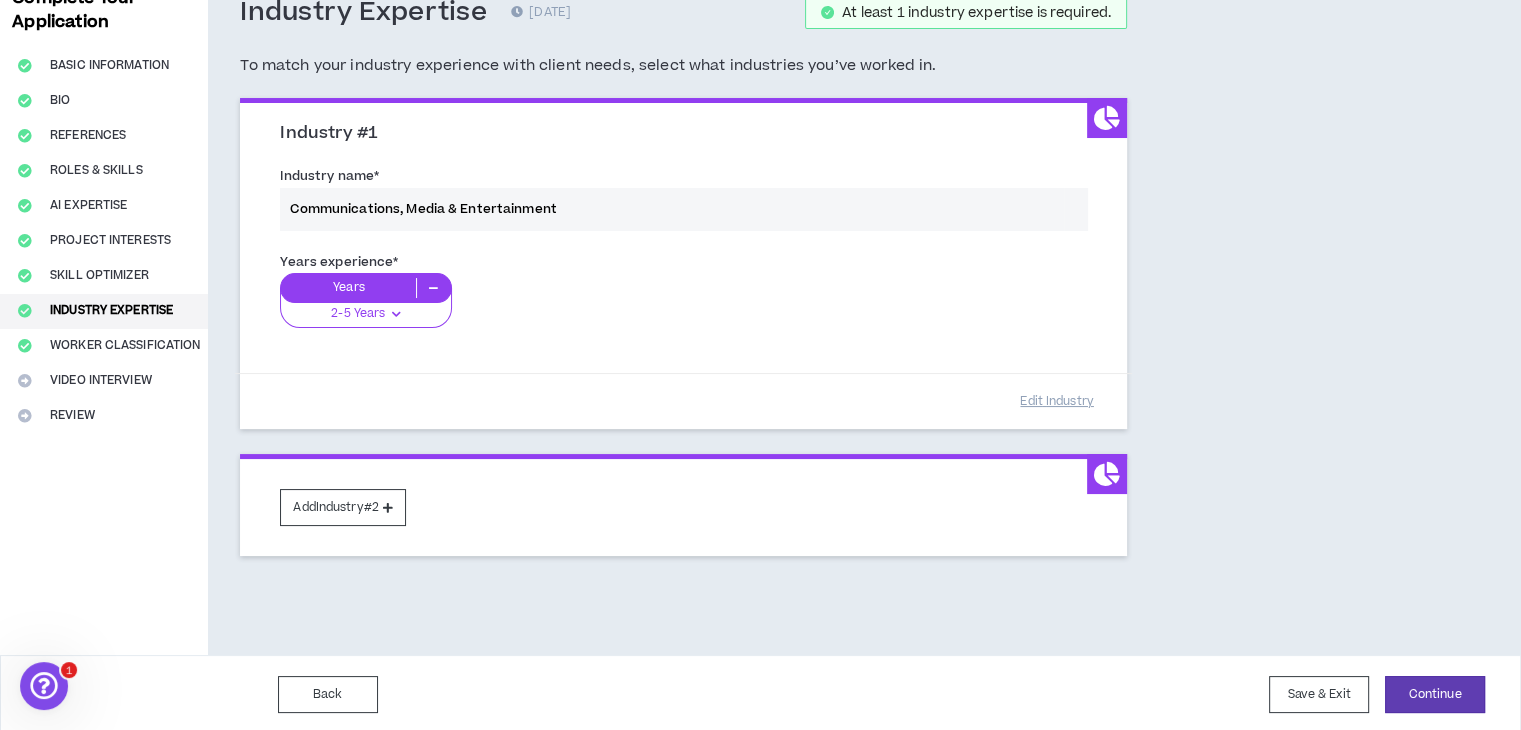 scroll, scrollTop: 126, scrollLeft: 0, axis: vertical 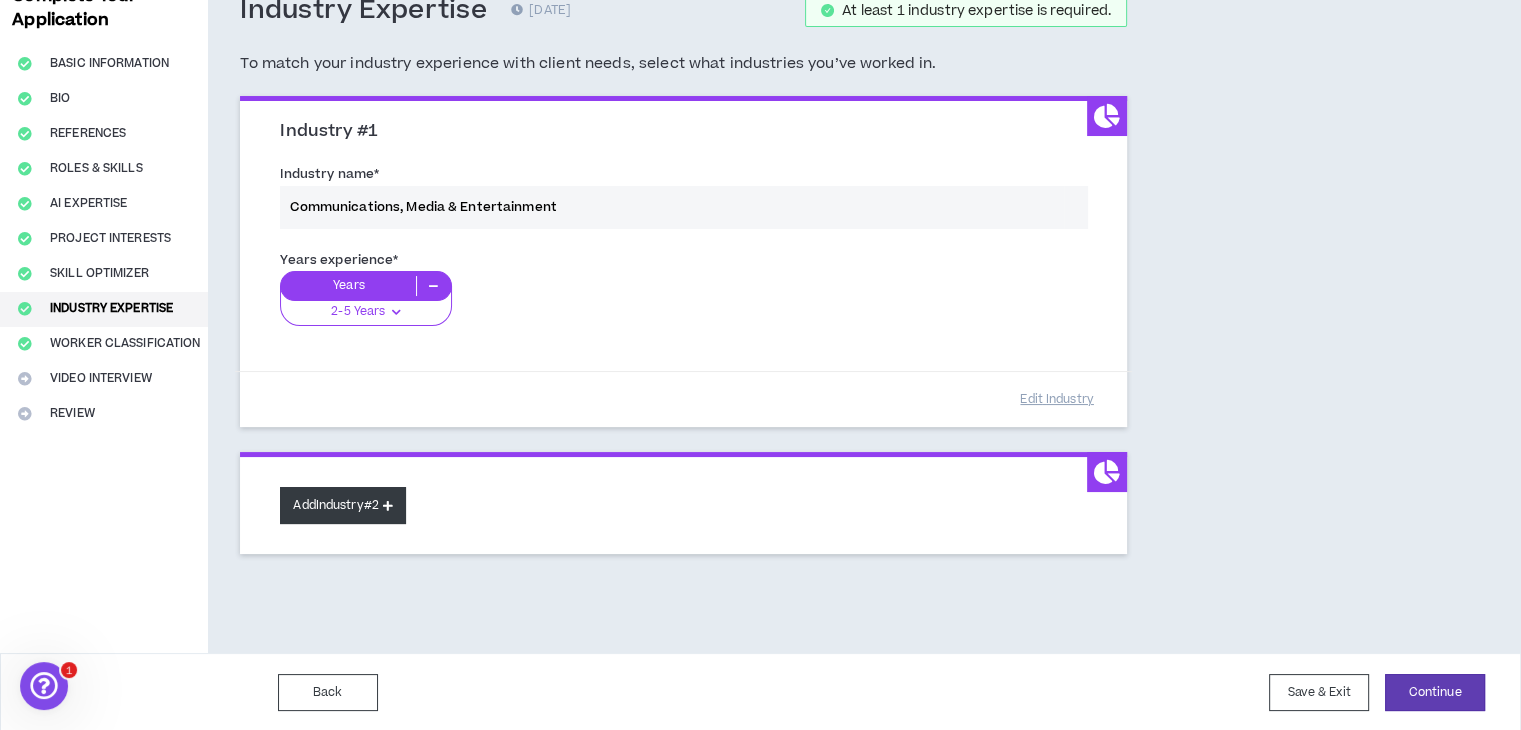 click on "Add  Industry  #2" at bounding box center (343, 505) 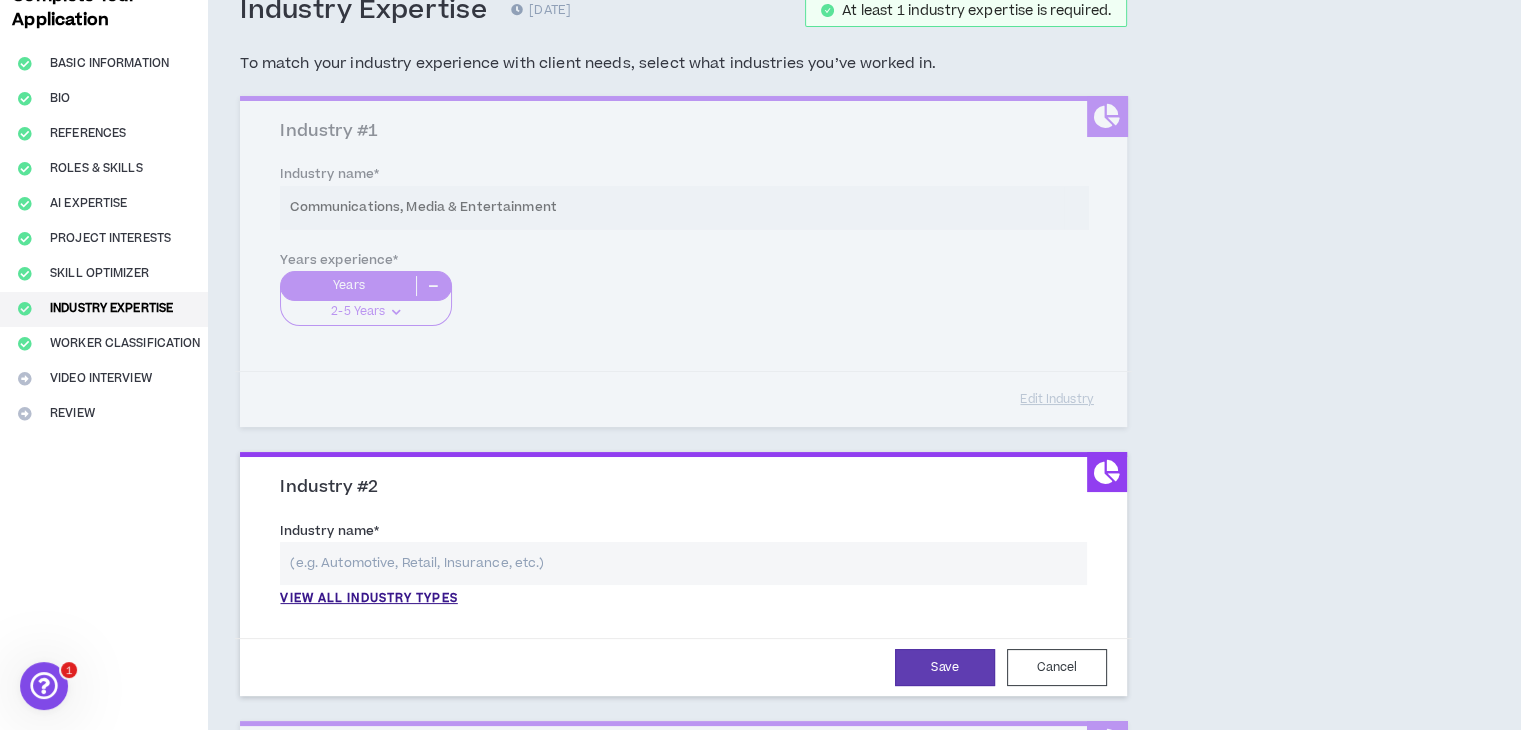click at bounding box center [683, 563] 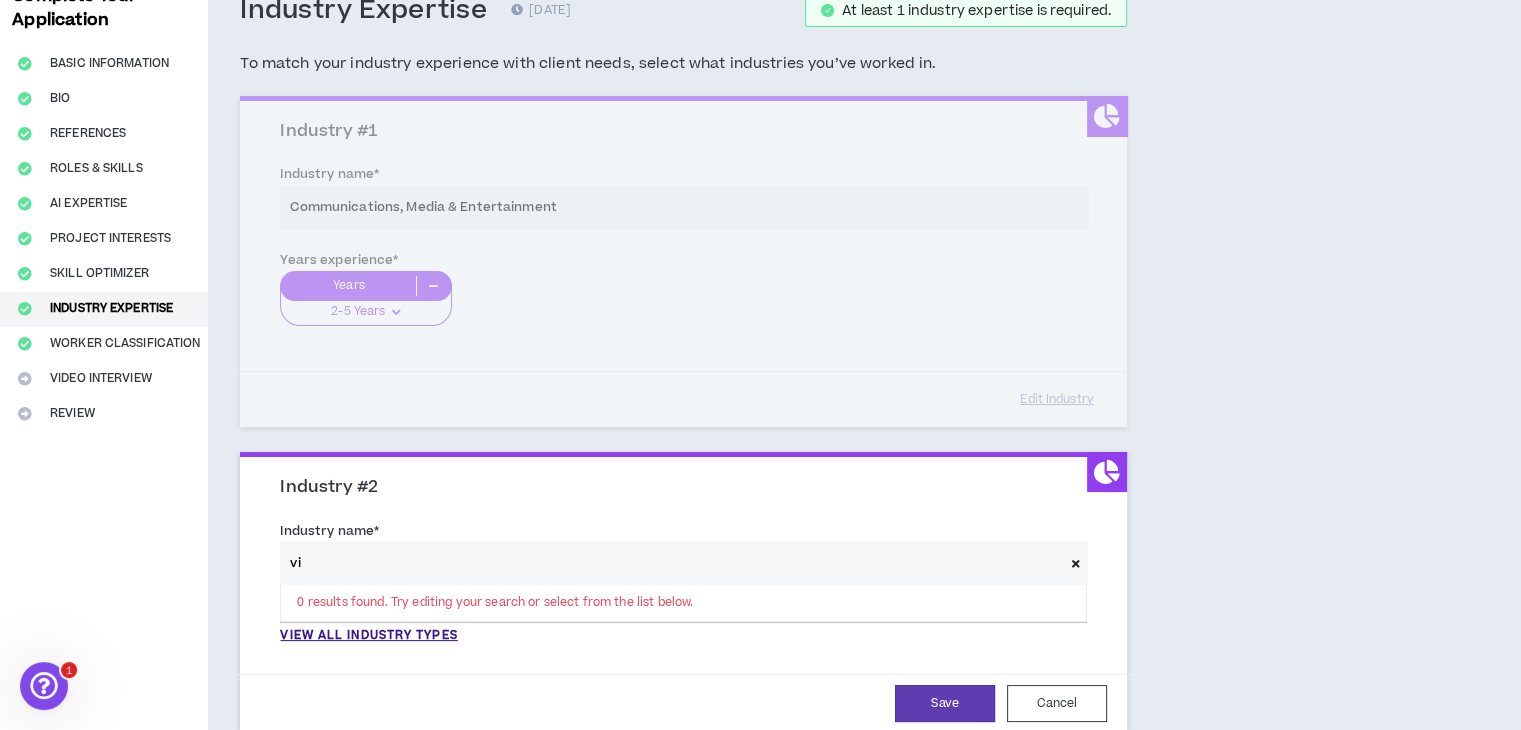 type on "v" 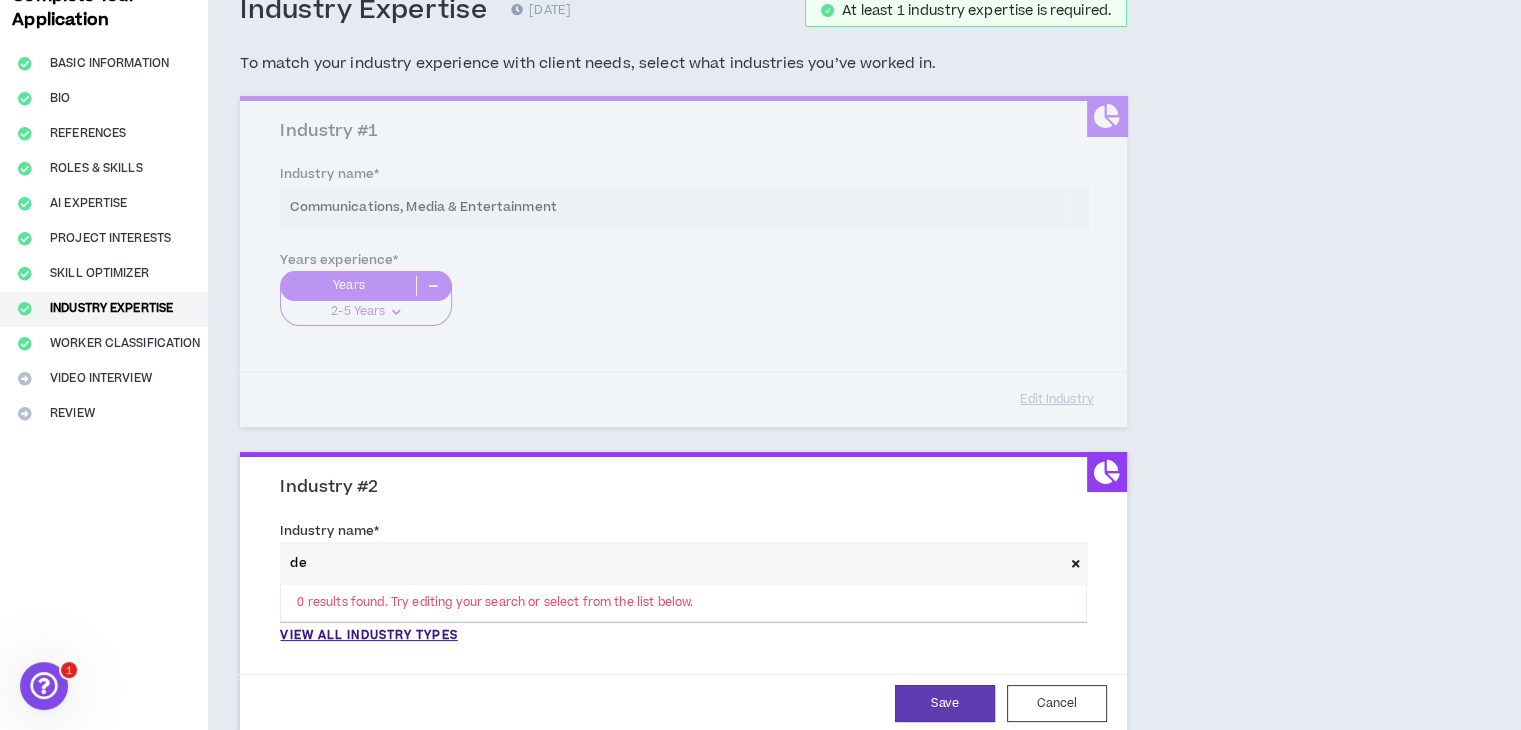 type on "d" 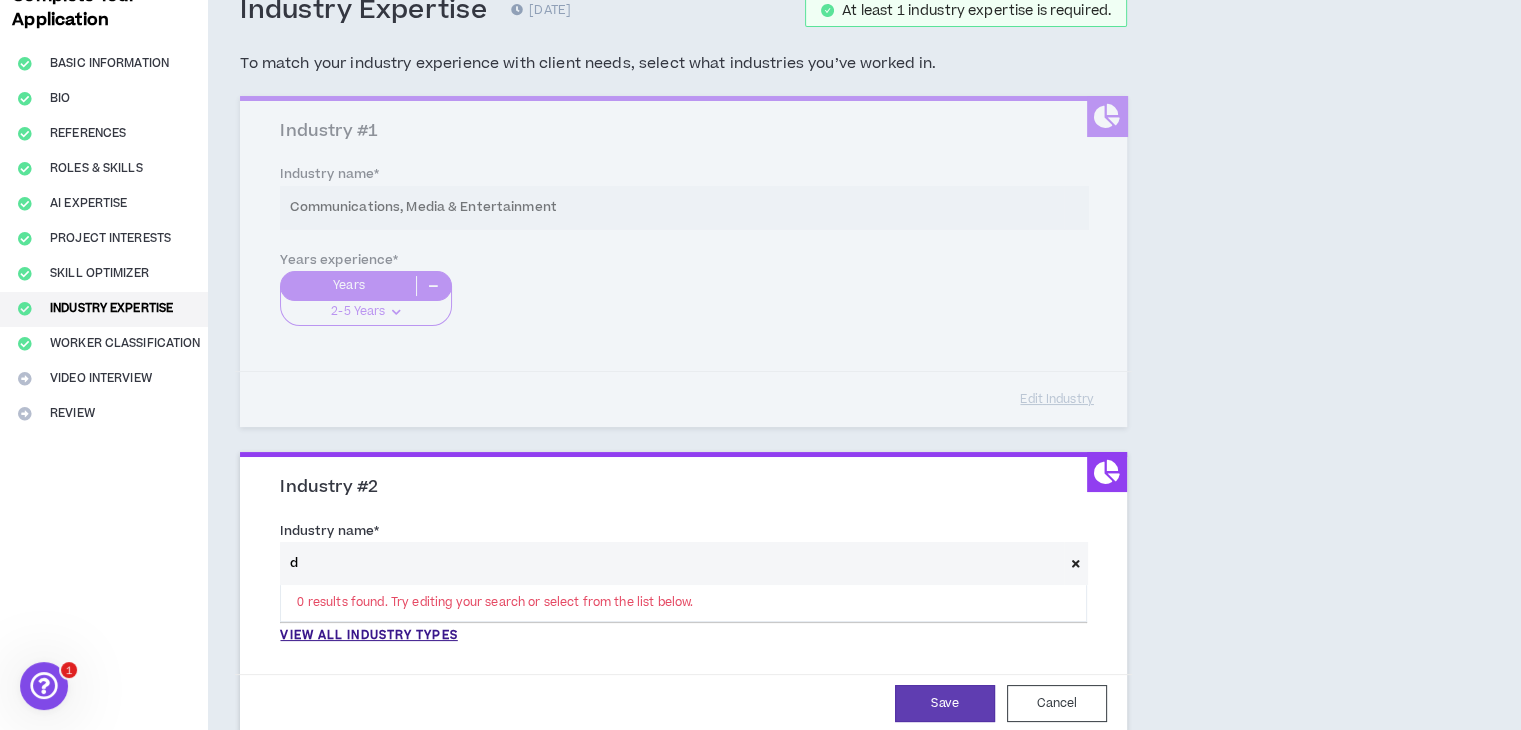 type 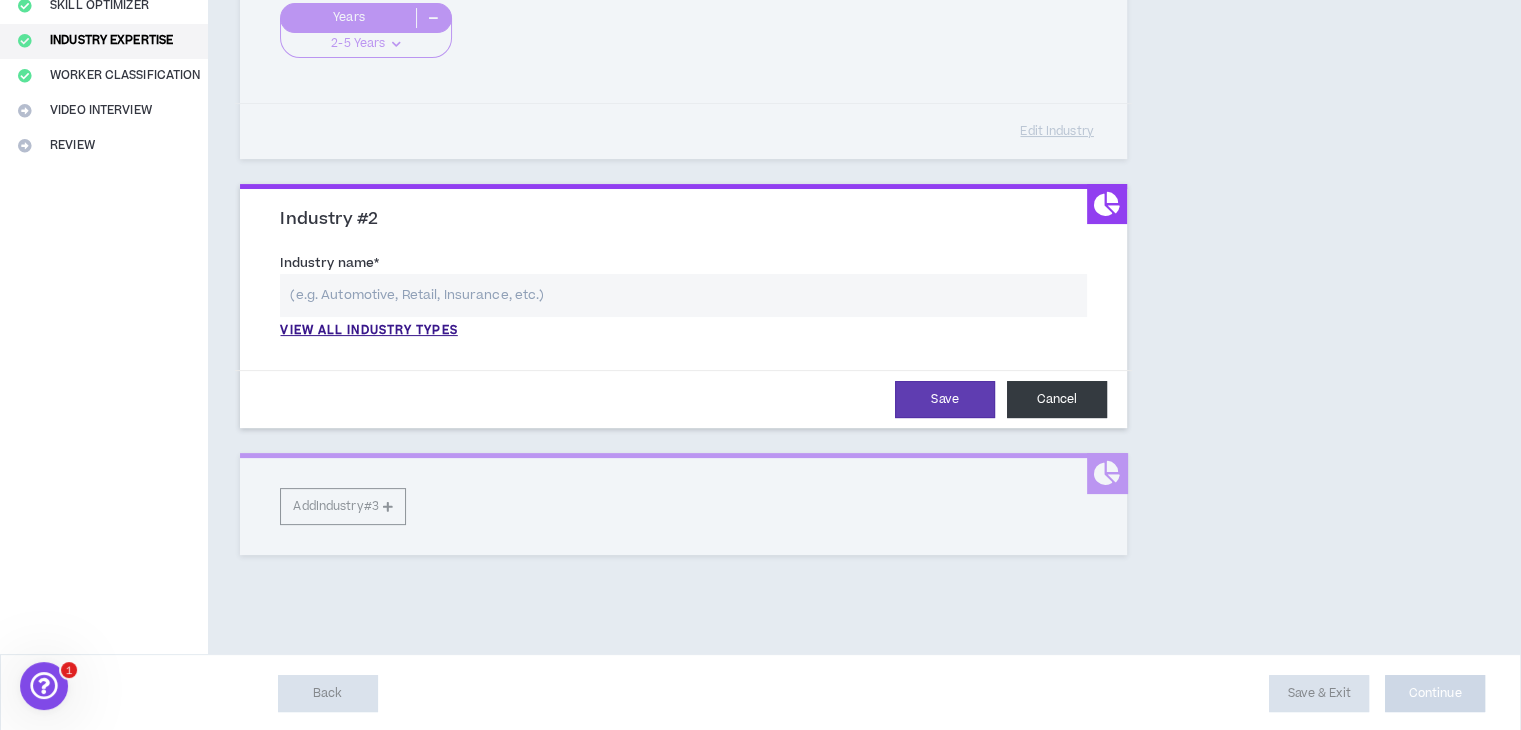click on "Cancel" at bounding box center [1057, 399] 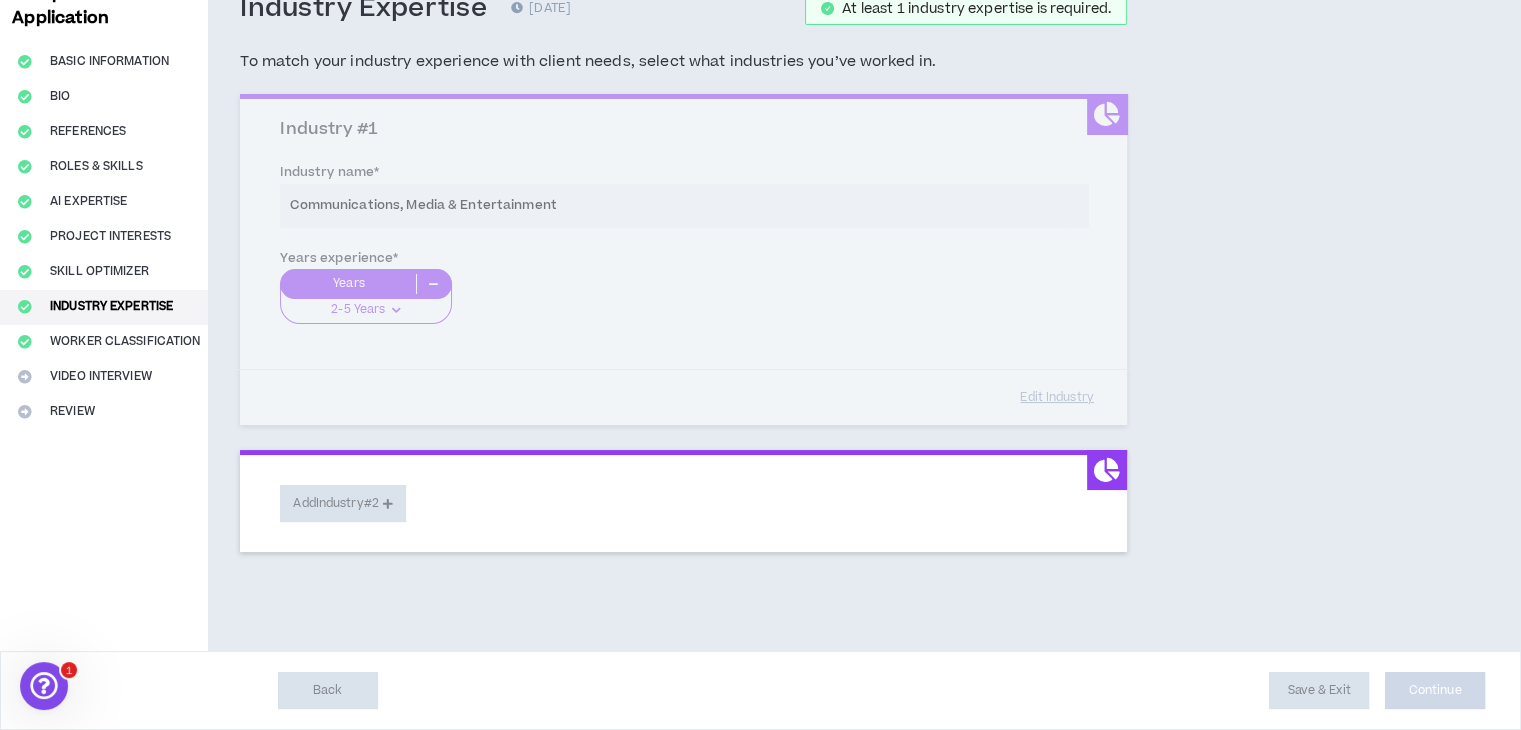 scroll, scrollTop: 126, scrollLeft: 0, axis: vertical 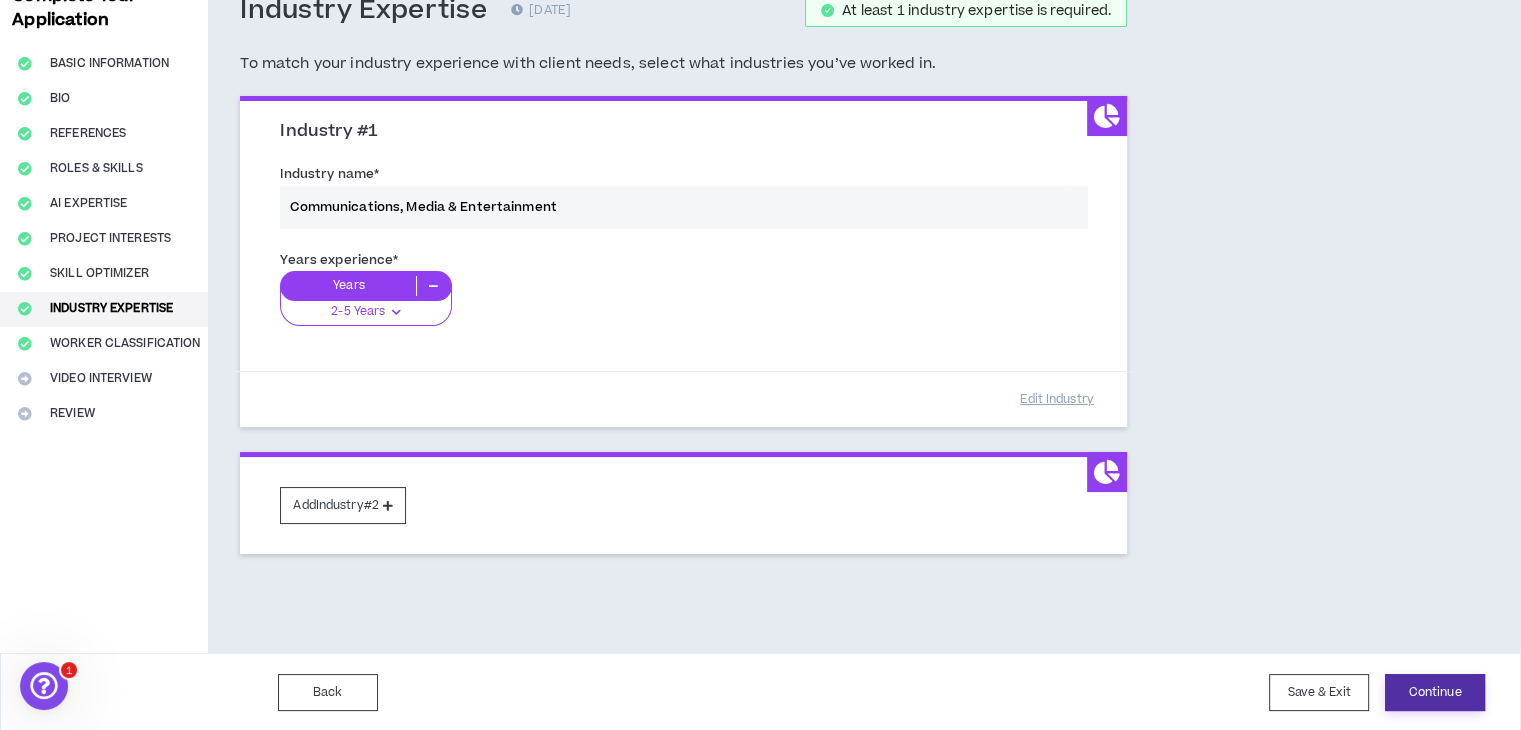 click on "Continue" at bounding box center (1435, 692) 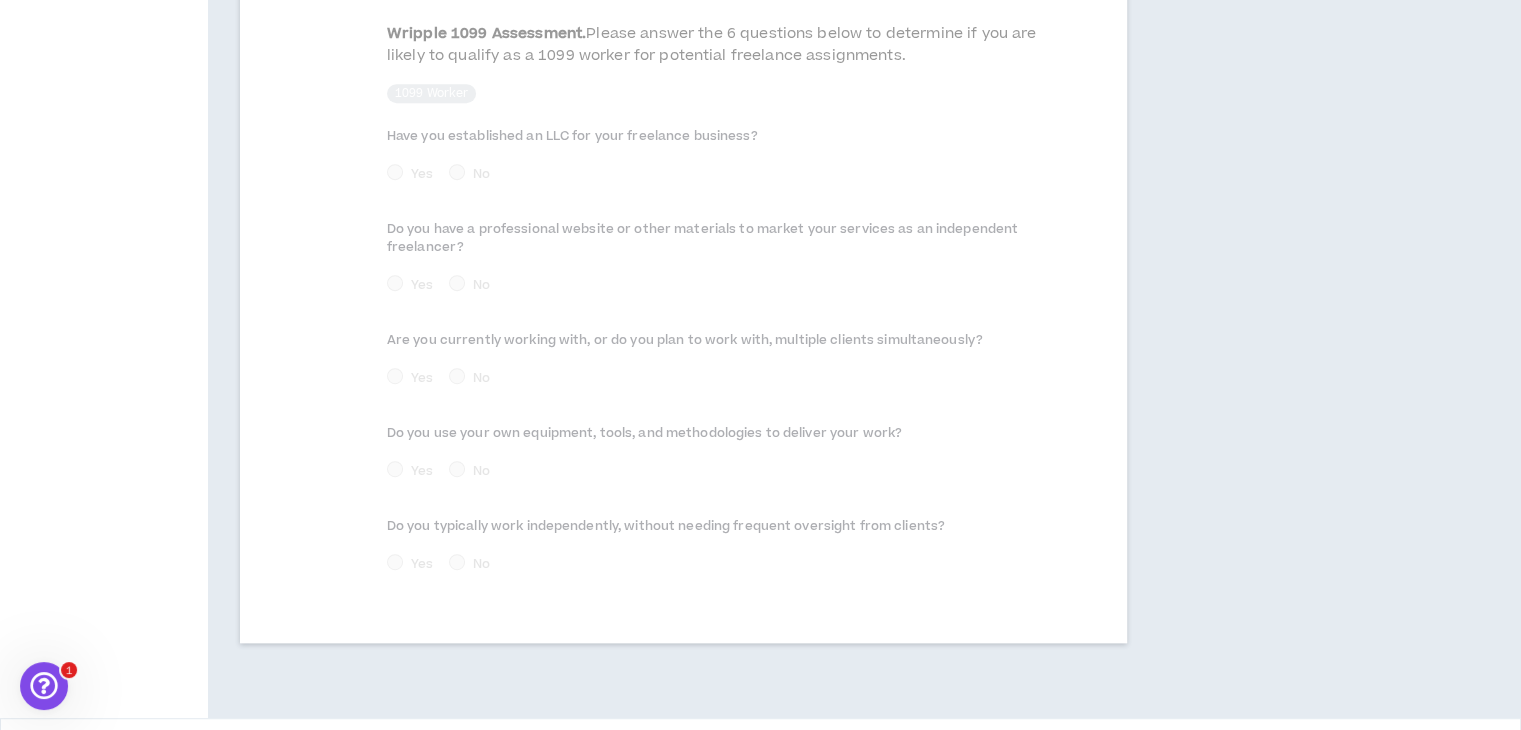 scroll, scrollTop: 1020, scrollLeft: 0, axis: vertical 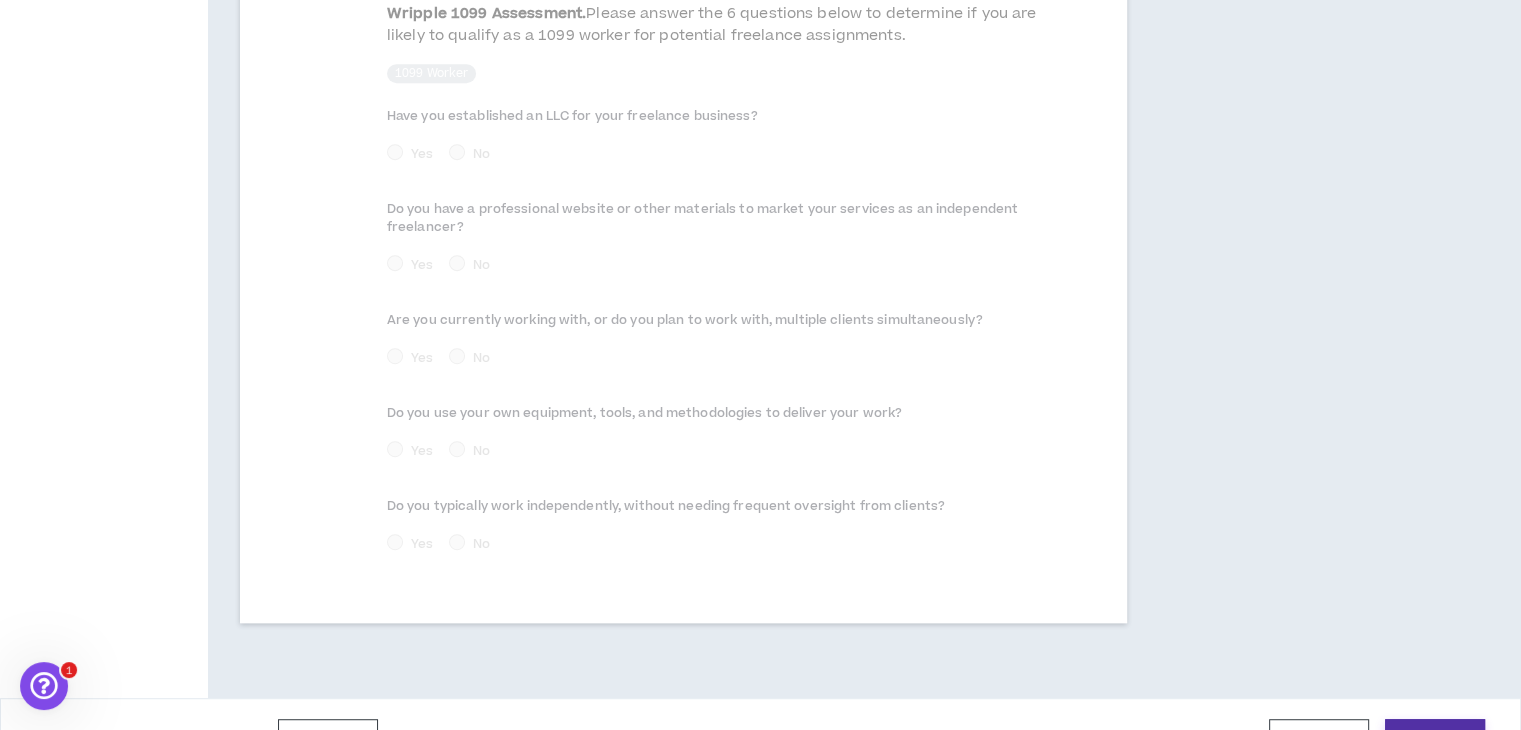 click on "Continue" at bounding box center [1435, 737] 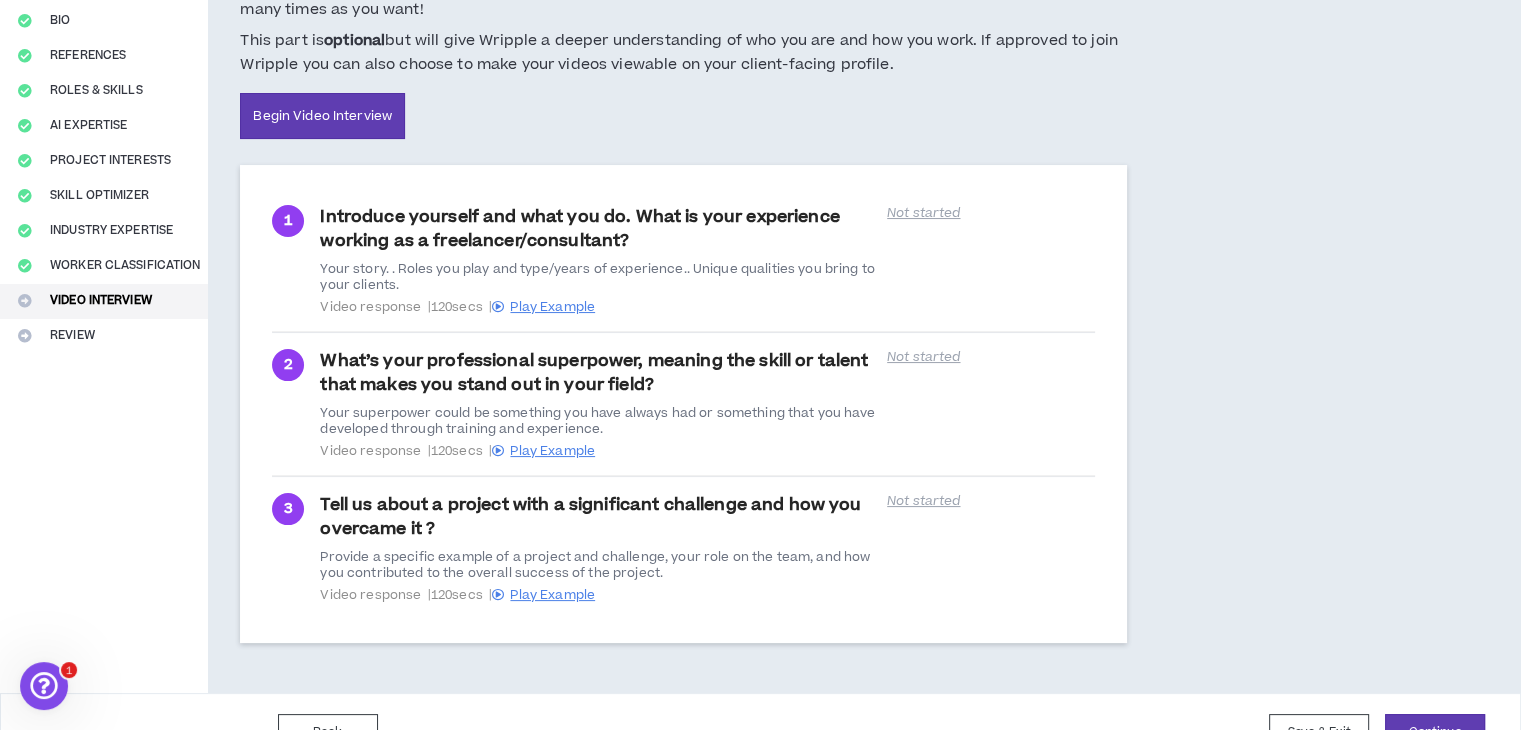 scroll, scrollTop: 244, scrollLeft: 0, axis: vertical 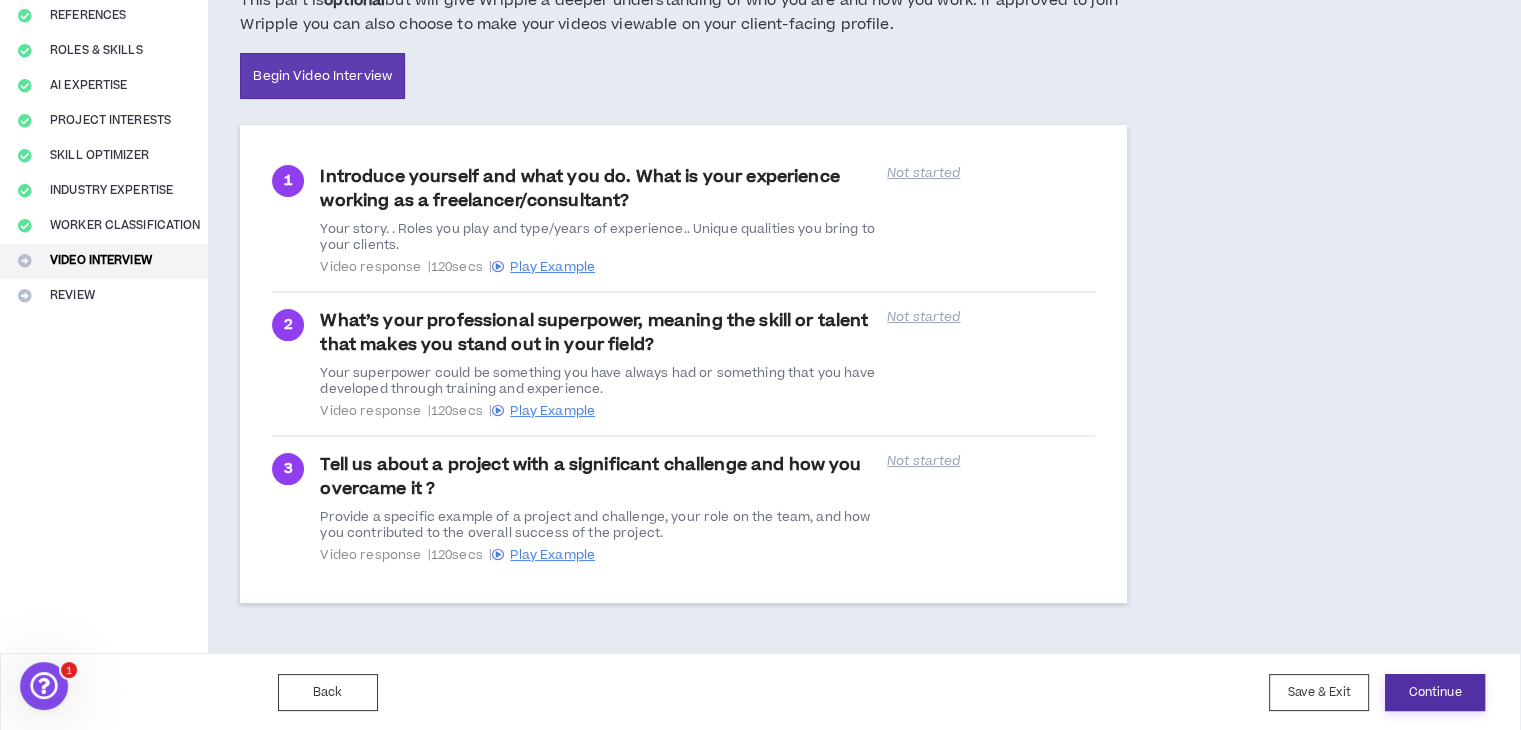 click on "Continue" at bounding box center (1435, 692) 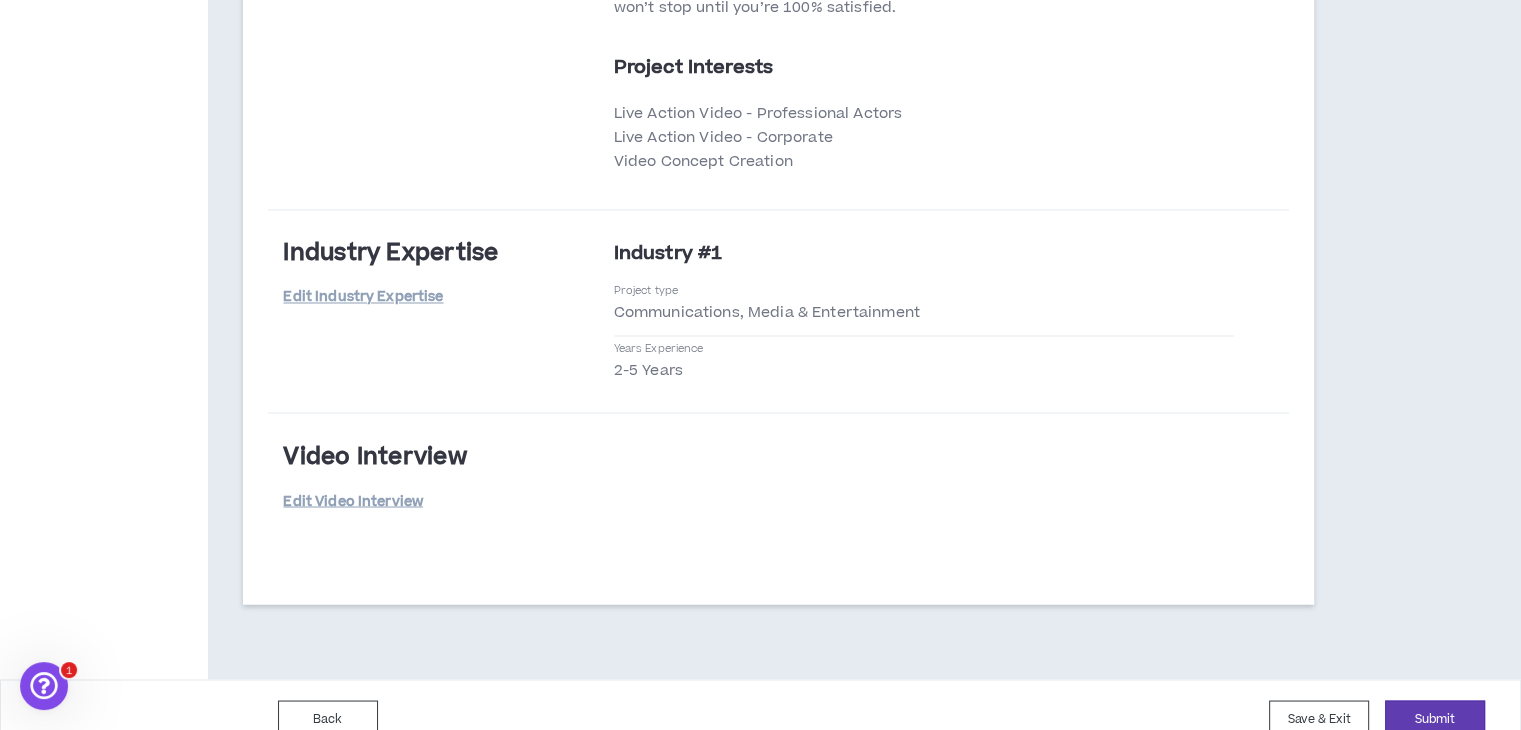 scroll, scrollTop: 3440, scrollLeft: 0, axis: vertical 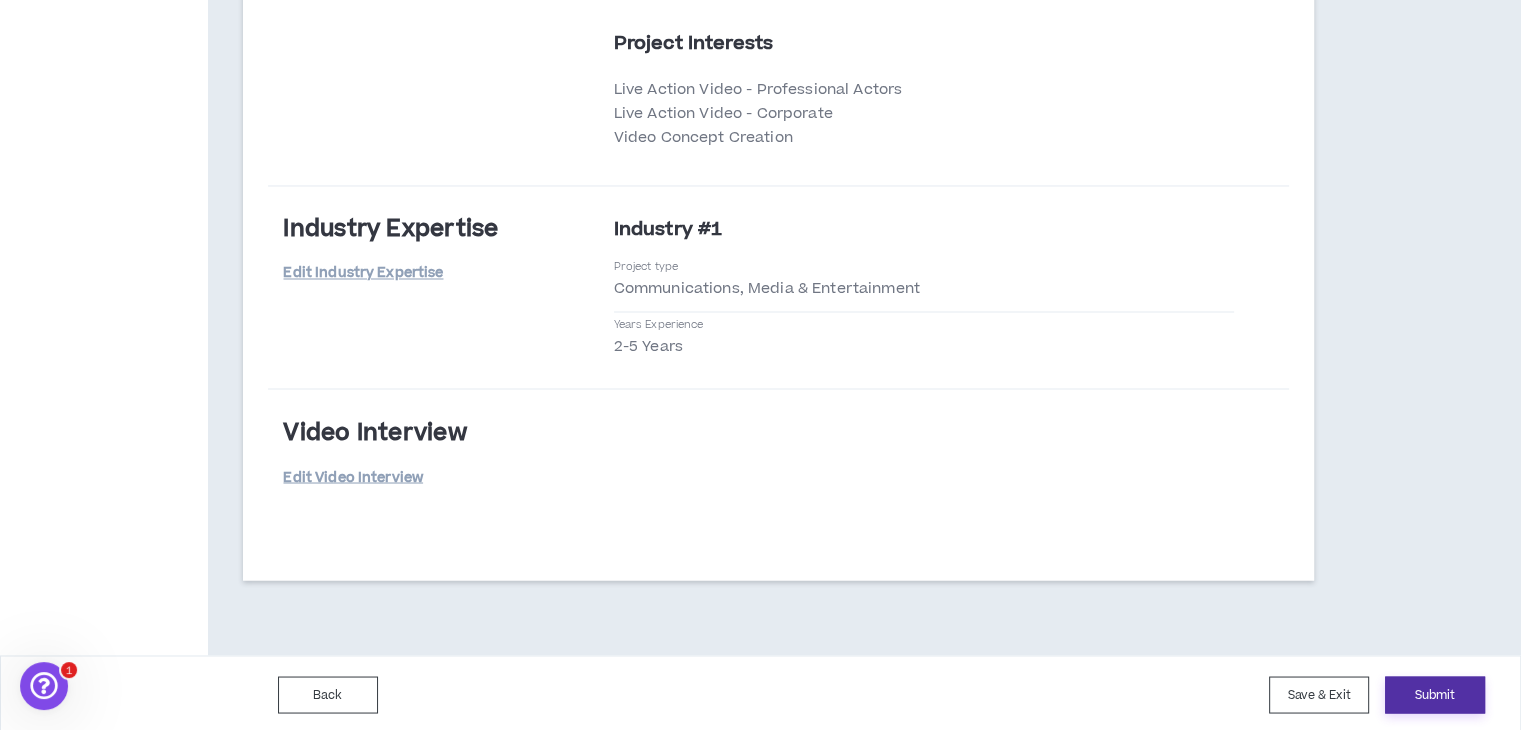 click on "Submit" at bounding box center (1435, 694) 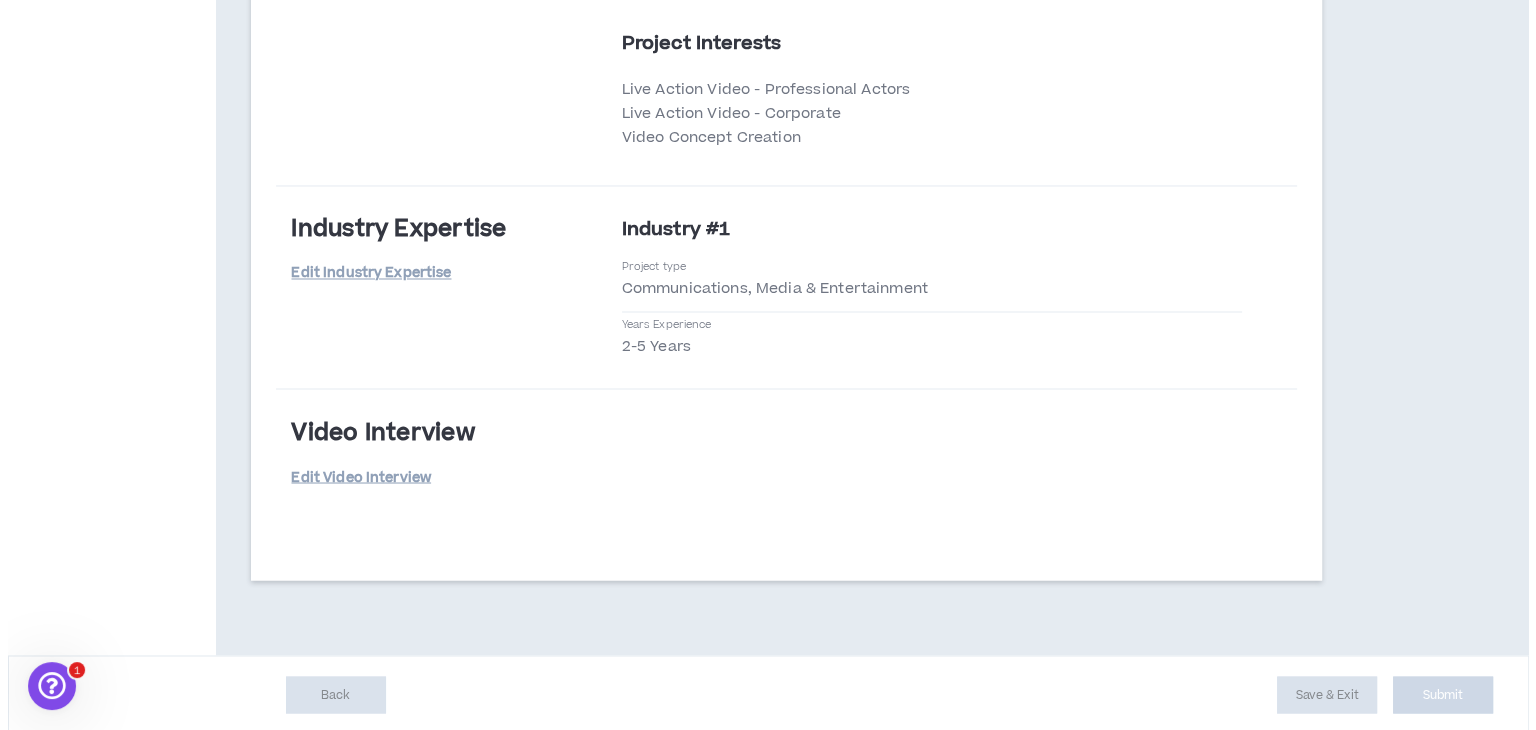 scroll, scrollTop: 0, scrollLeft: 0, axis: both 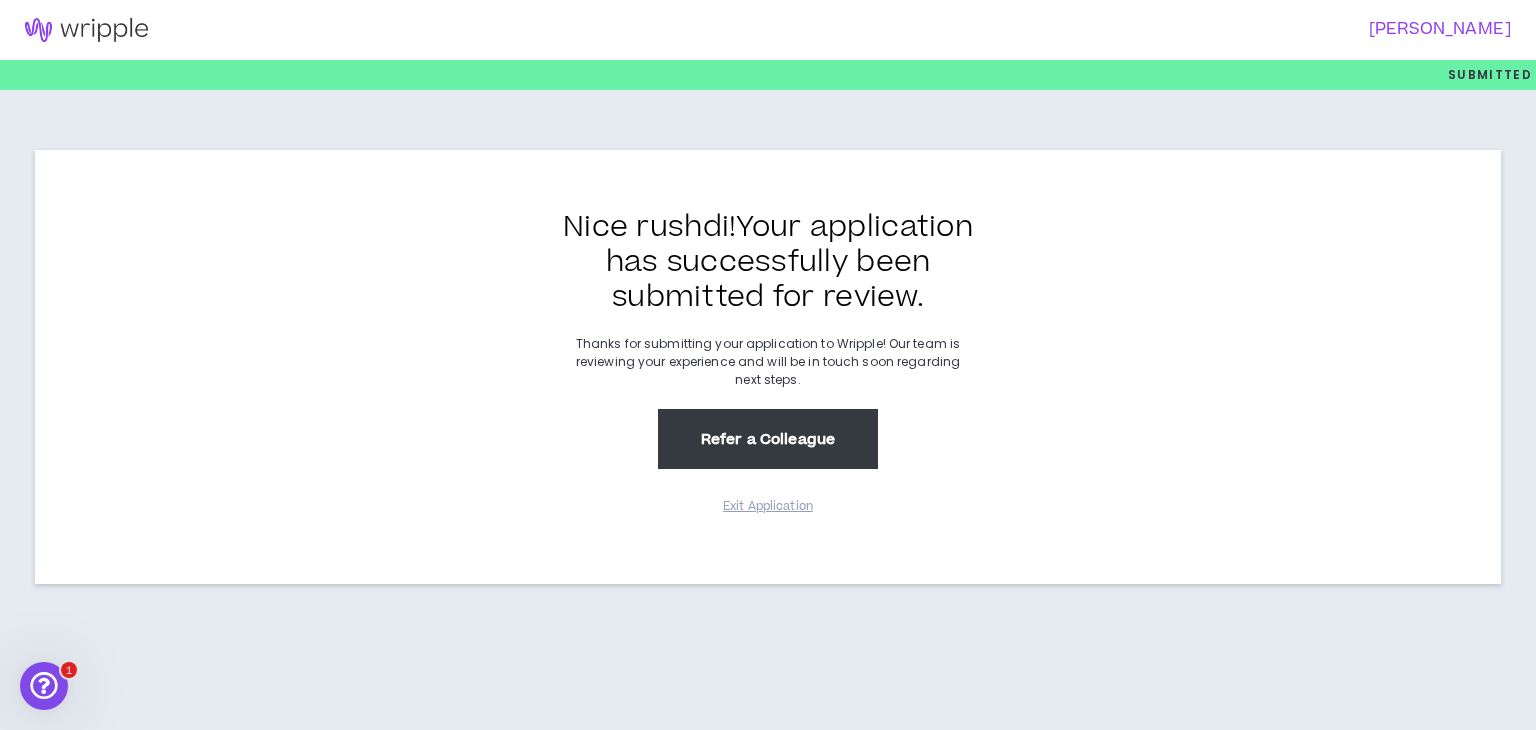 click on "Refer a Colleague" at bounding box center (768, 439) 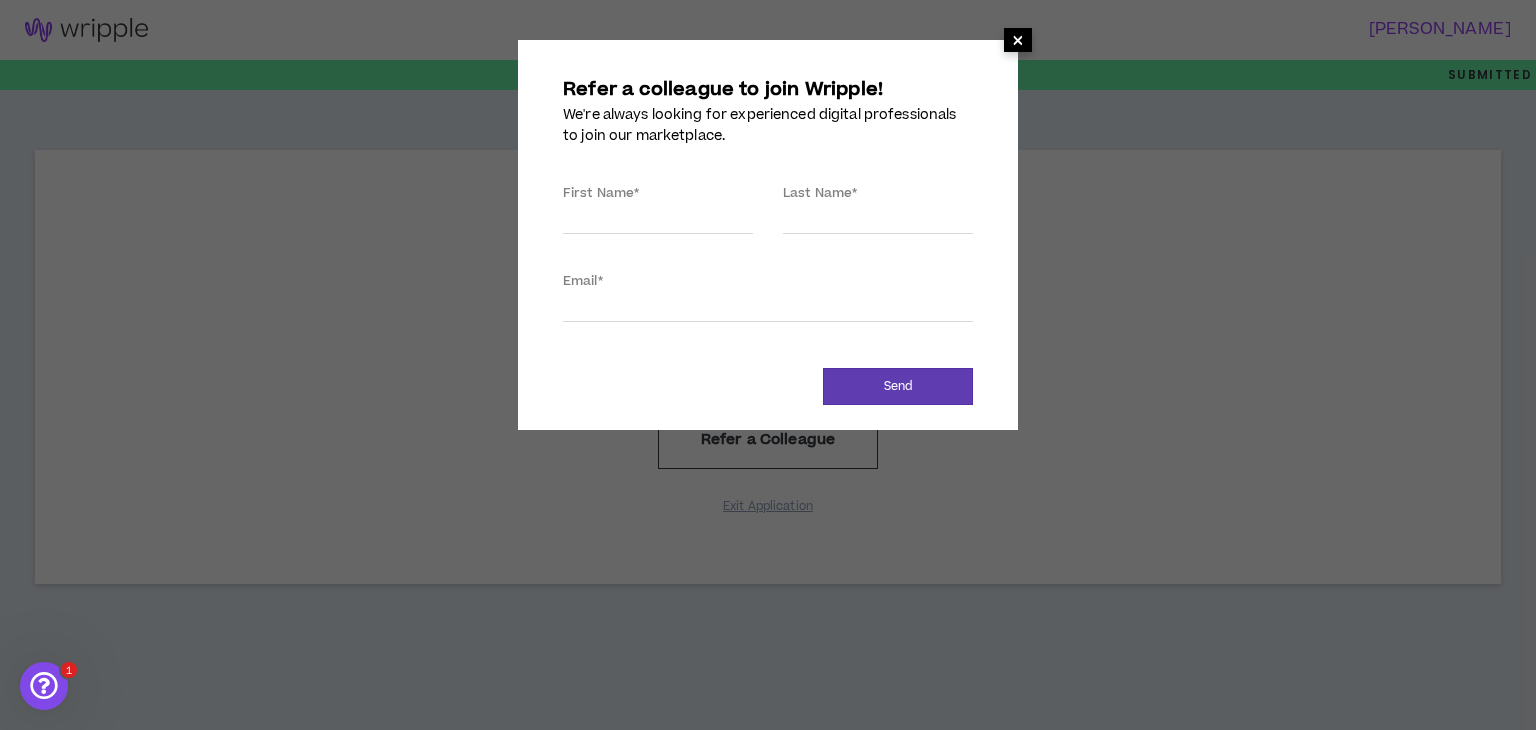click on "×" at bounding box center (1018, 40) 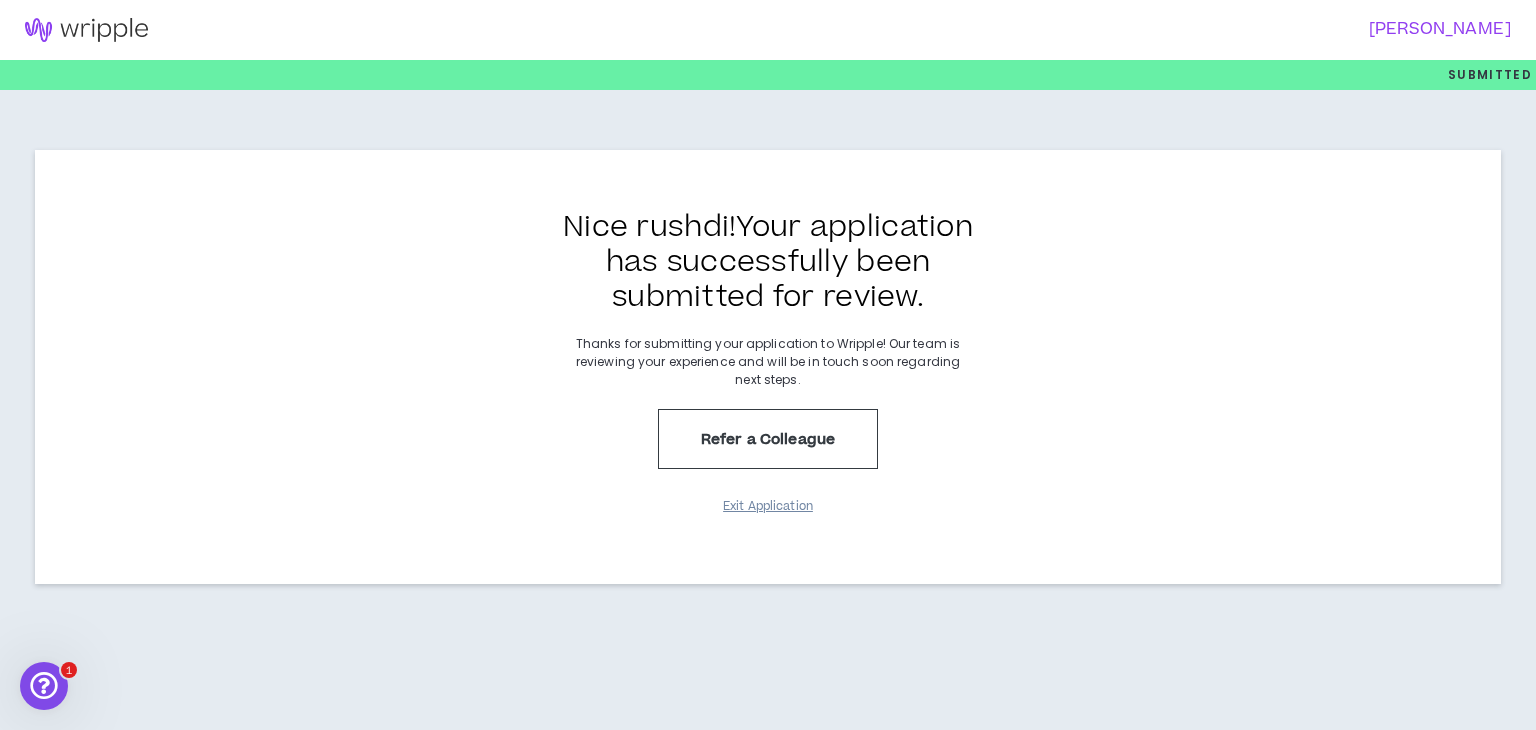 click on "Exit Application" at bounding box center [768, 506] 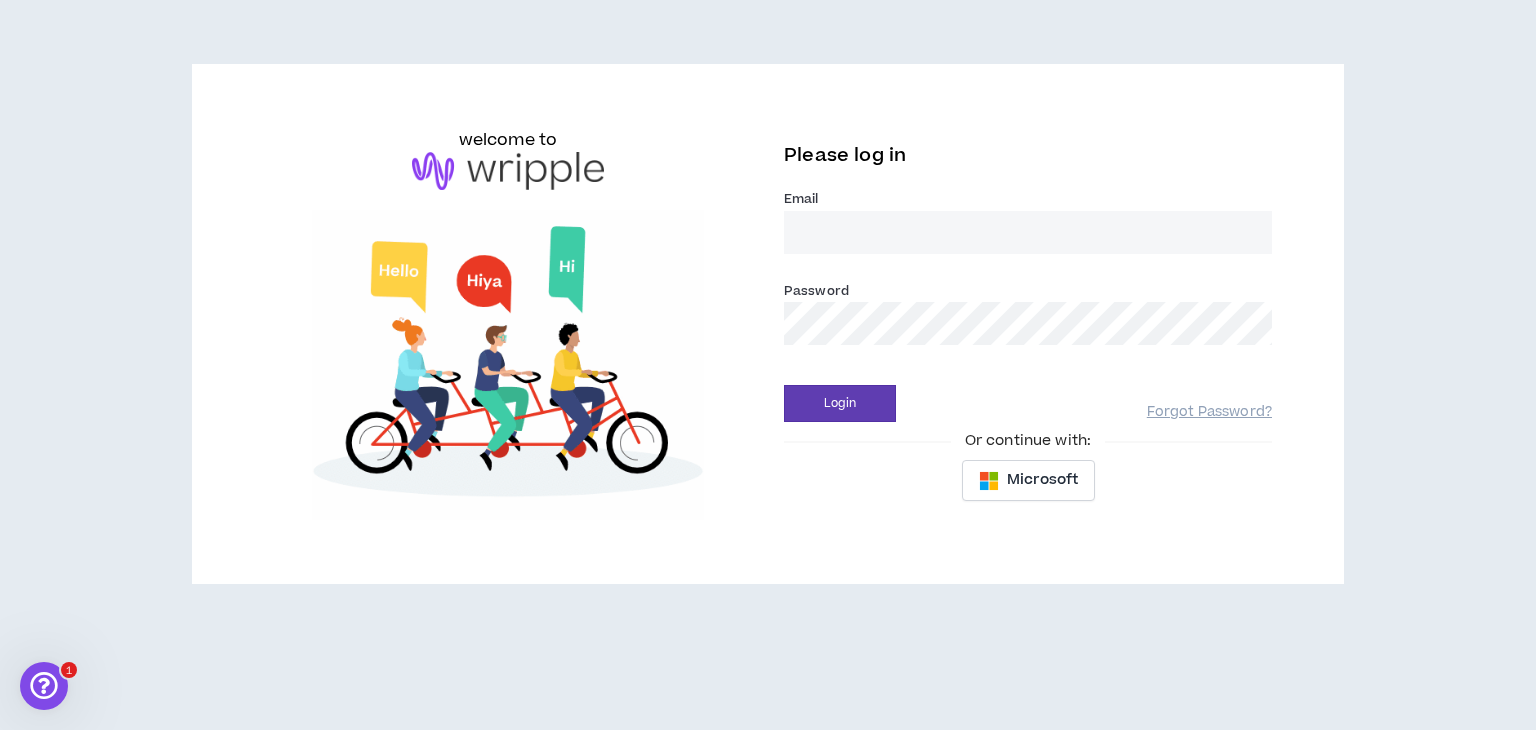 click on "Email  *" at bounding box center [1028, 232] 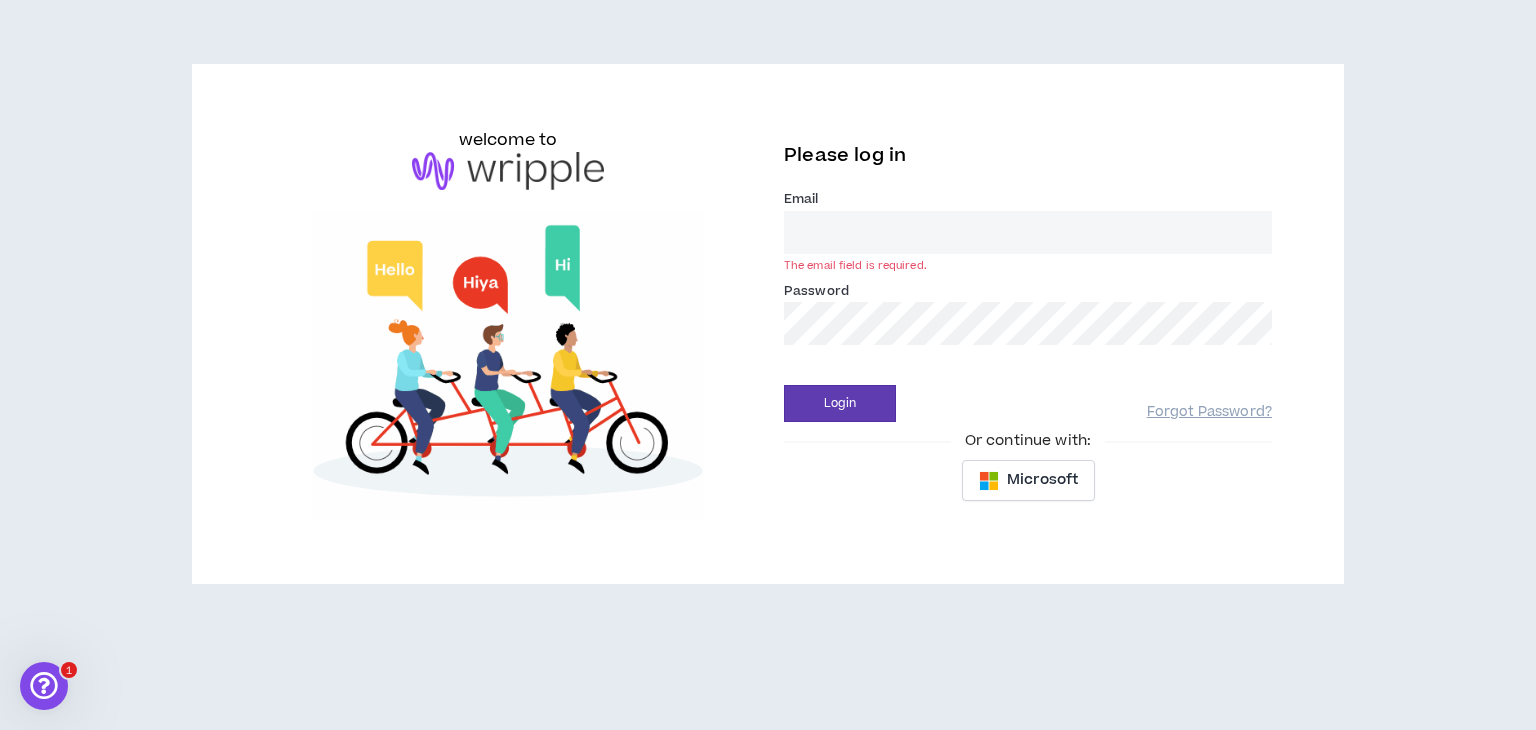 type on "[EMAIL_ADDRESS][DOMAIN_NAME]" 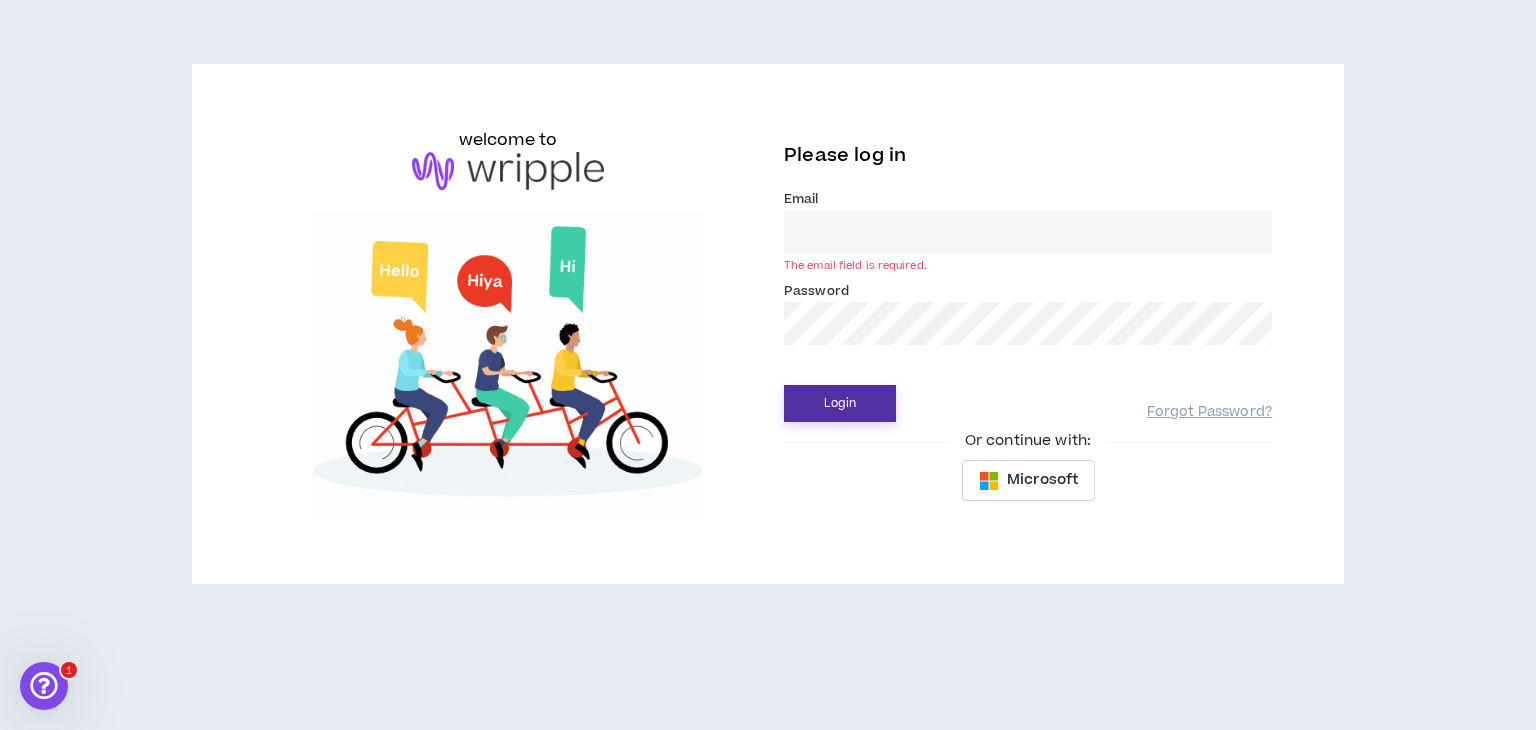 type on "[EMAIL_ADDRESS][DOMAIN_NAME]" 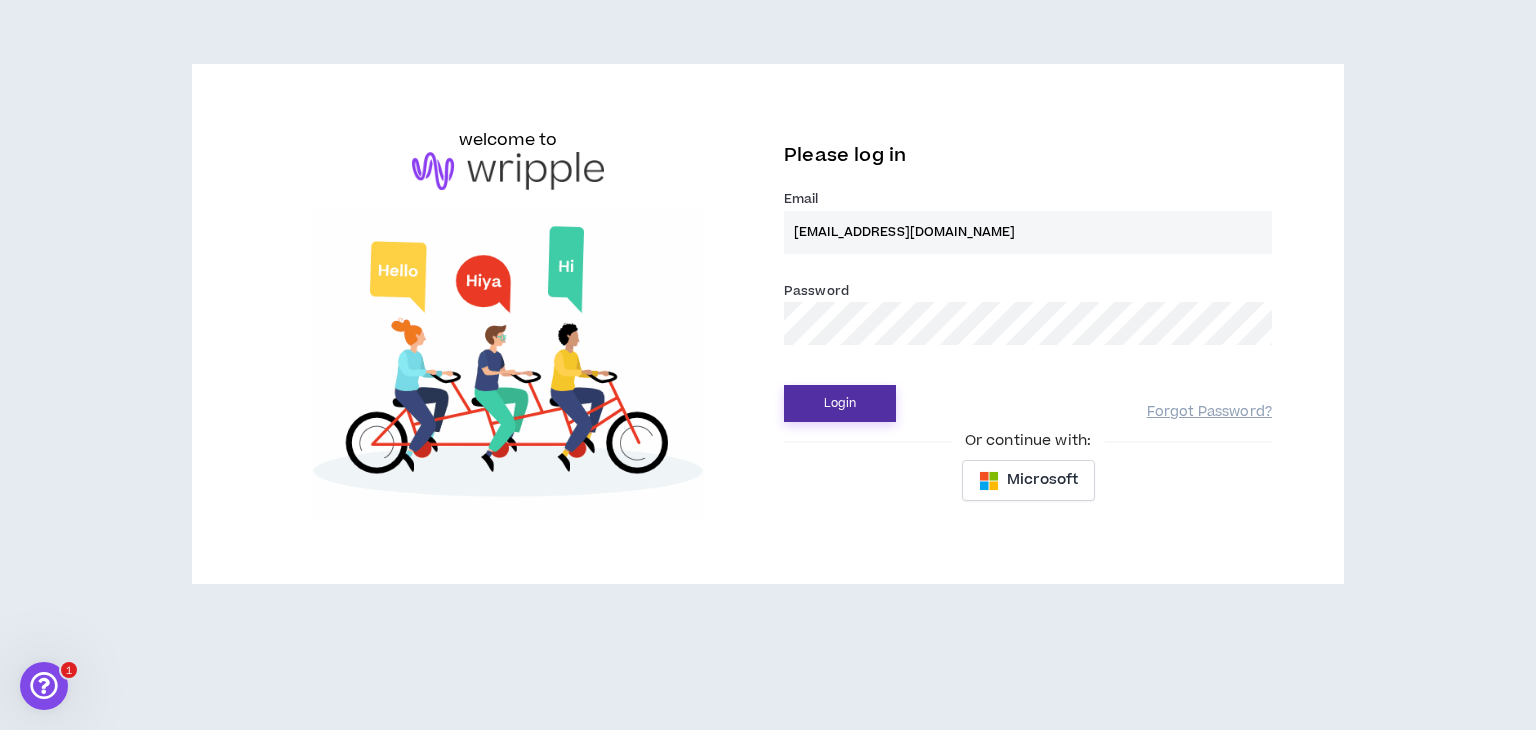 click on "Login" at bounding box center [840, 403] 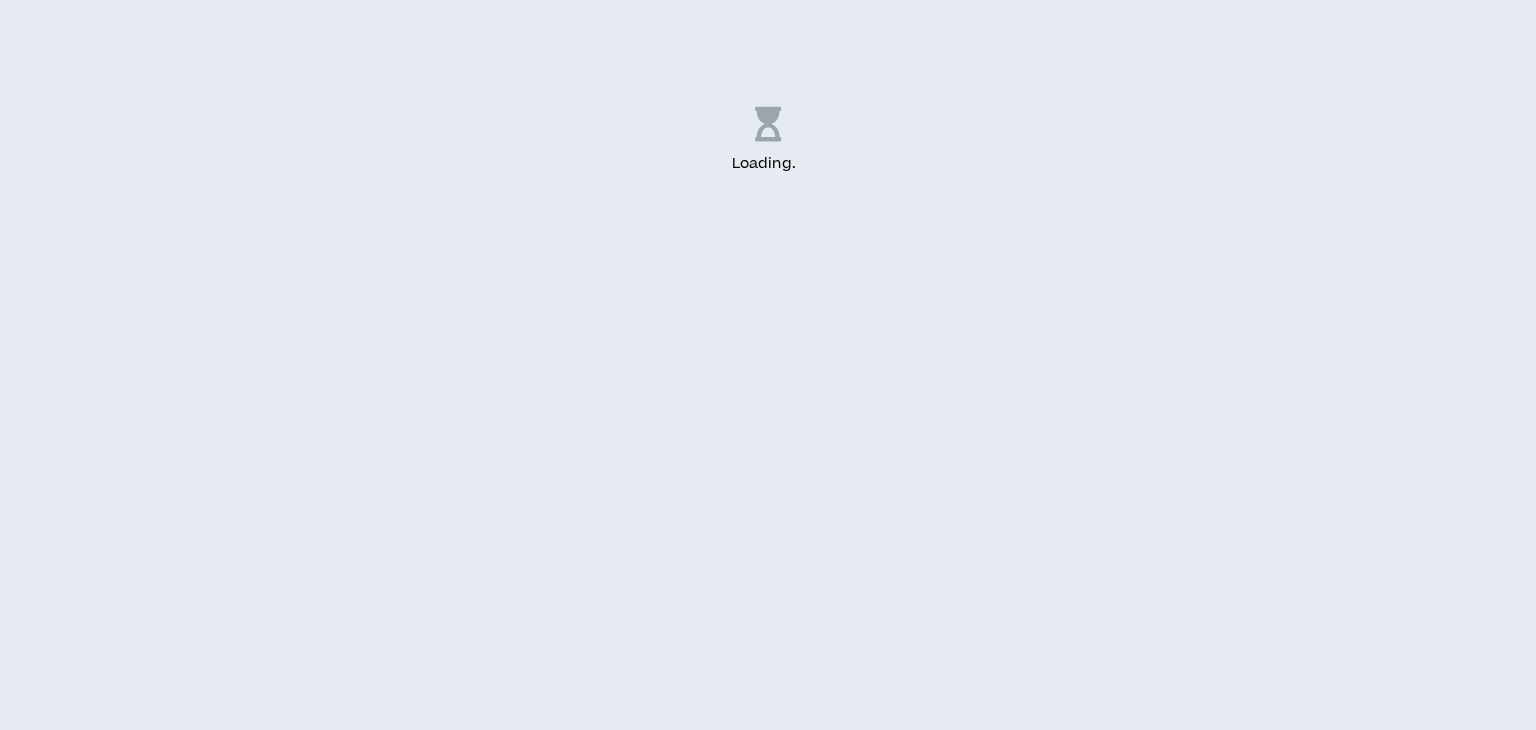 scroll, scrollTop: 0, scrollLeft: 0, axis: both 